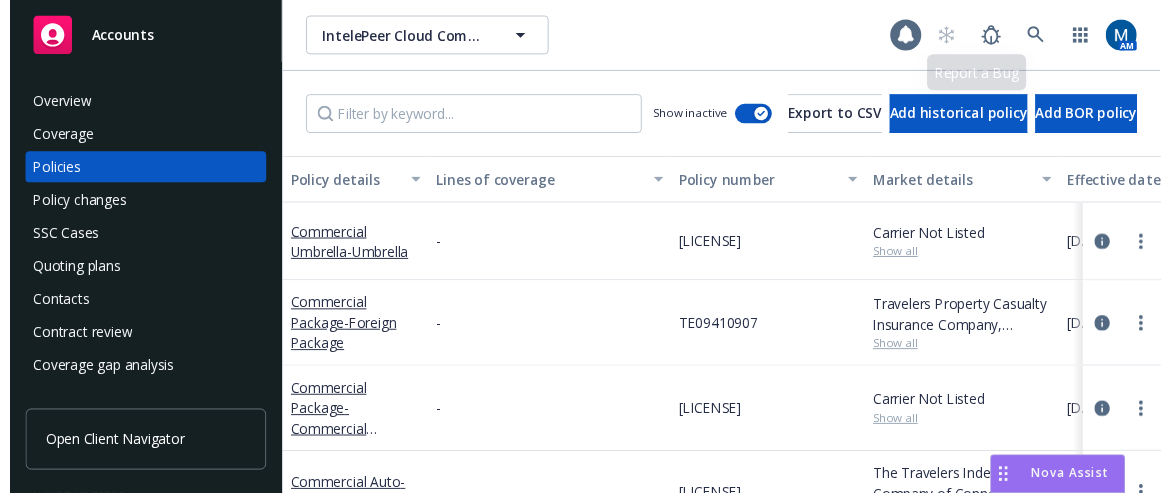 scroll, scrollTop: 0, scrollLeft: 0, axis: both 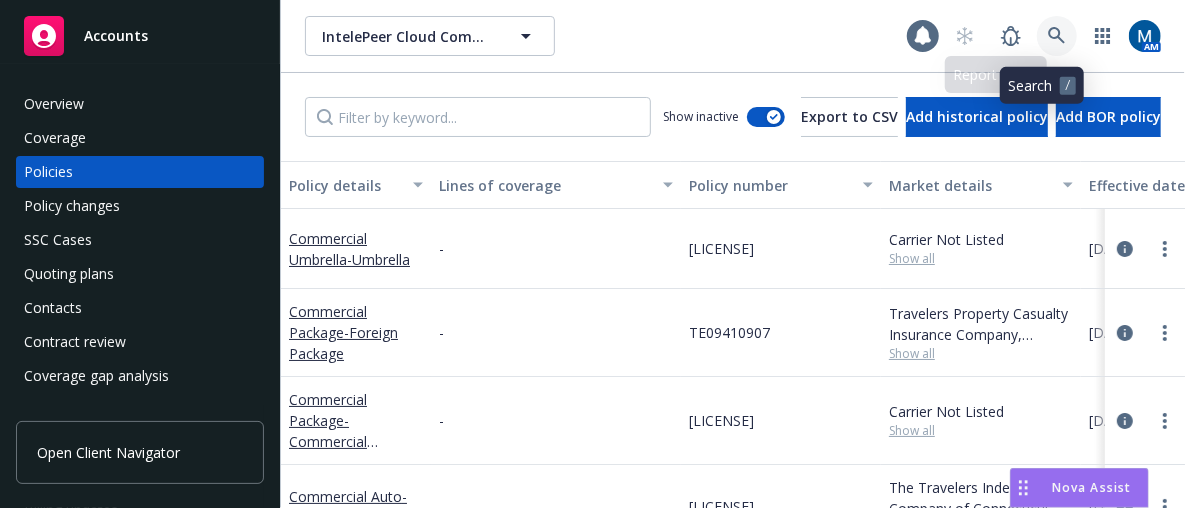 click 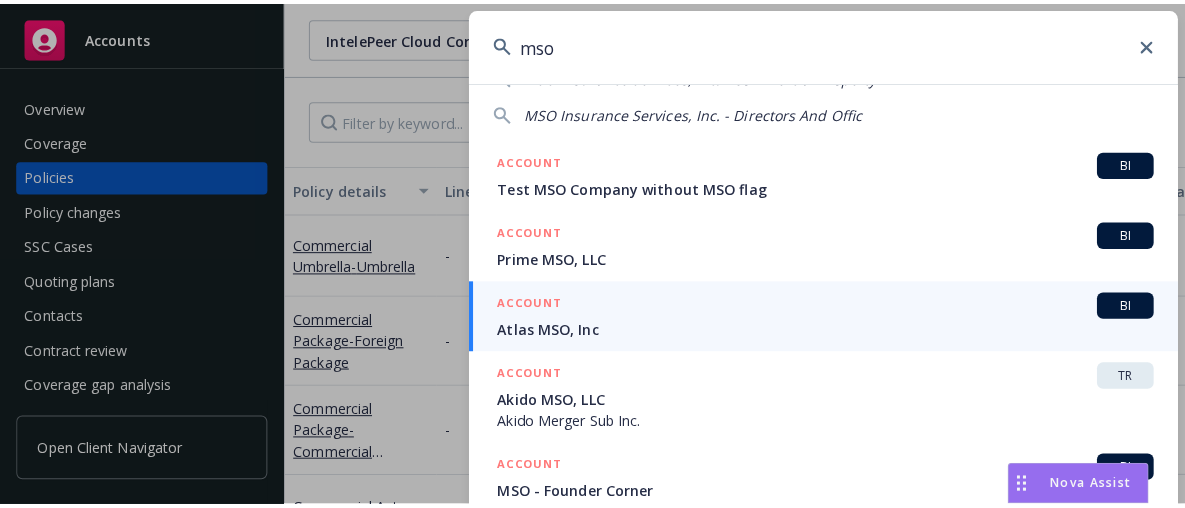 scroll, scrollTop: 0, scrollLeft: 0, axis: both 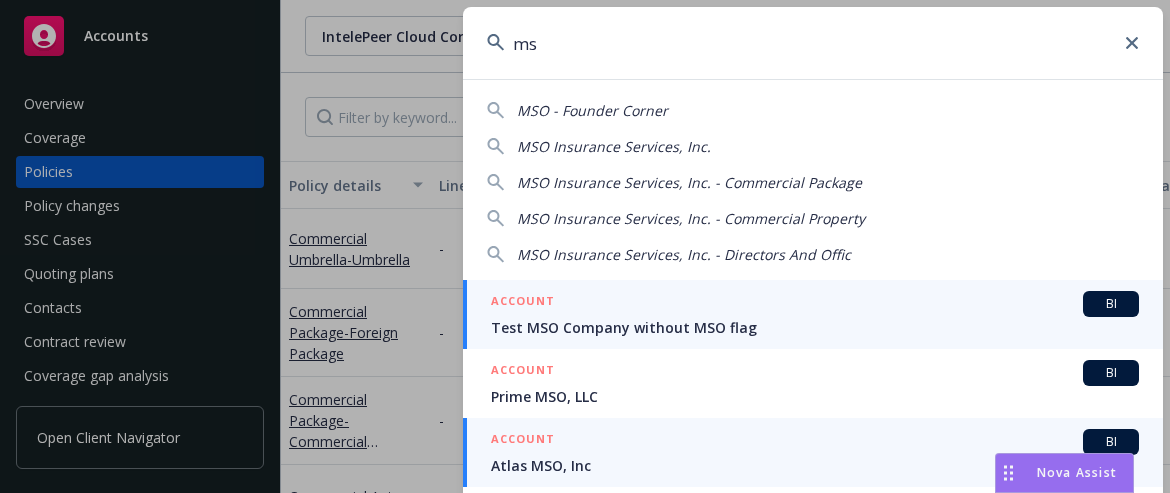 type on "m" 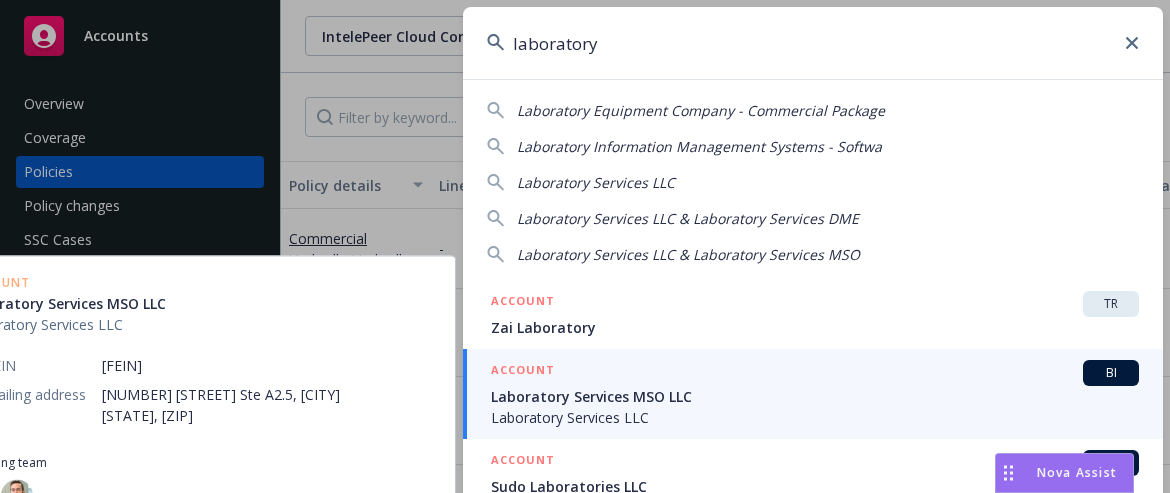 type on "laboratory" 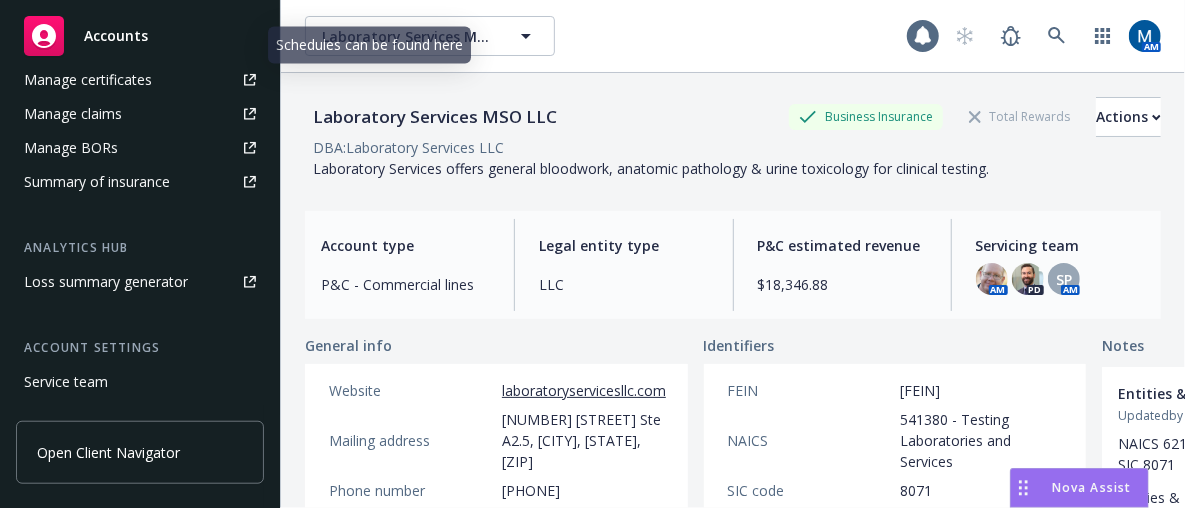 scroll, scrollTop: 667, scrollLeft: 0, axis: vertical 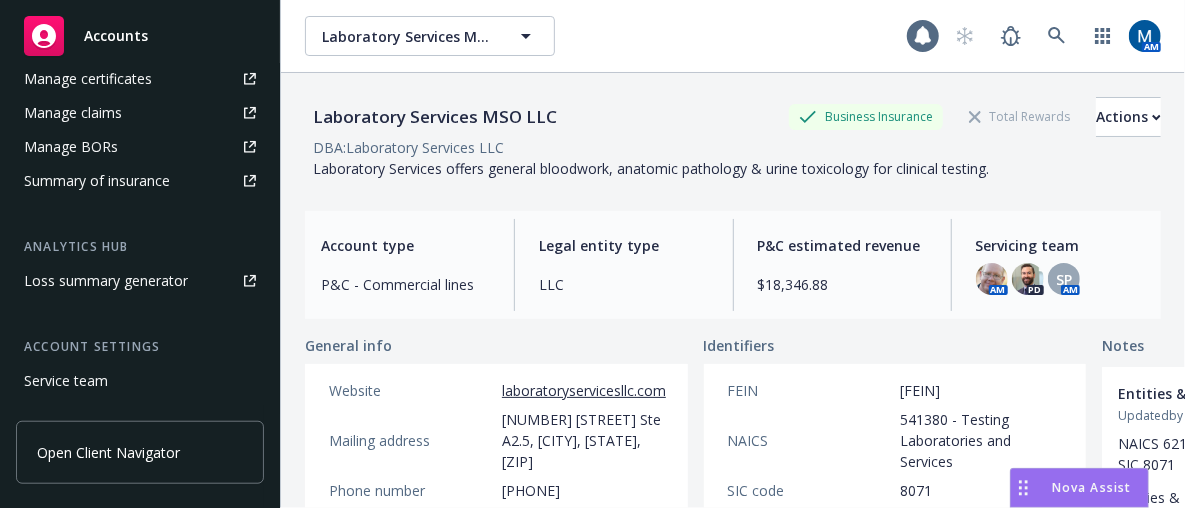 click on "Service team" at bounding box center [66, 381] 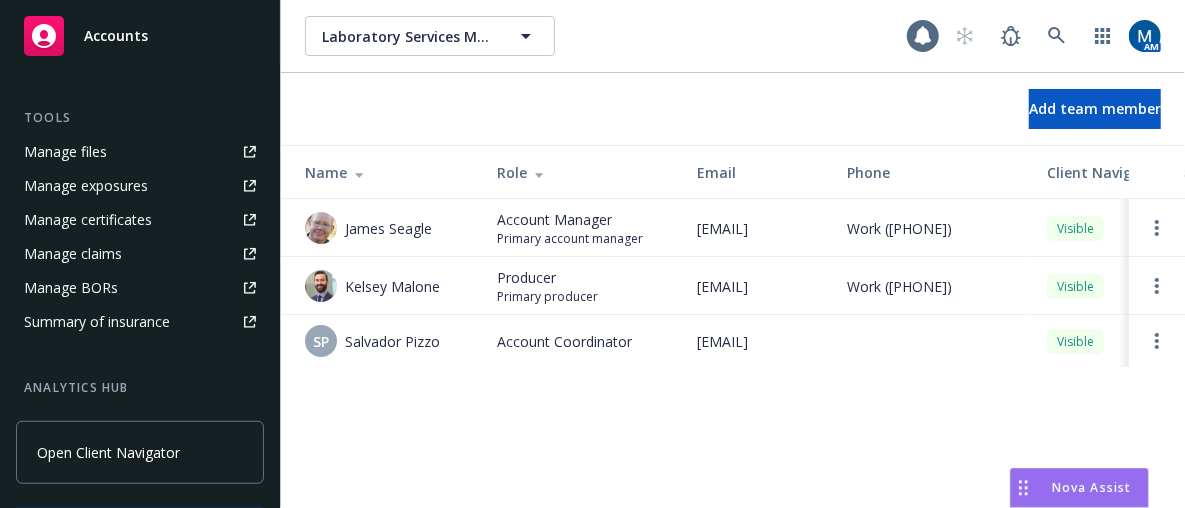 scroll, scrollTop: 464, scrollLeft: 0, axis: vertical 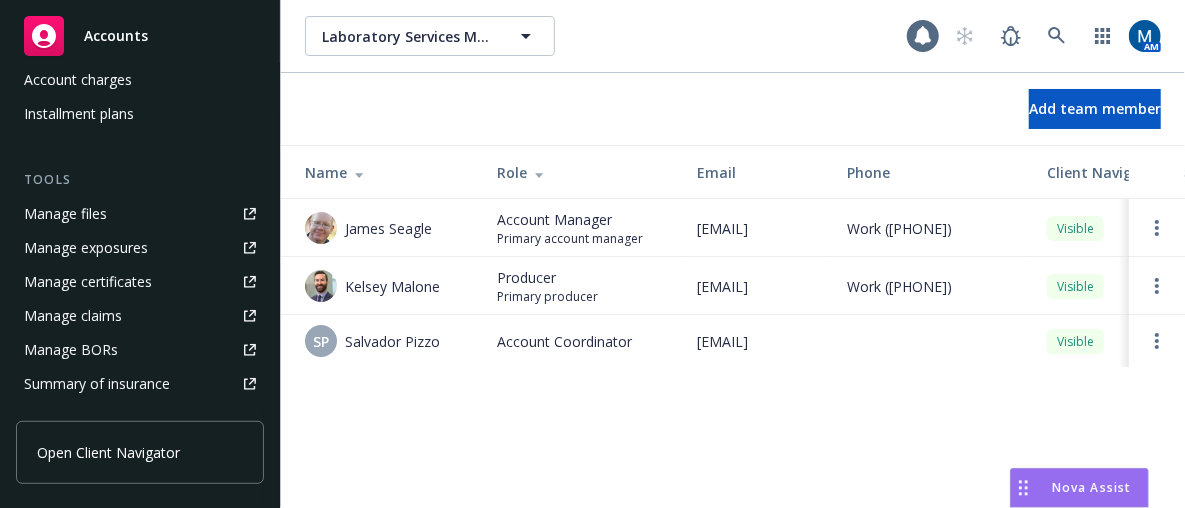 click on "Manage files" at bounding box center [140, 214] 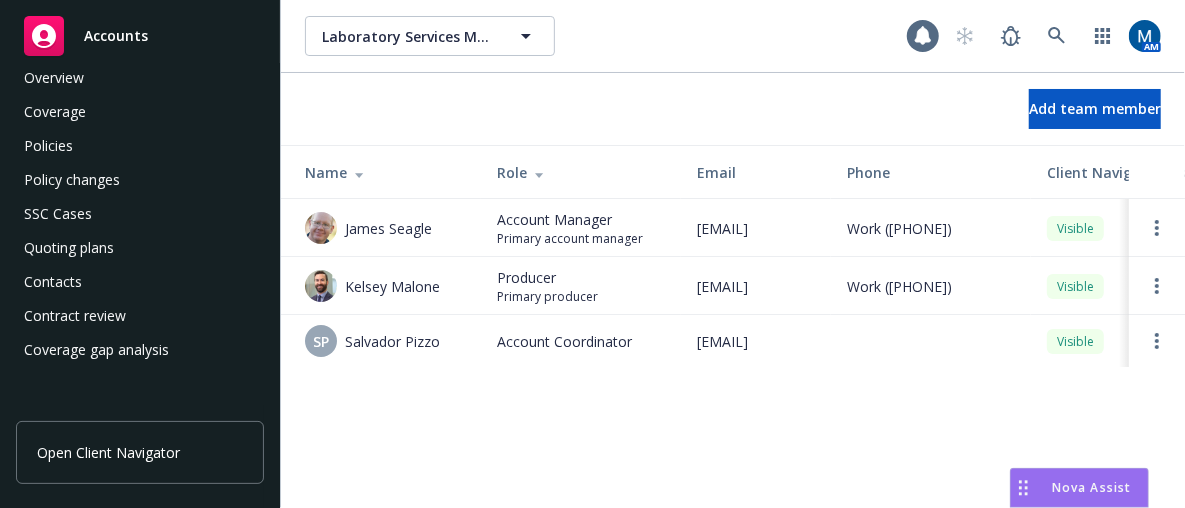 scroll, scrollTop: 0, scrollLeft: 0, axis: both 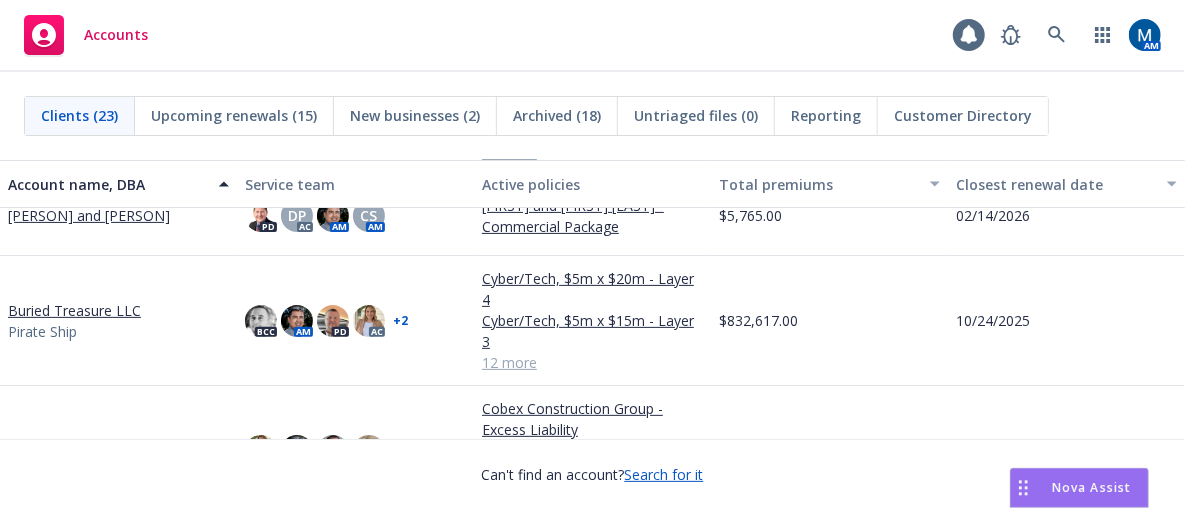 click on "Accounts 1 AM" at bounding box center (592, 36) 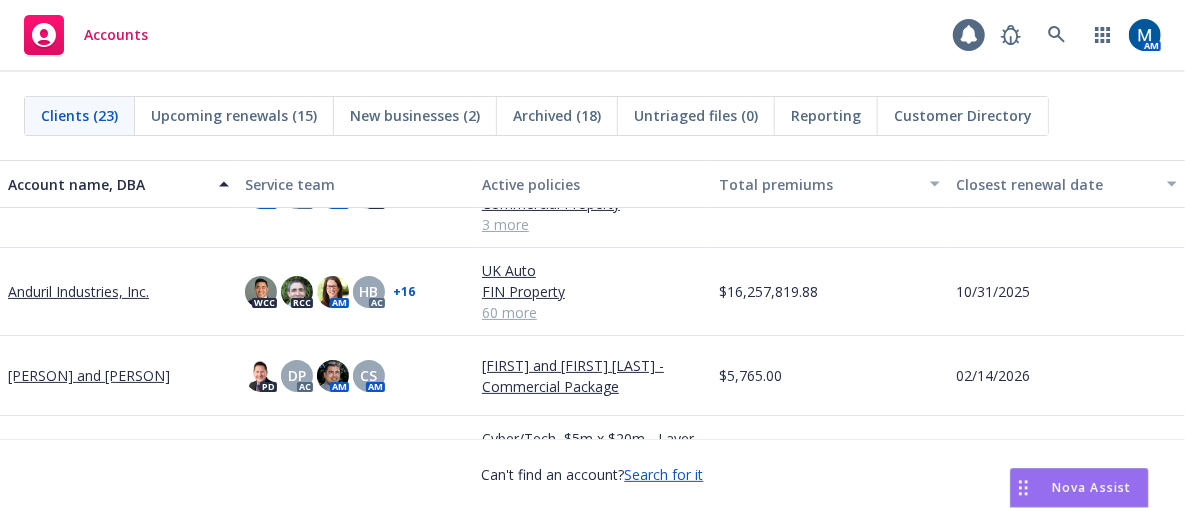 scroll, scrollTop: 165, scrollLeft: 0, axis: vertical 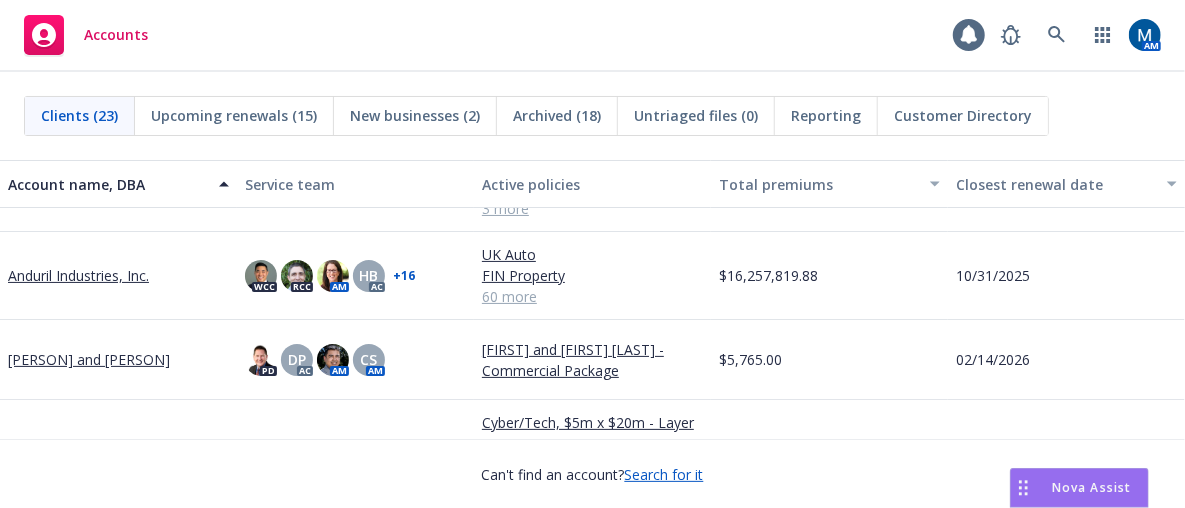 click on "Anduril Industries, Inc." at bounding box center [78, 275] 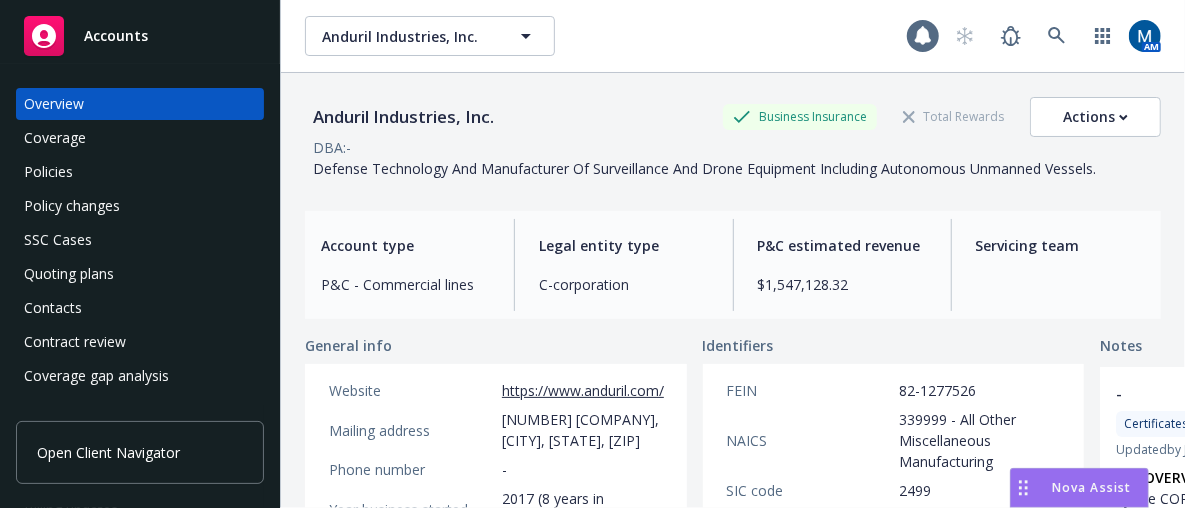 click on "Policies" at bounding box center (140, 172) 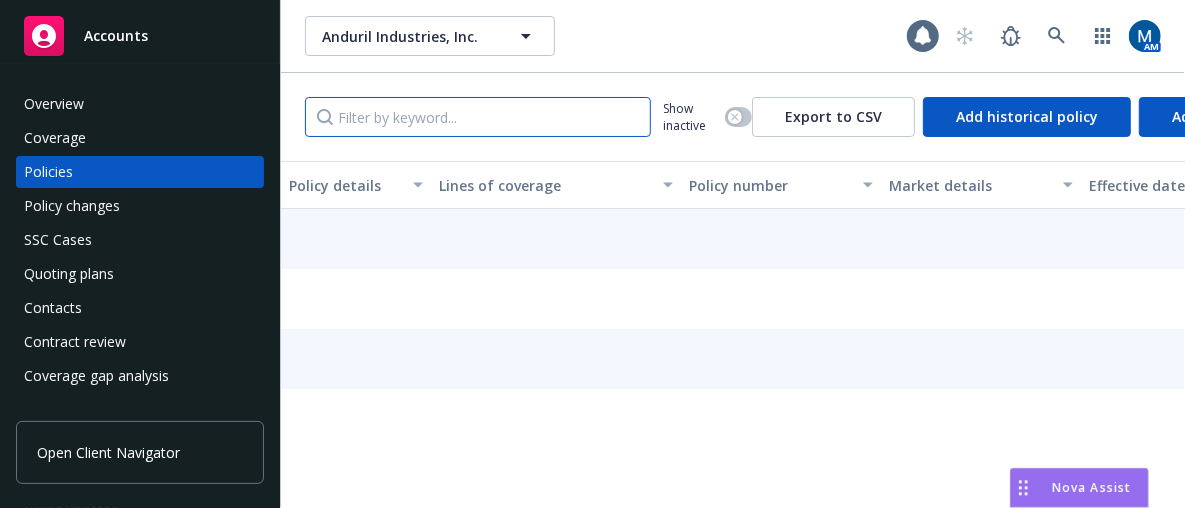 click at bounding box center (478, 117) 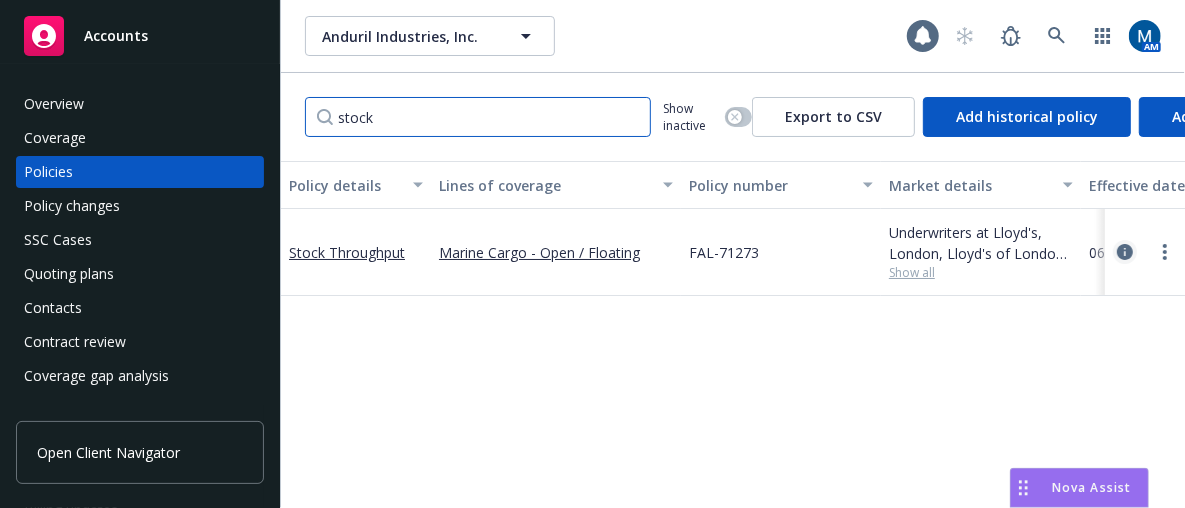 type on "stock" 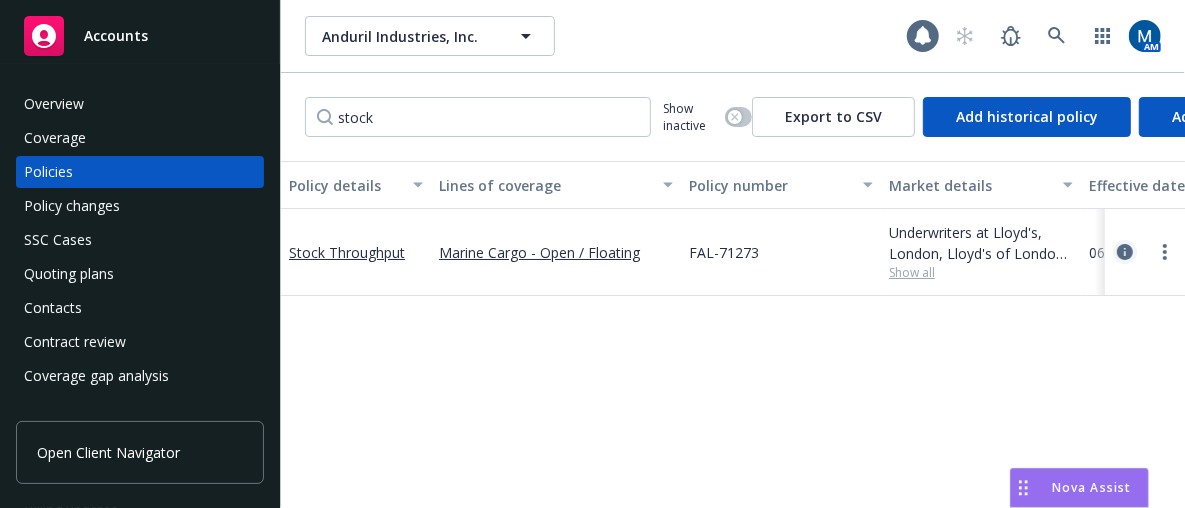 click 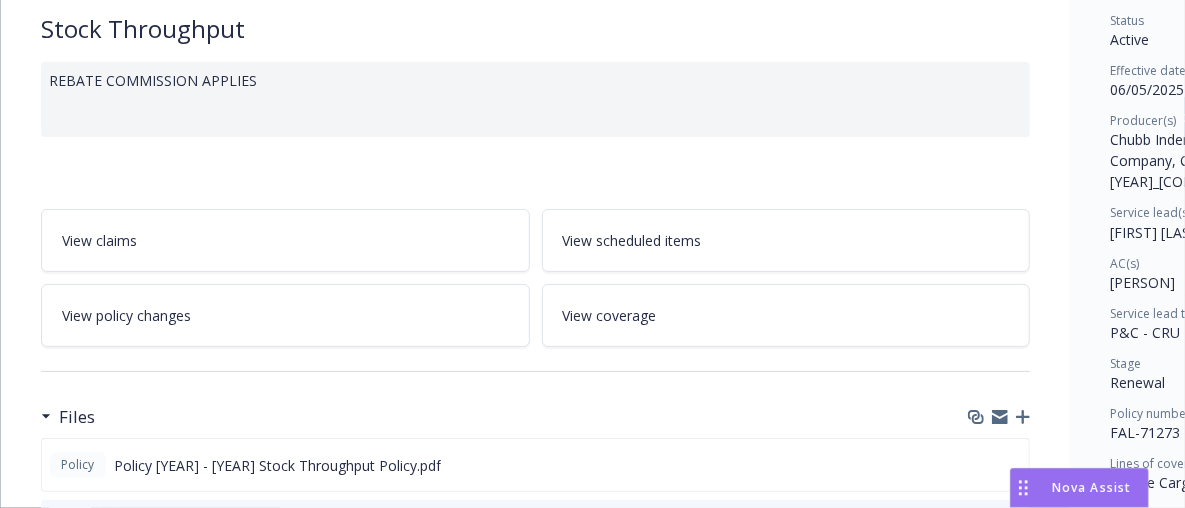 scroll, scrollTop: 154, scrollLeft: 0, axis: vertical 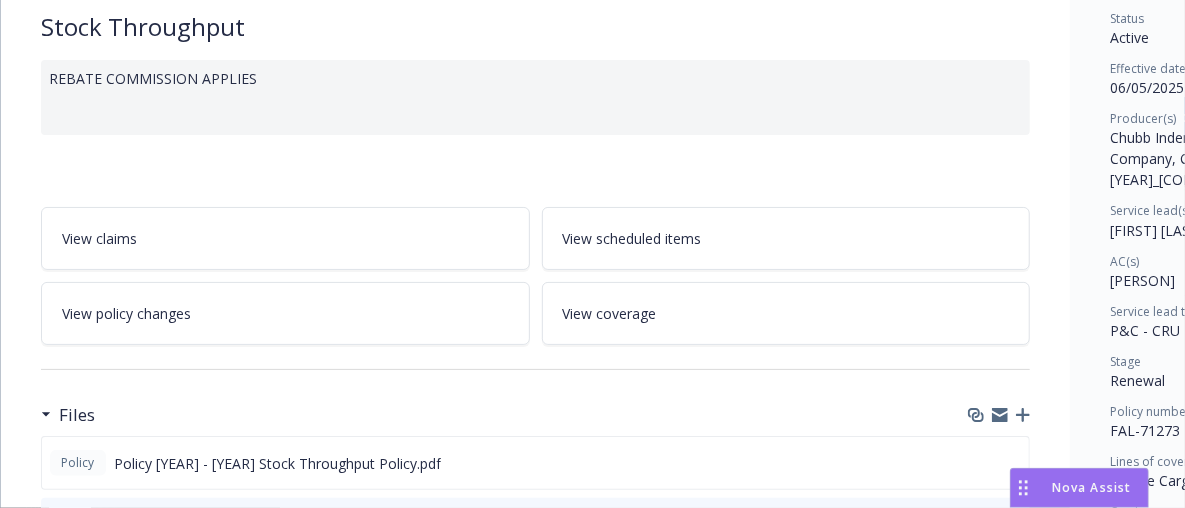 click on "View policy changes" at bounding box center (285, 313) 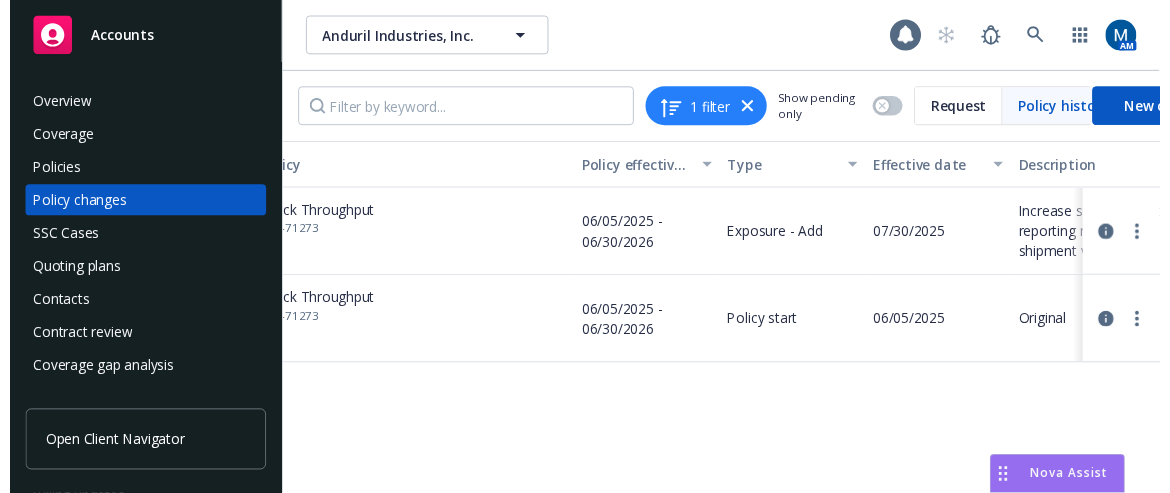 scroll, scrollTop: 0, scrollLeft: 0, axis: both 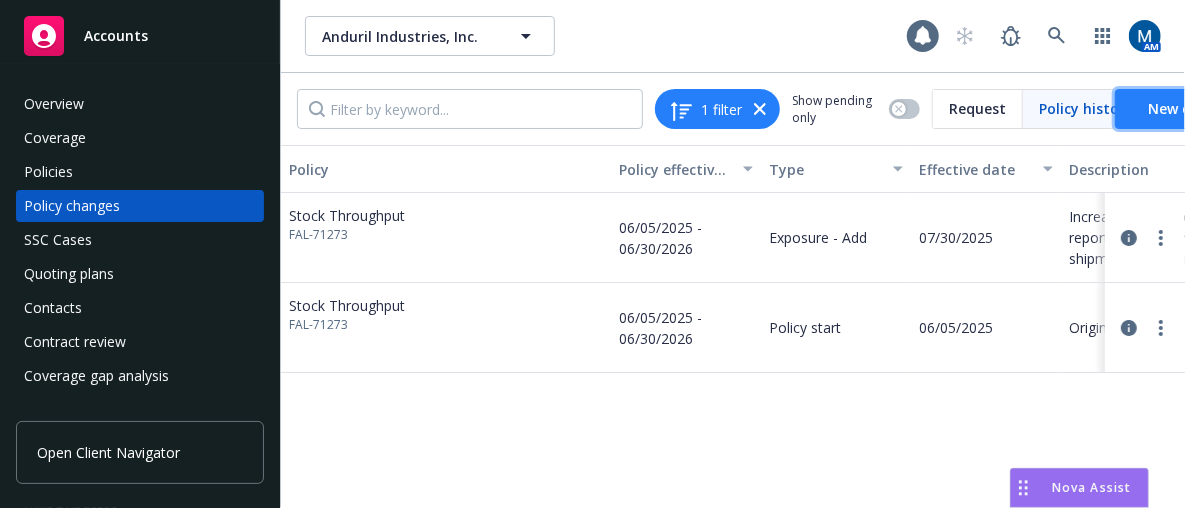 click on "New change request" at bounding box center [1219, 108] 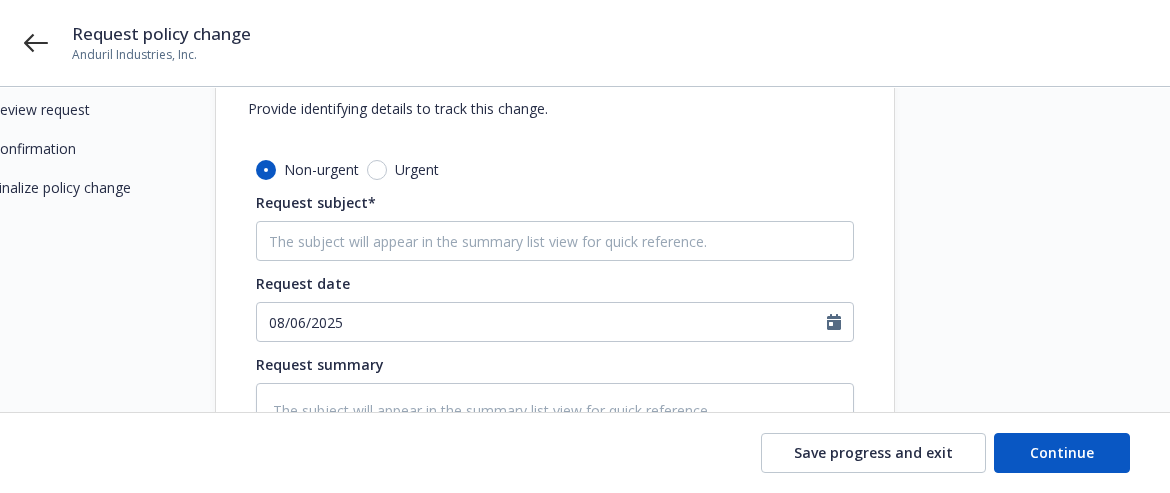 scroll, scrollTop: 109, scrollLeft: 0, axis: vertical 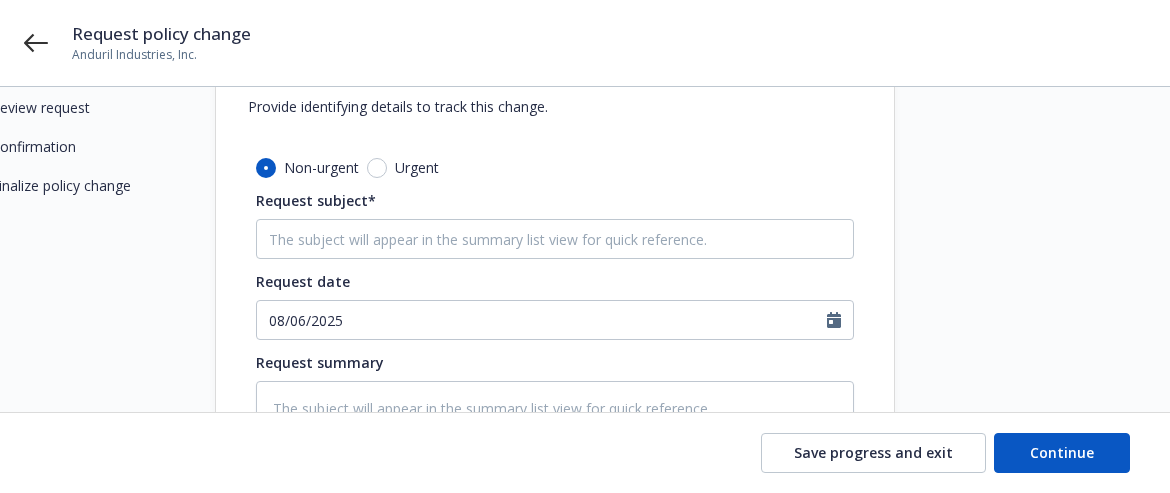 click on "Non-urgent Urgent Request subject* Request date [DATE] Request summary This information will be populated into the SSC case and appear in the sidebar for servicing team's reference throughout the workflow. Attach request reference materials No files attached. add" at bounding box center (555, 381) 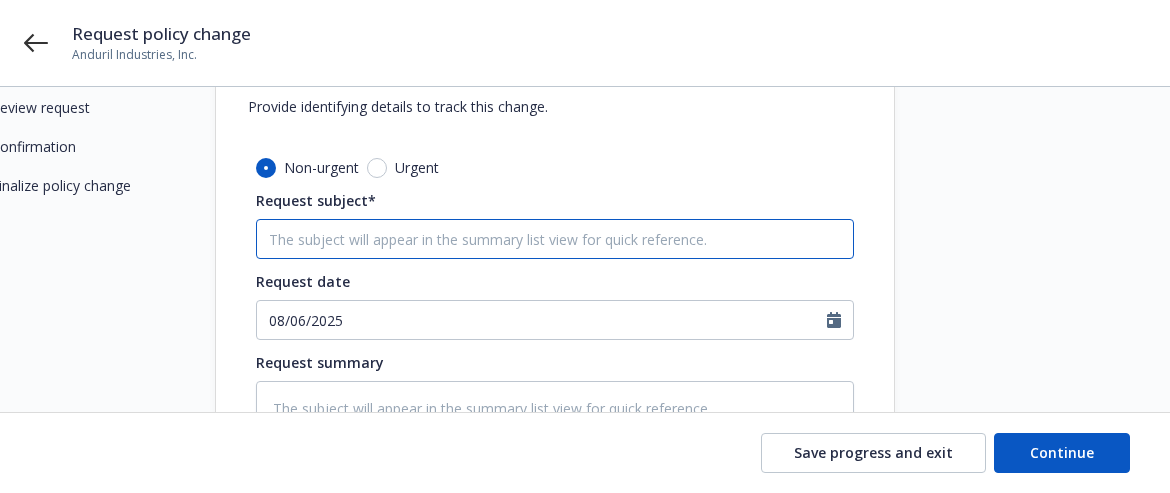 click on "Request subject*" at bounding box center [555, 239] 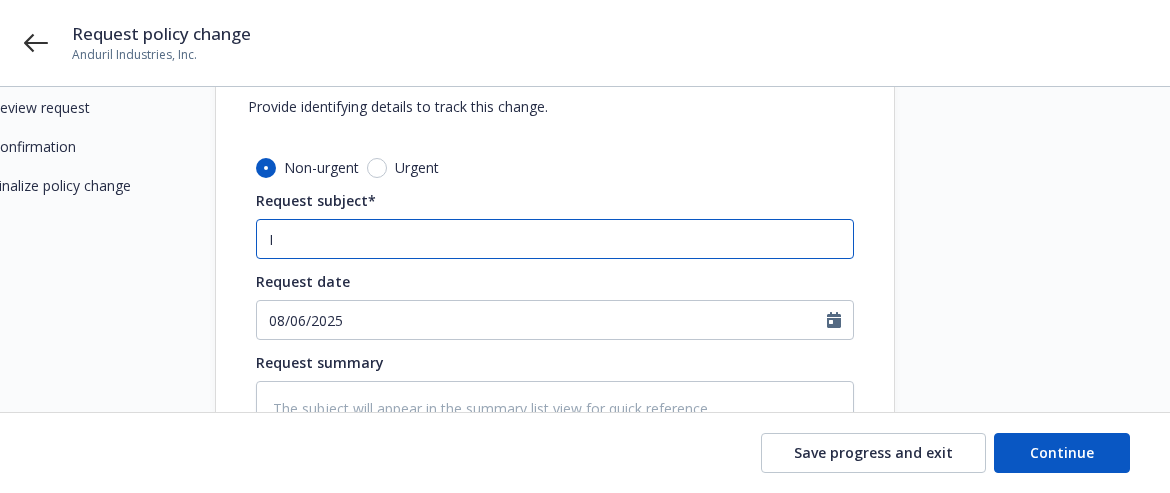 click on "I" at bounding box center [555, 239] 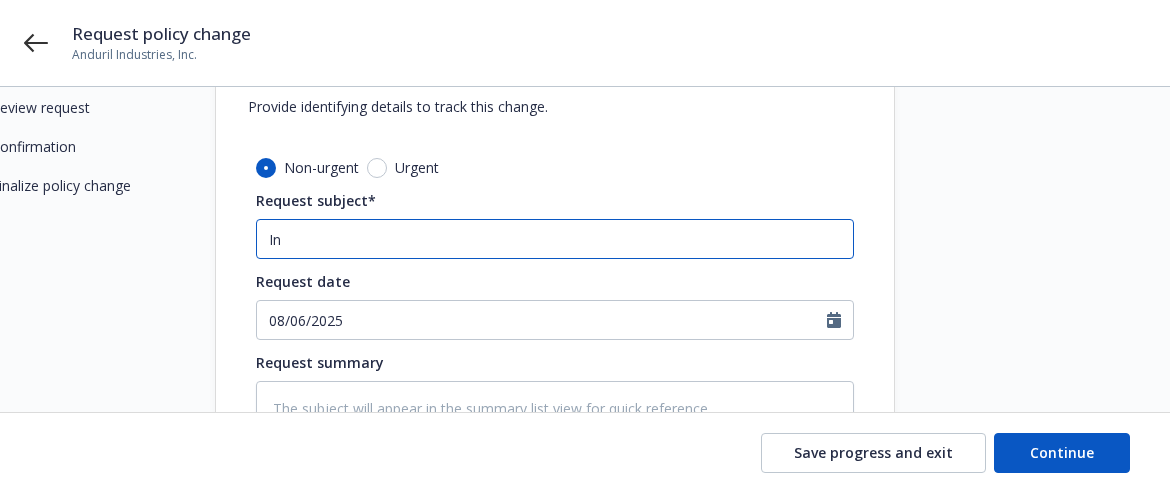 type on "x" 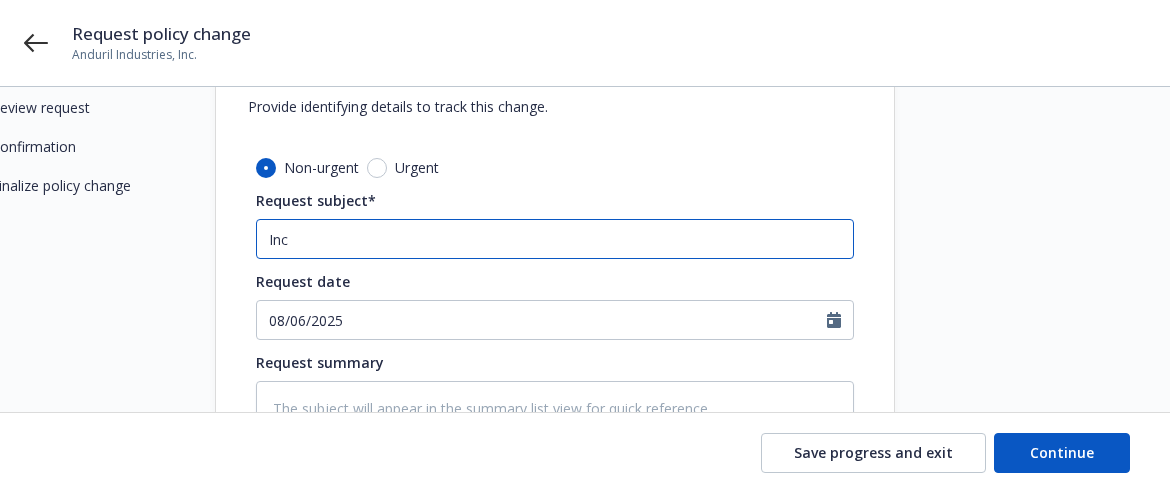 type on "x" 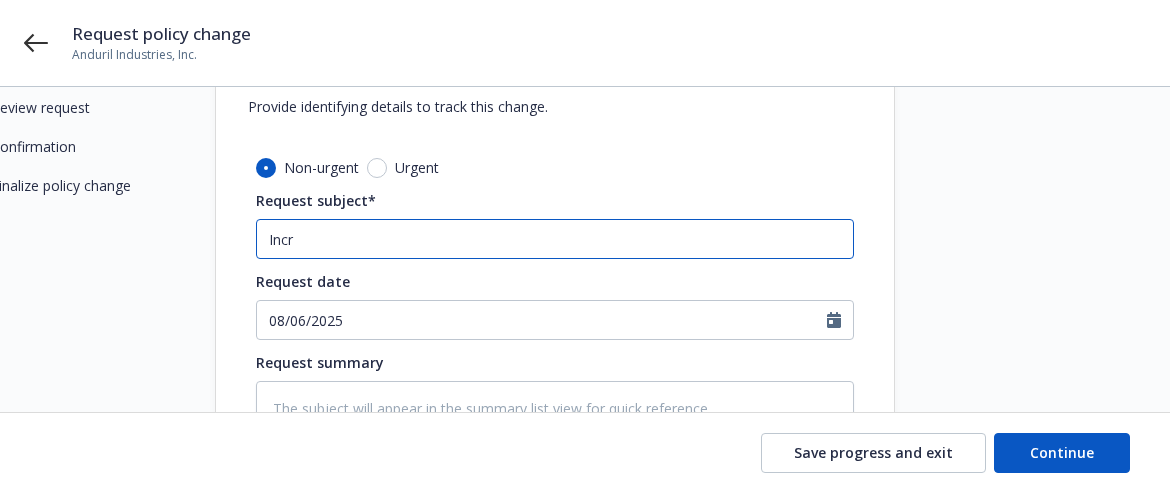 type on "x" 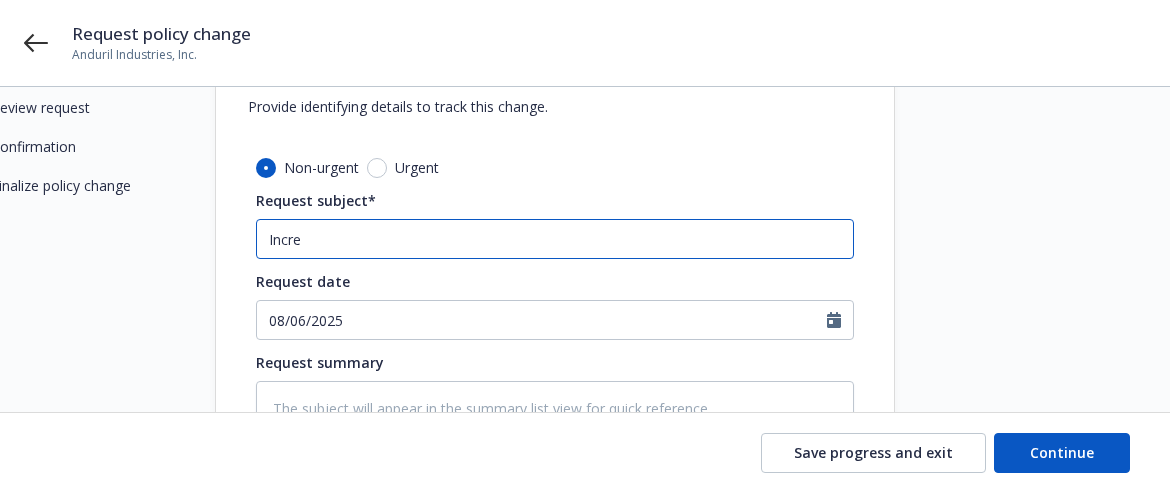 type on "x" 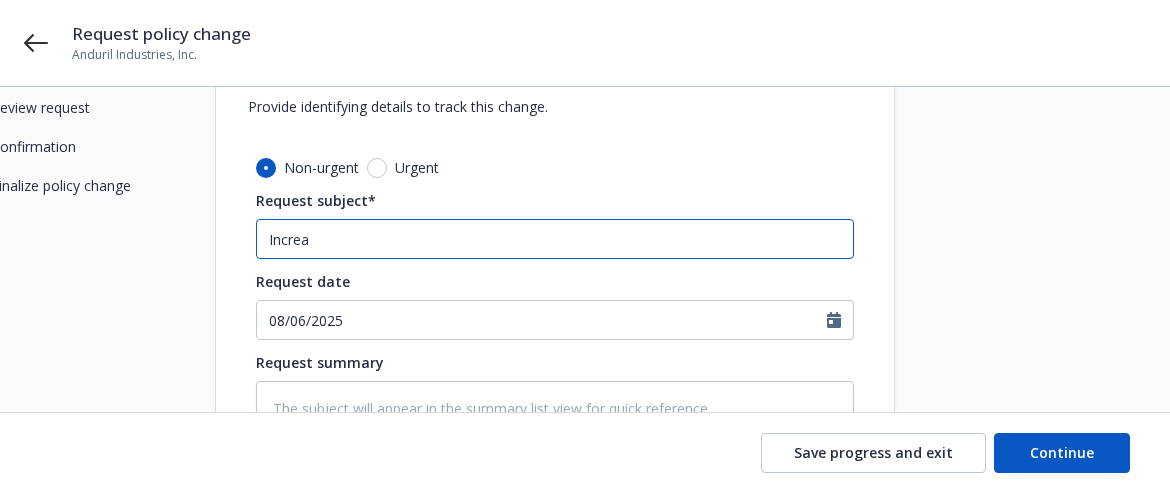type on "x" 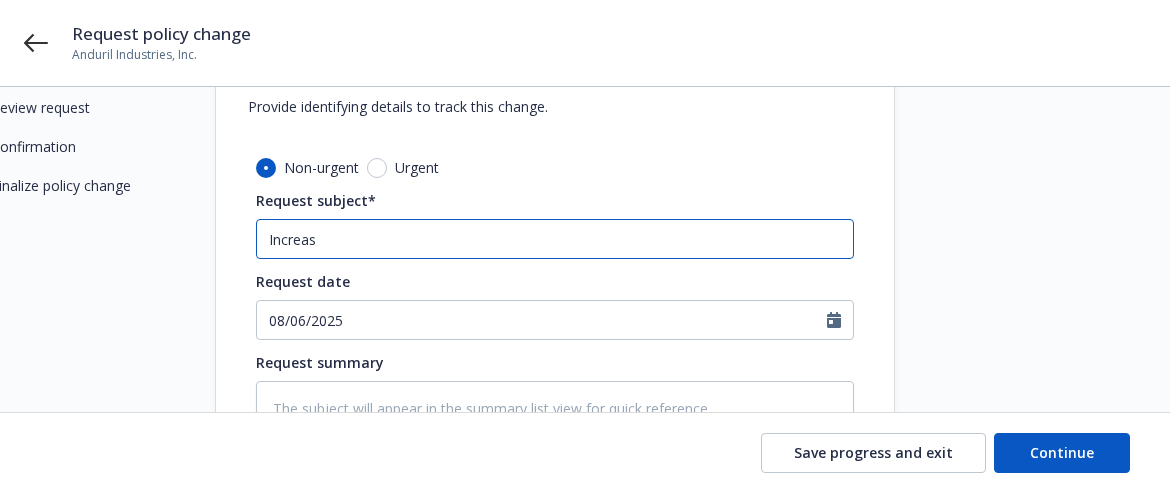 type on "x" 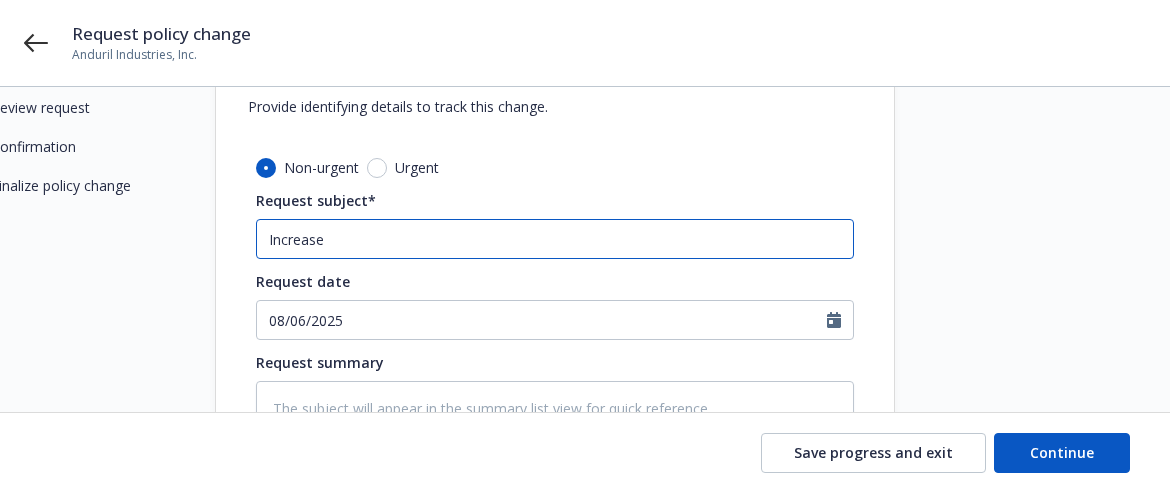 type on "x" 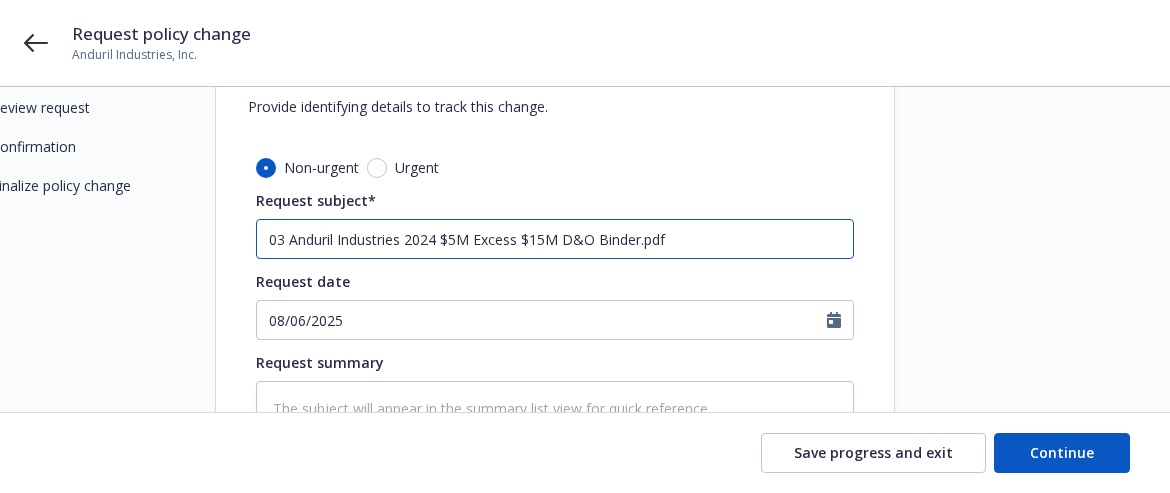 type on "x" 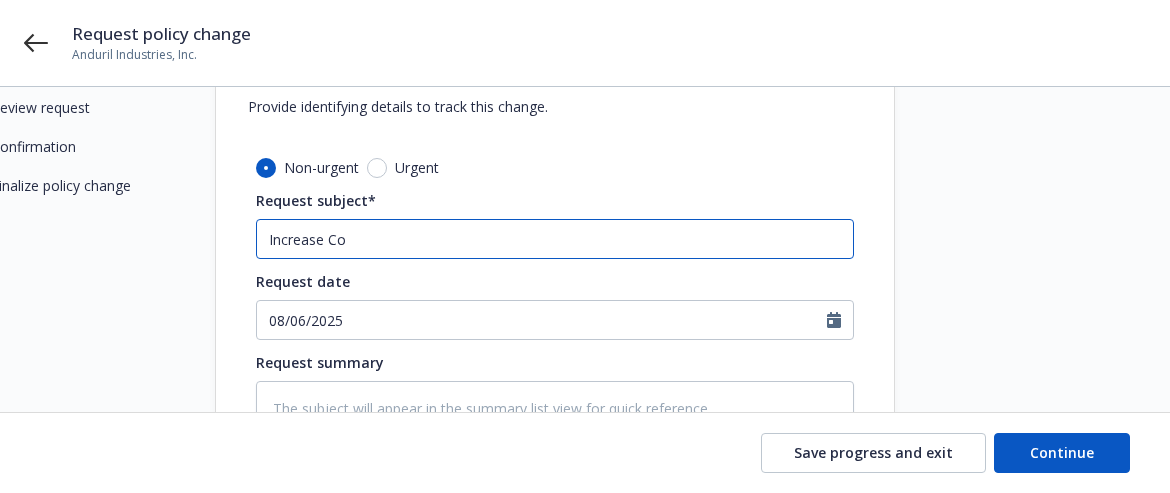 type on "x" 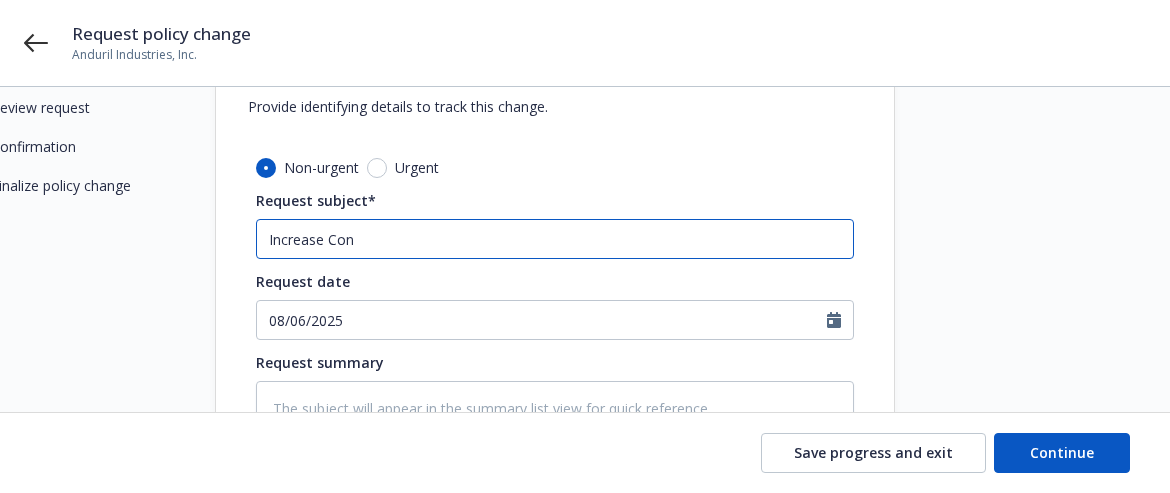 type on "x" 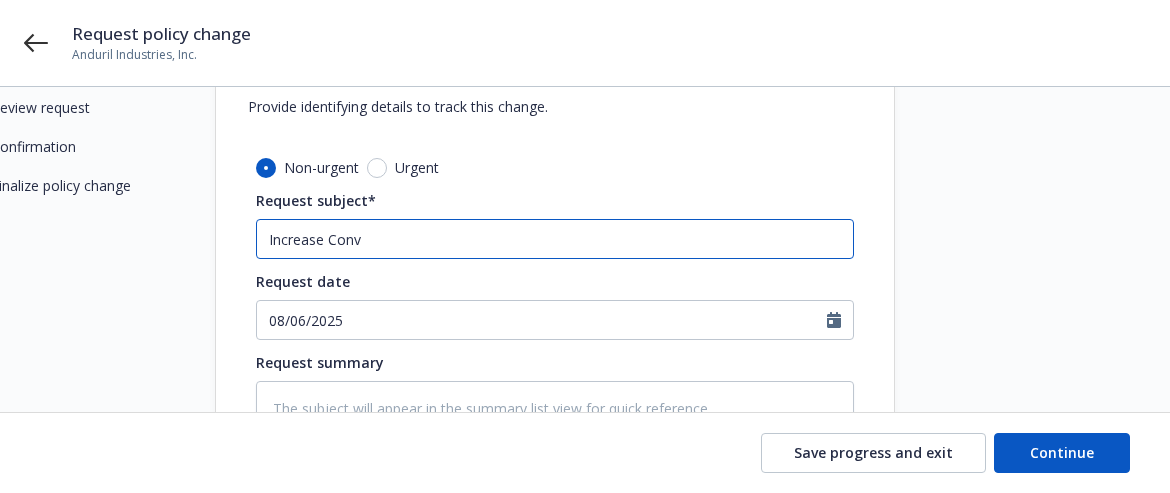 type on "x" 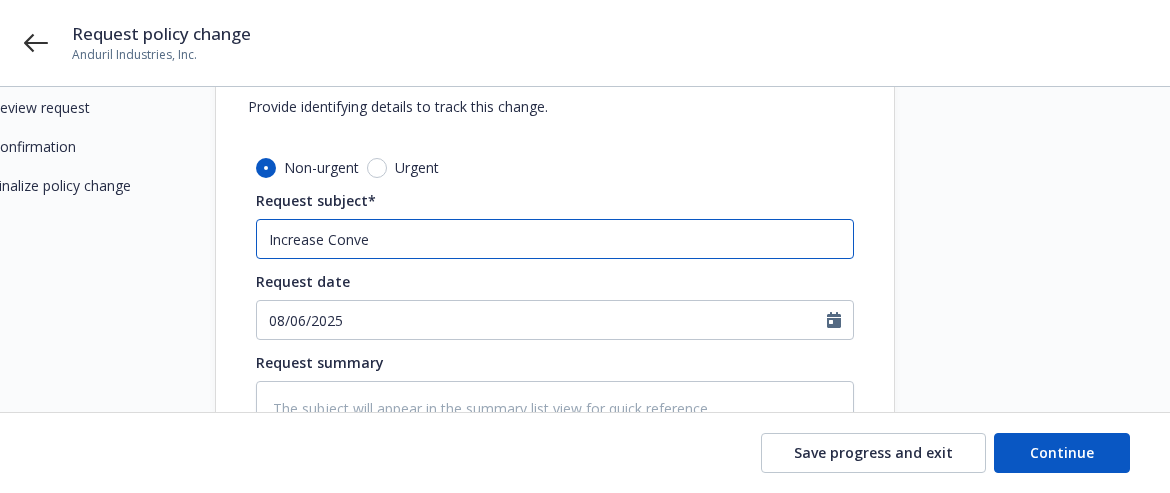 type on "x" 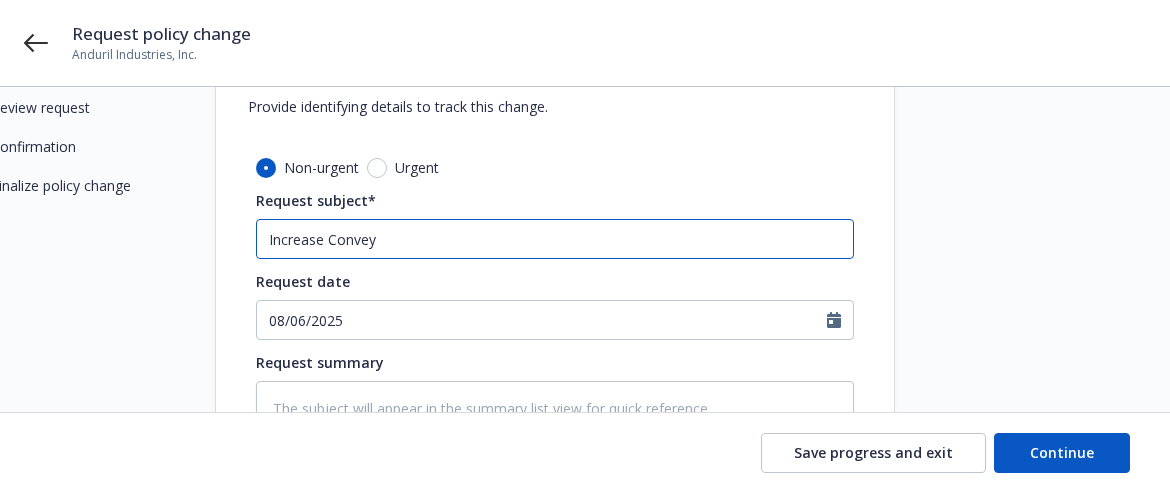 type on "x" 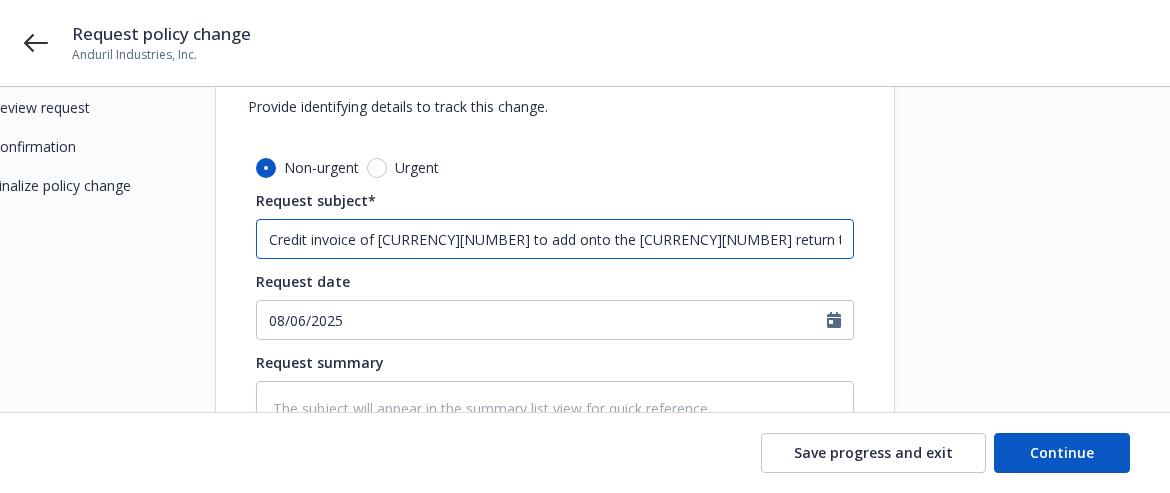 type on "x" 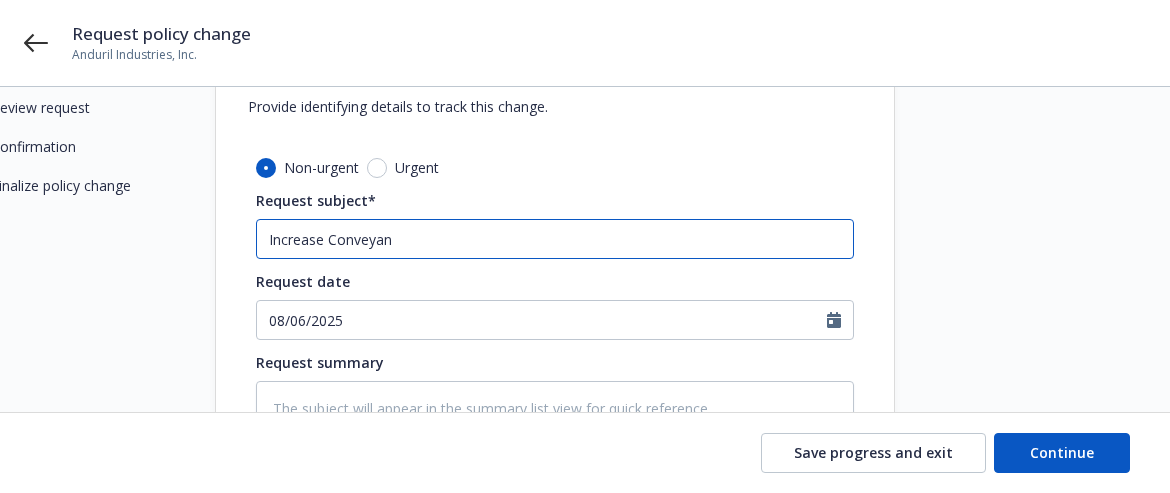 type on "x" 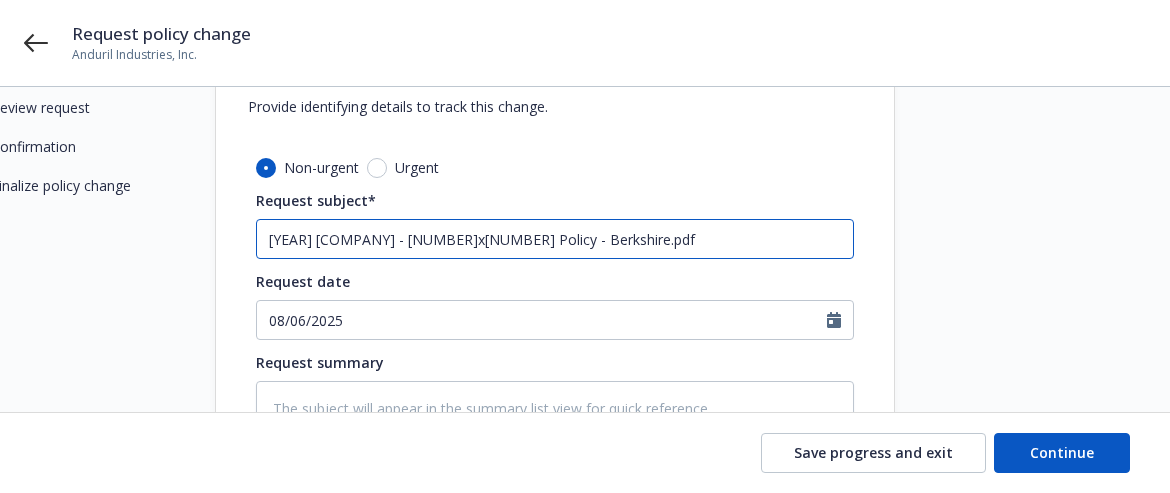 type on "x" 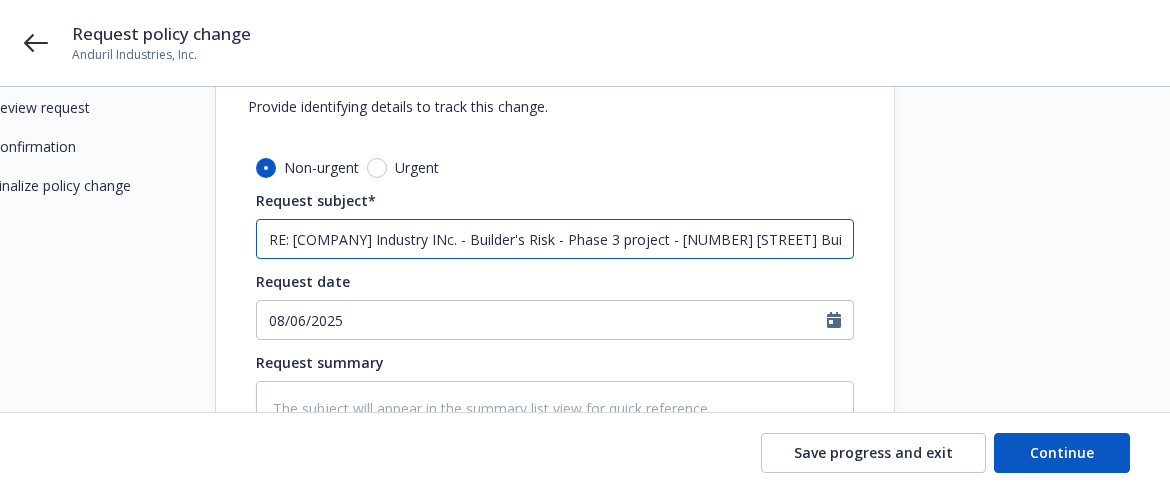 type on "x" 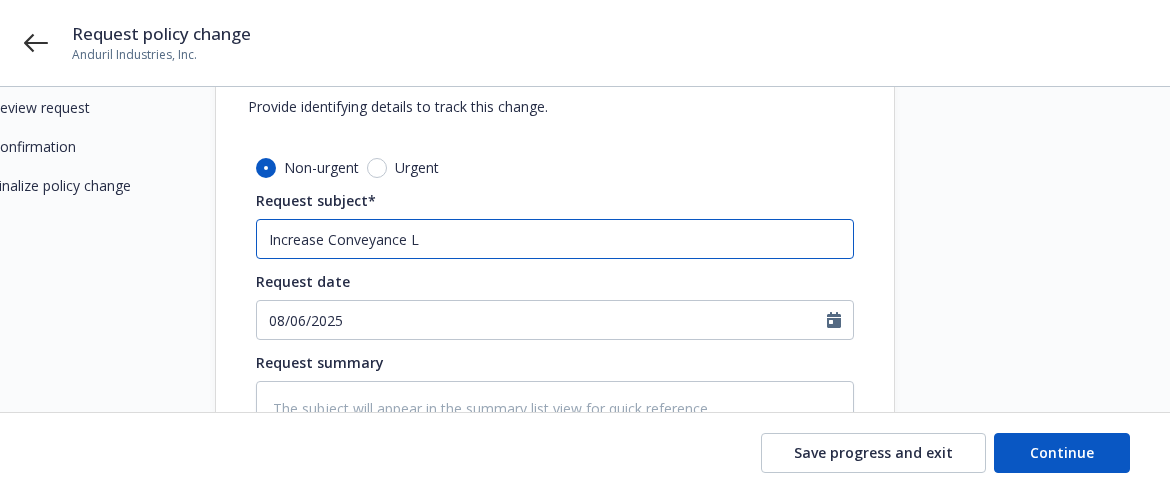 type on "x" 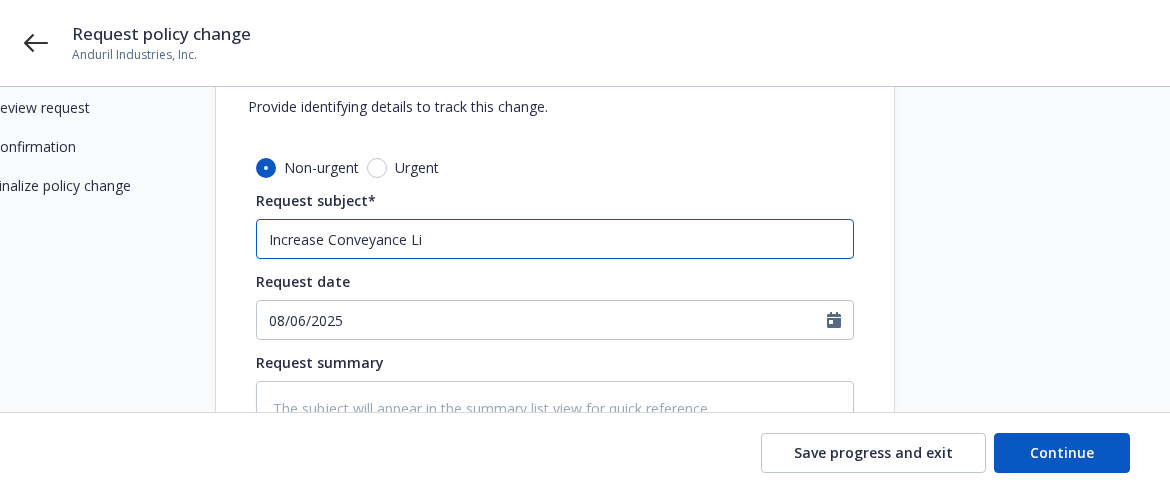 type on "x" 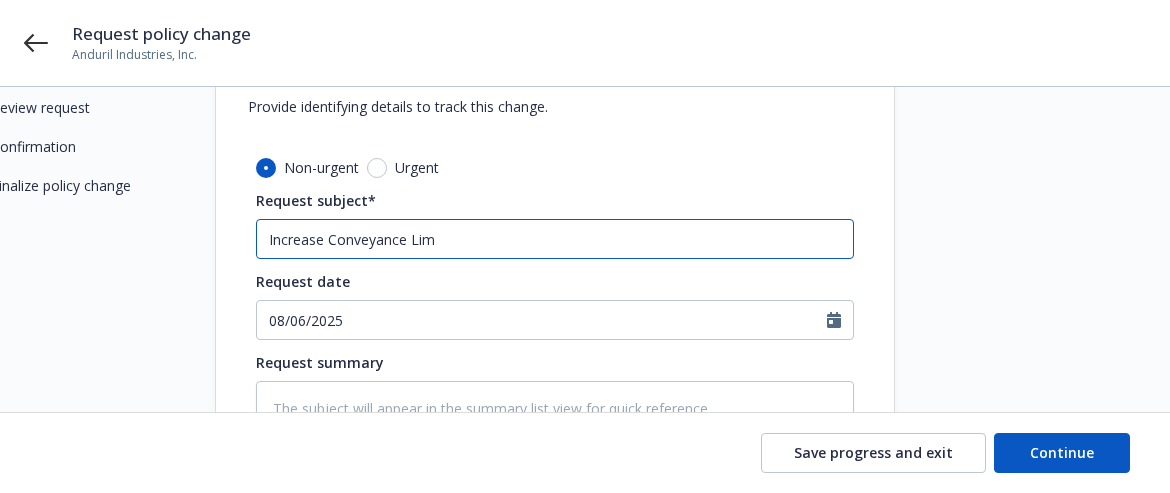 type on "x" 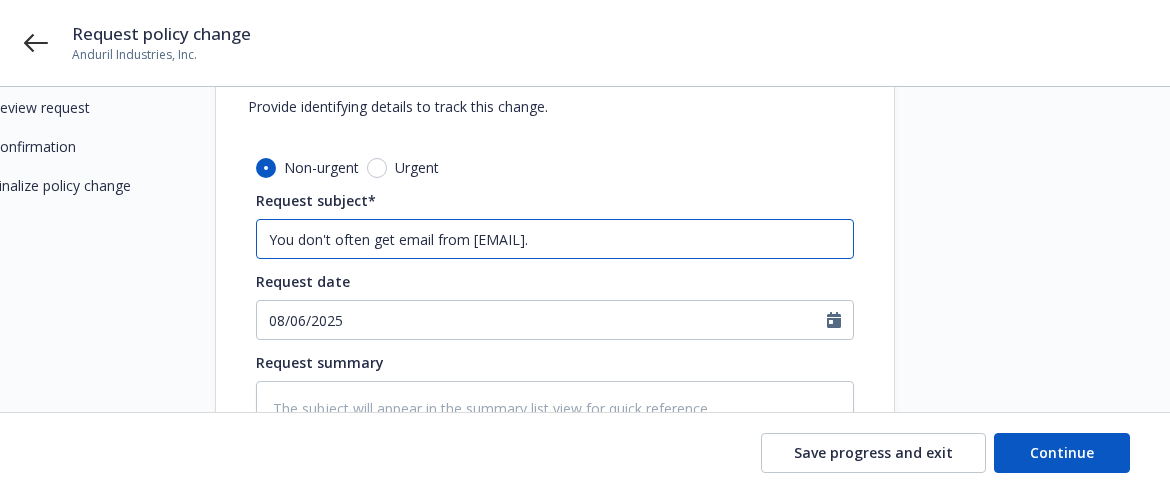 type on "x" 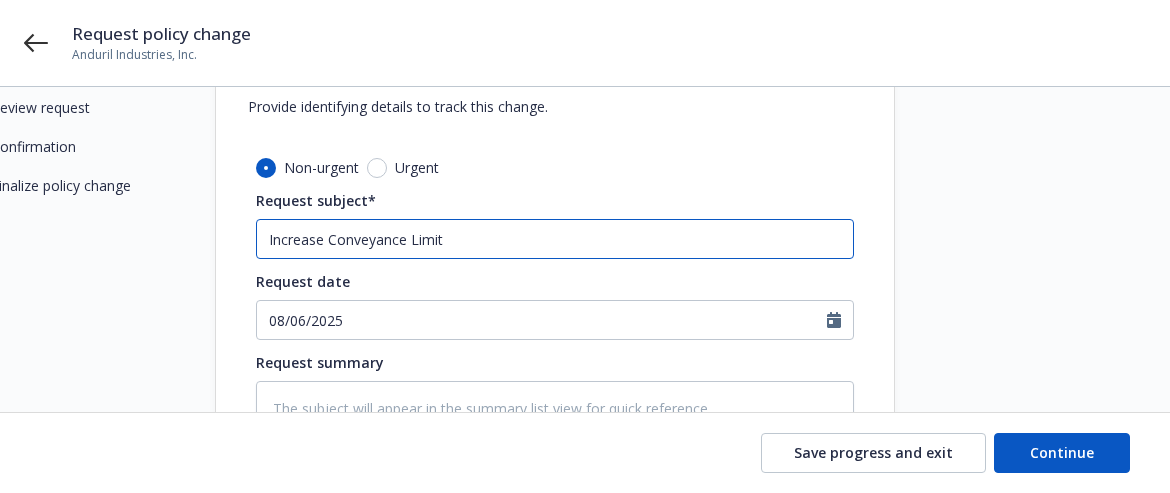type on "x" 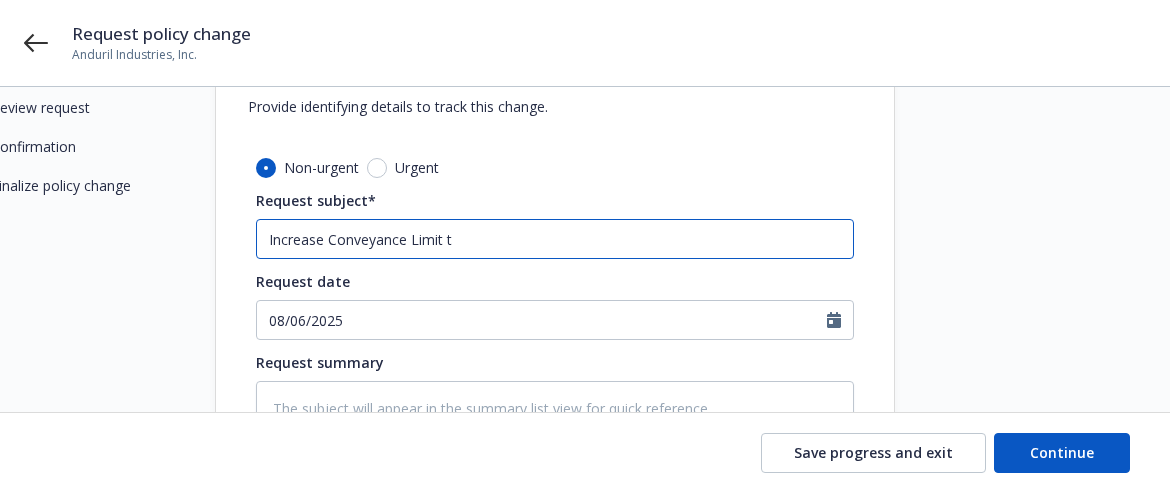 type on "x" 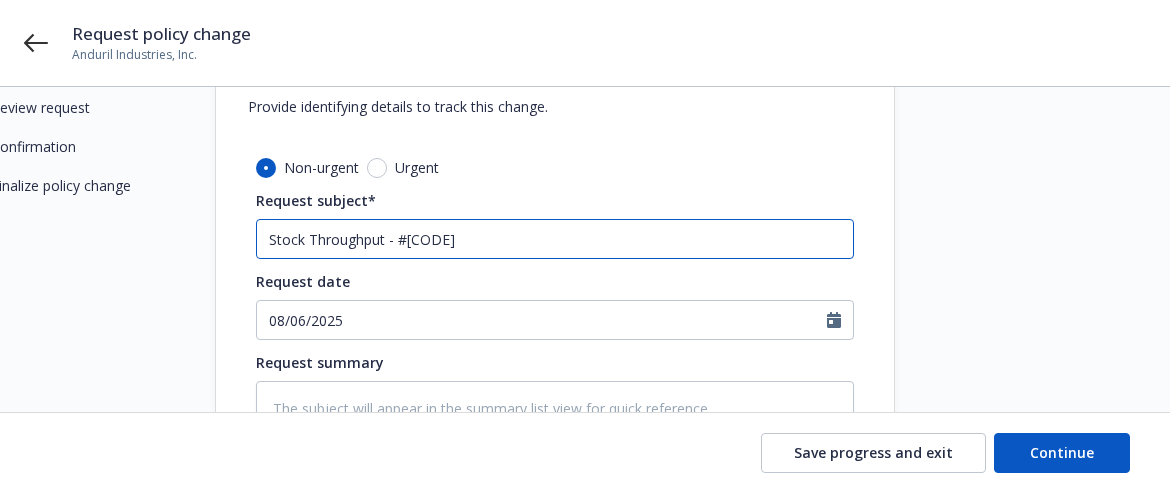 type on "x" 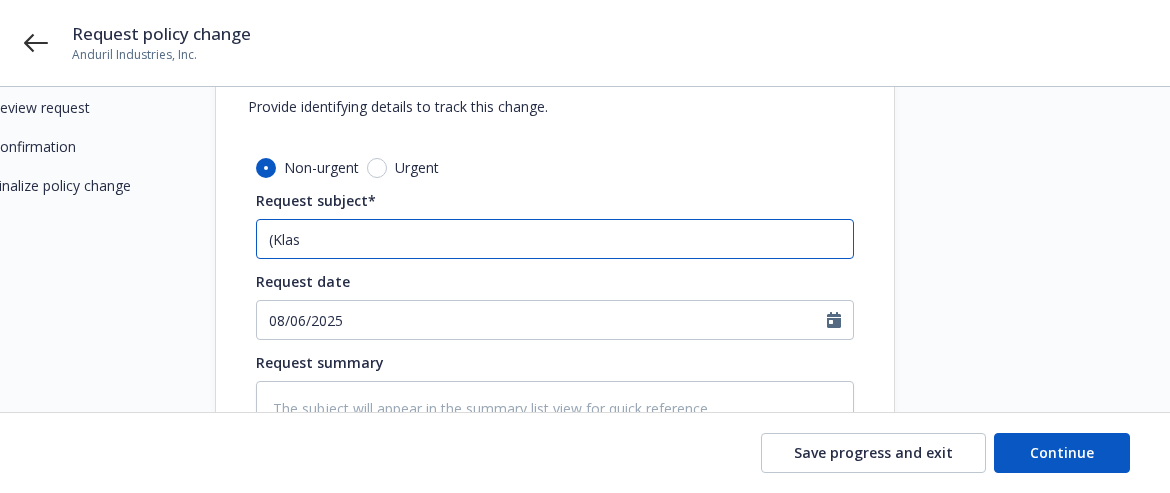 type on "x" 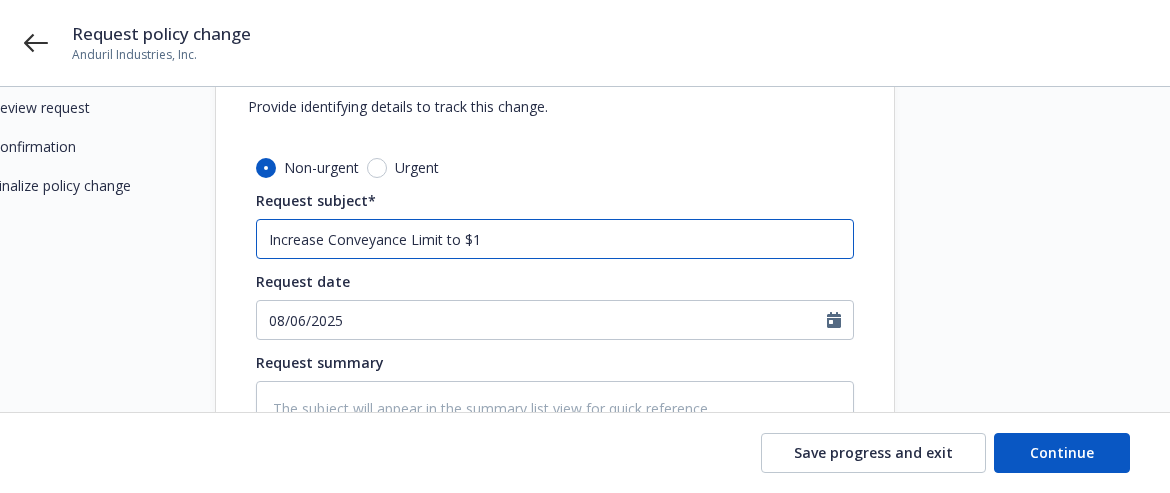 type on "x" 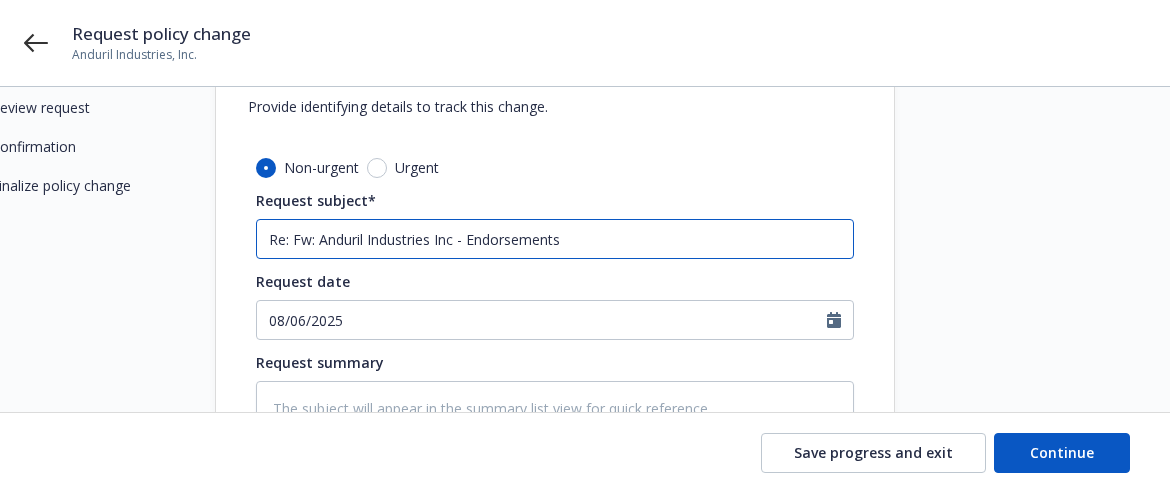 type on "x" 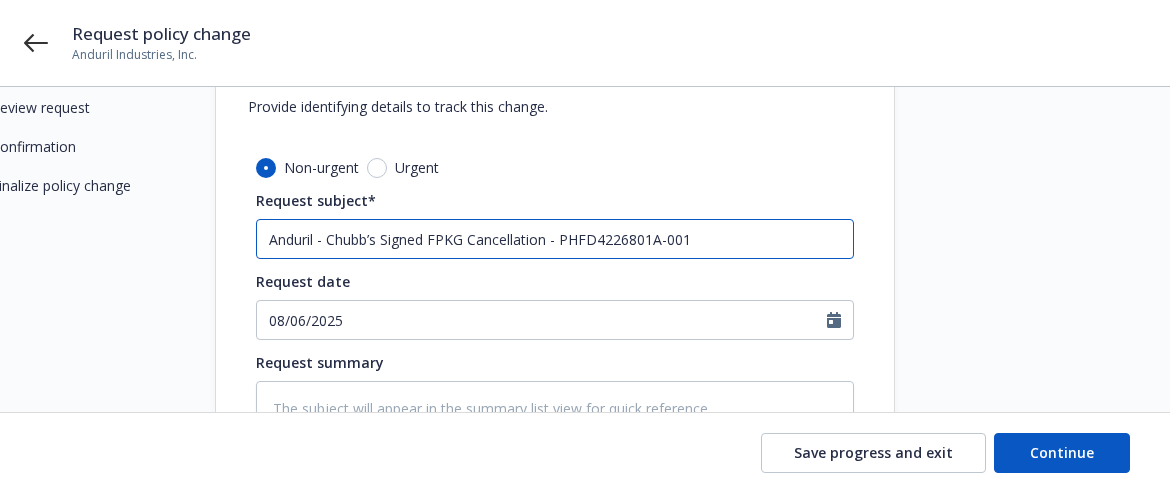 scroll, scrollTop: 235, scrollLeft: 0, axis: vertical 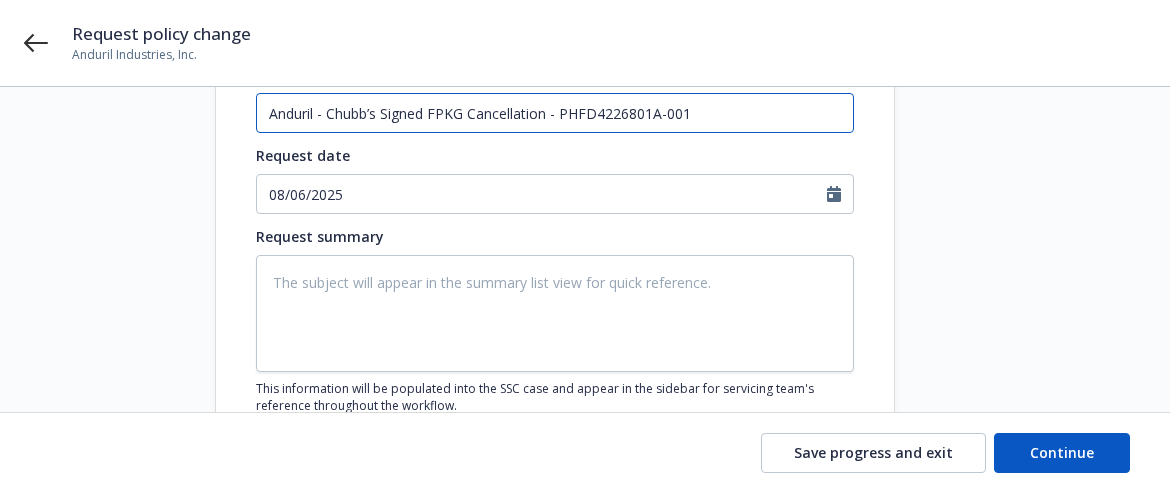 type on "Anduril - Chubb’s Signed FPKG Cancellation - PHFD4226801A-001" 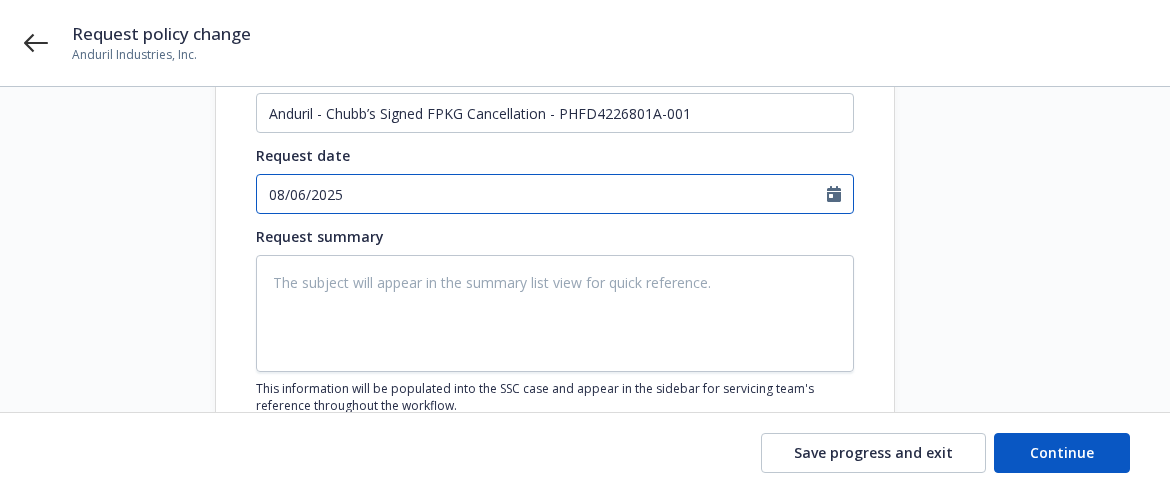 click 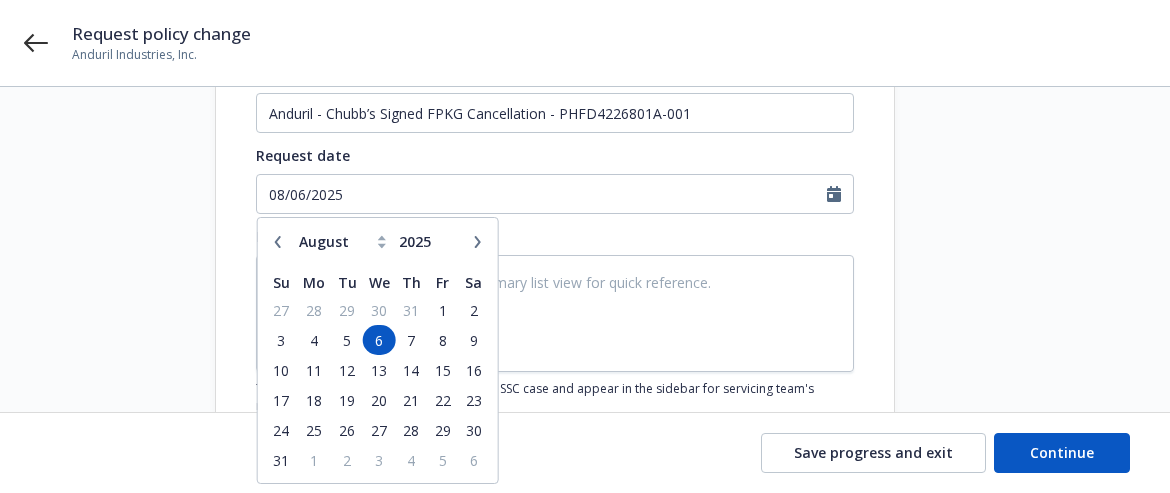 click 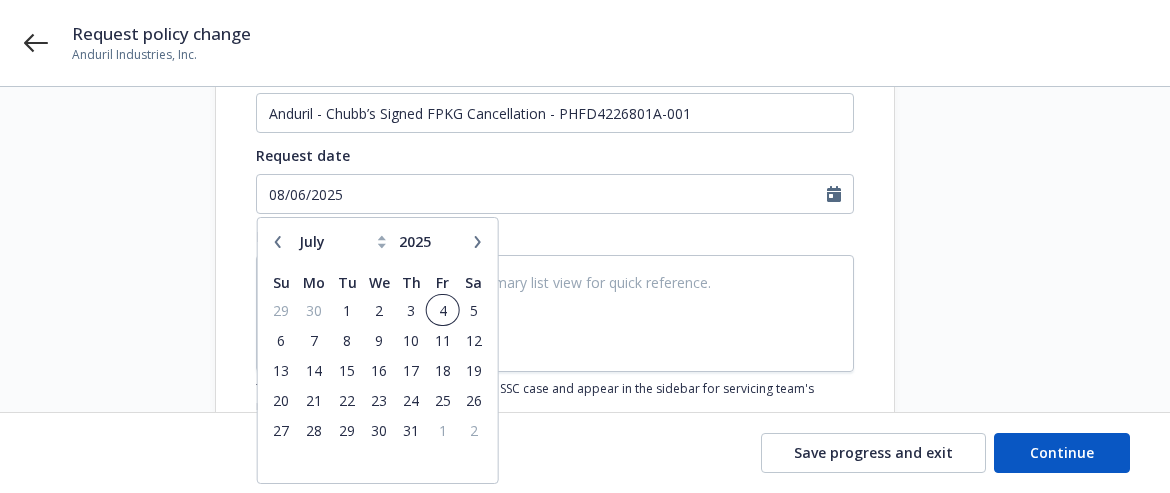 click on "4" at bounding box center [442, 310] 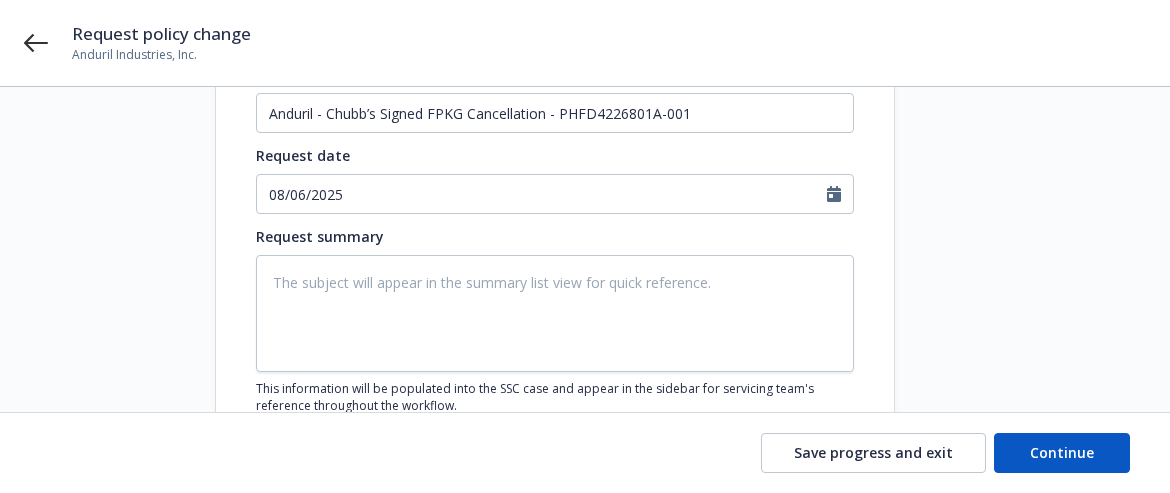 type on "x" 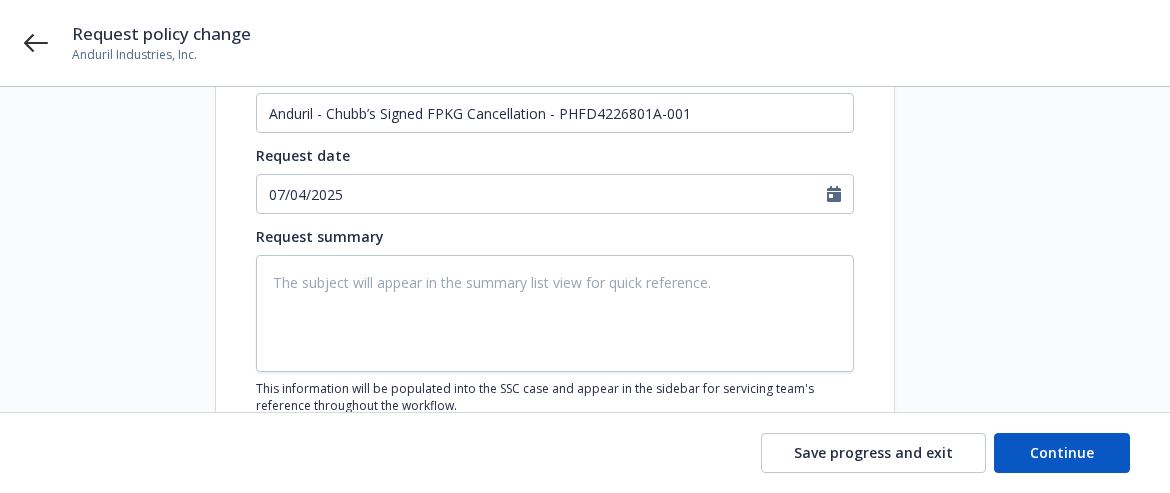 type on "x" 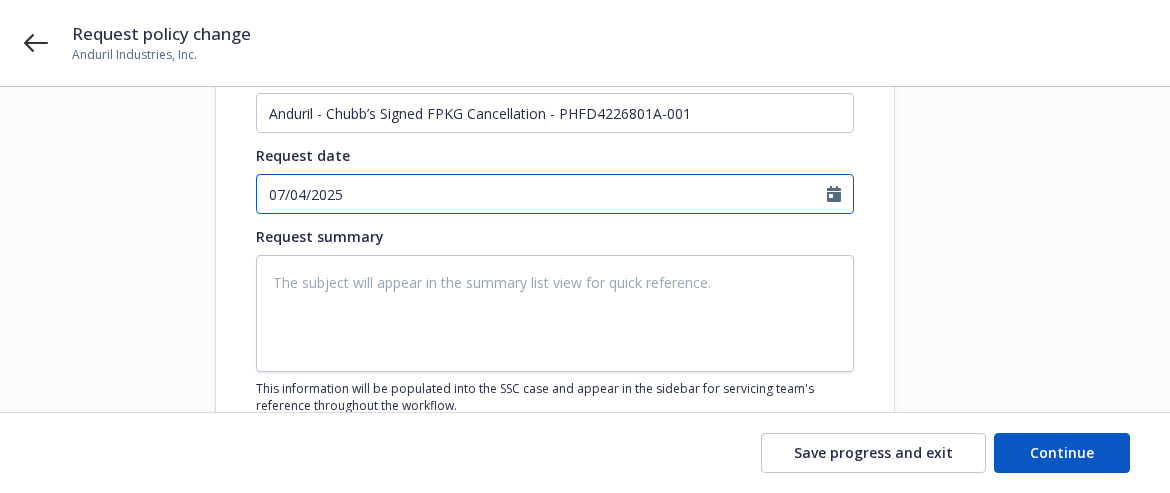 click 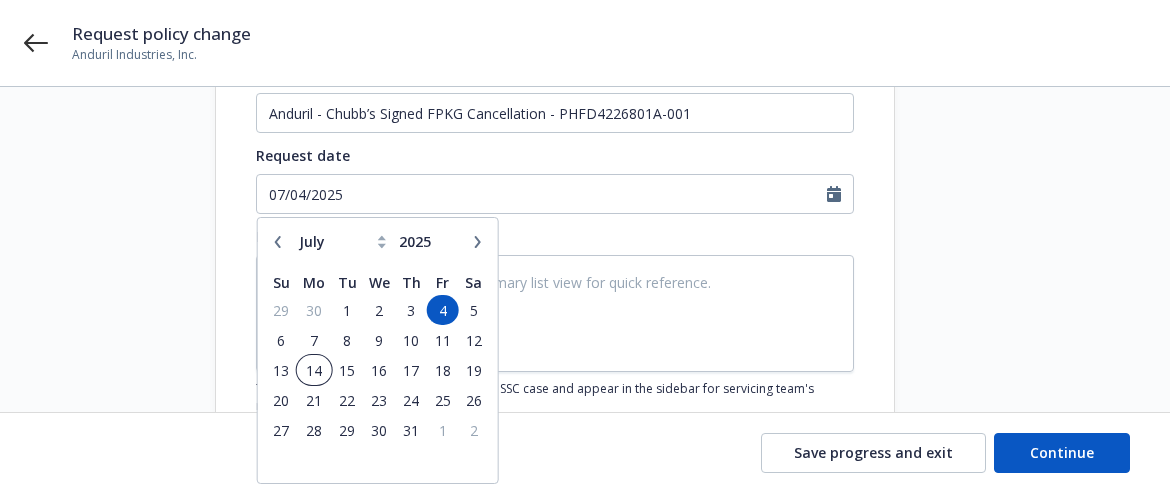 click on "14" at bounding box center [314, 370] 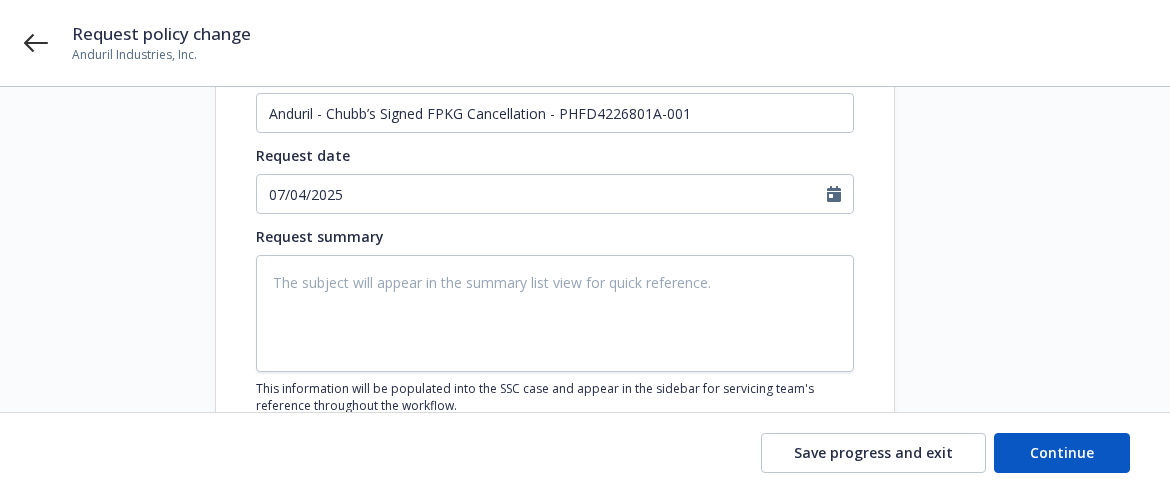 type on "x" 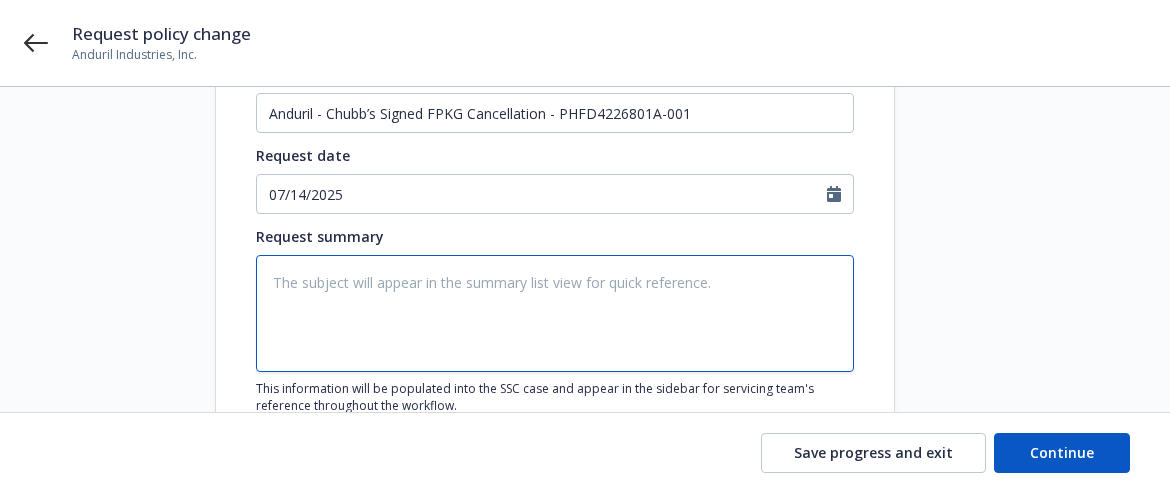 click at bounding box center [555, 313] 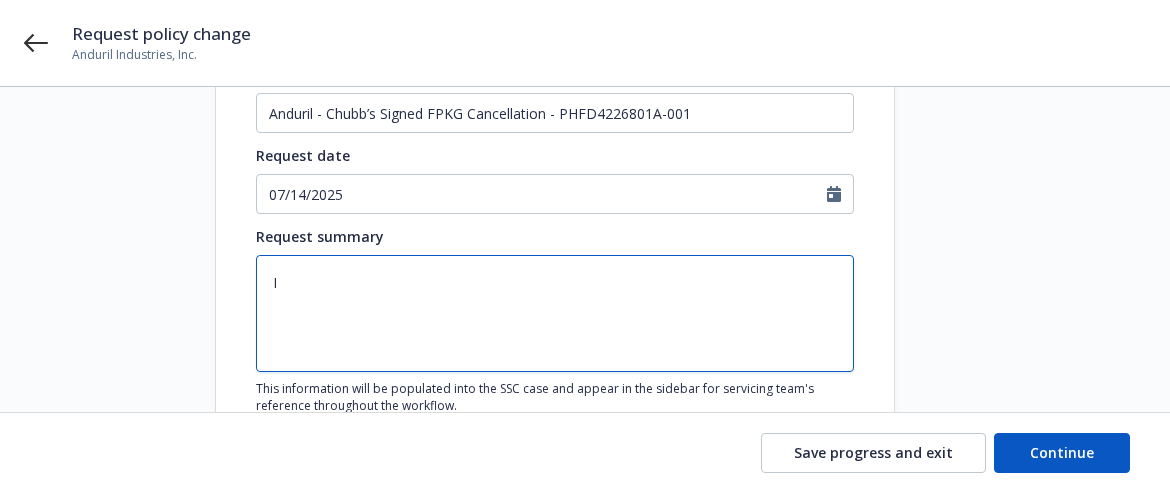 type on "x" 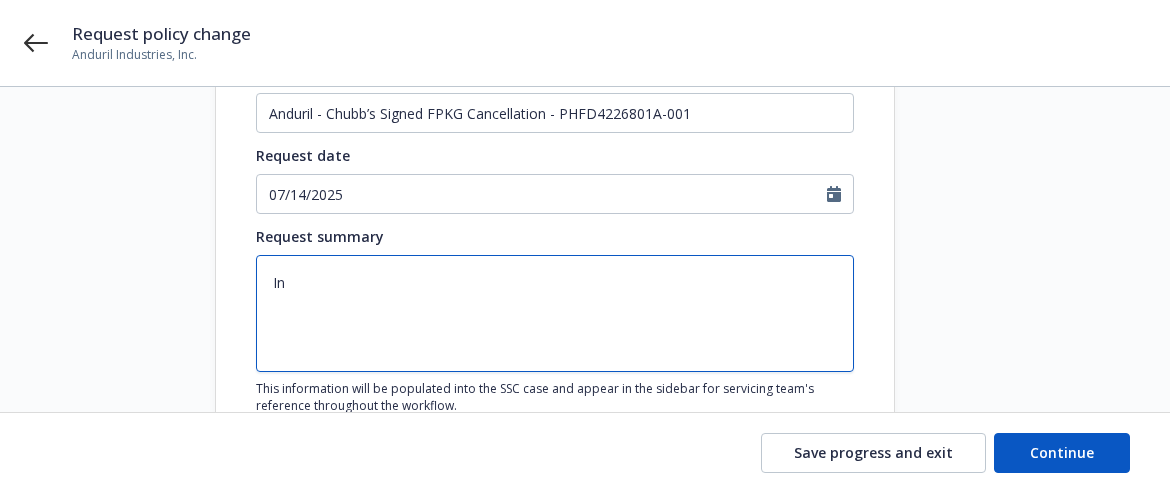 type on "x" 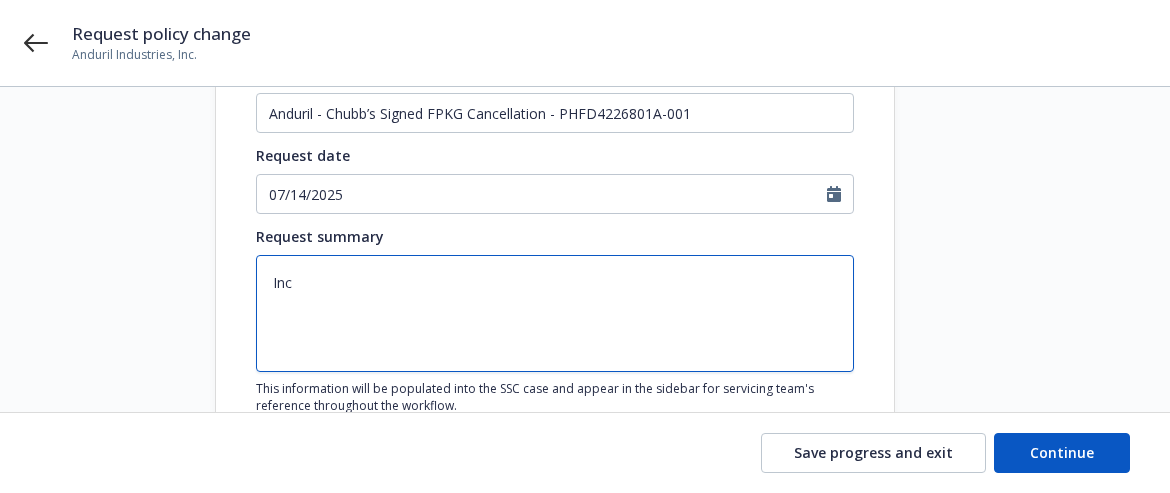 type on "x" 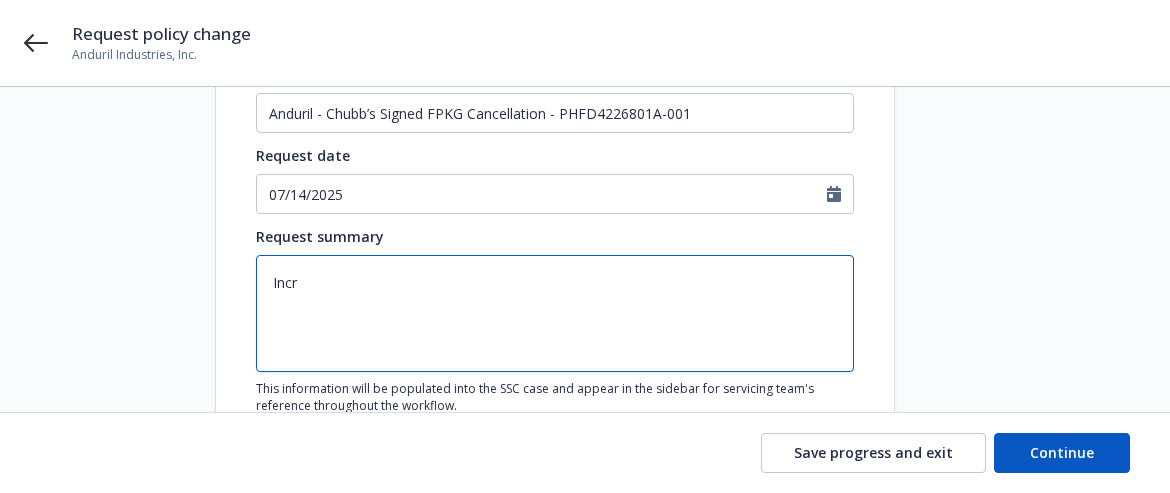 type on "x" 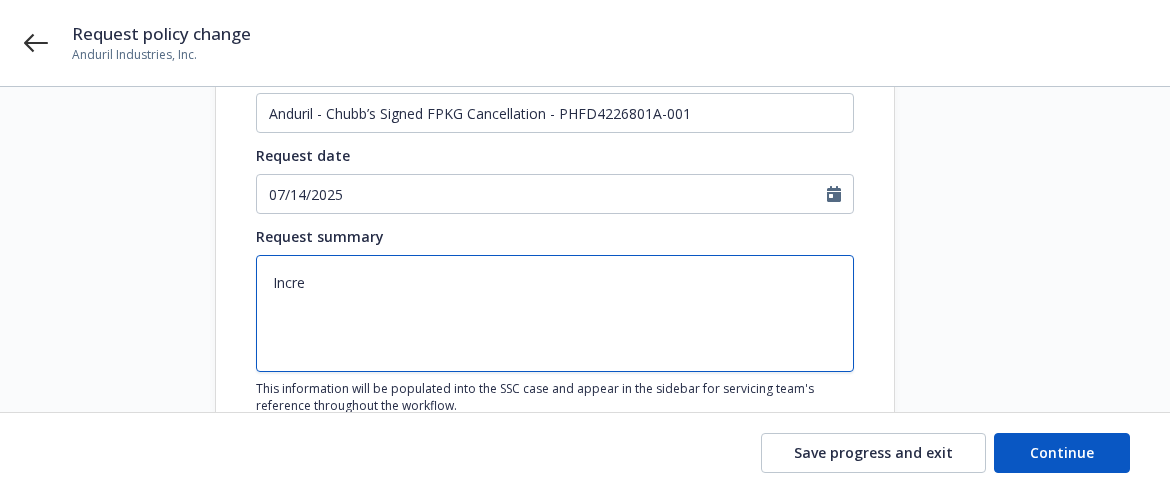 type on "x" 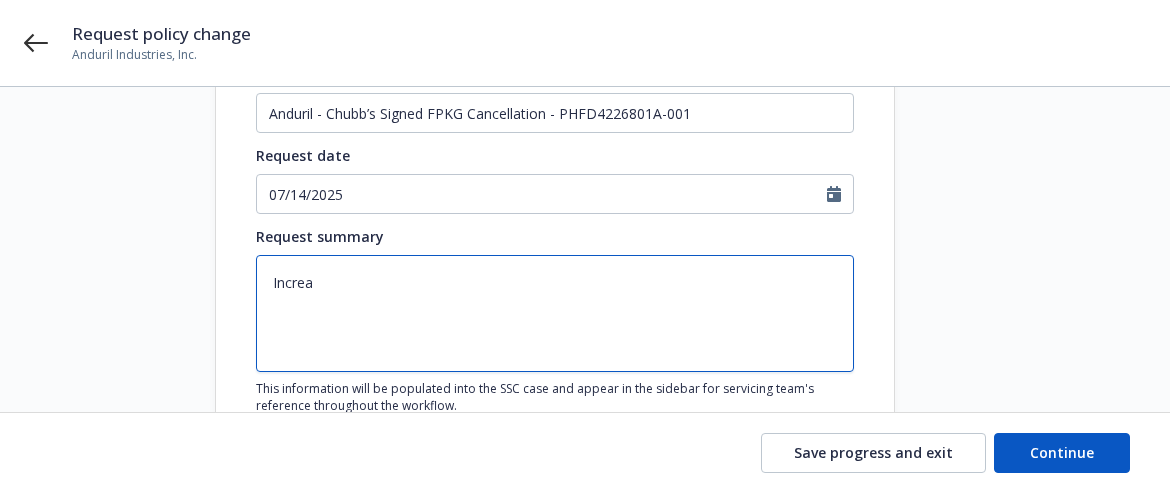 type on "x" 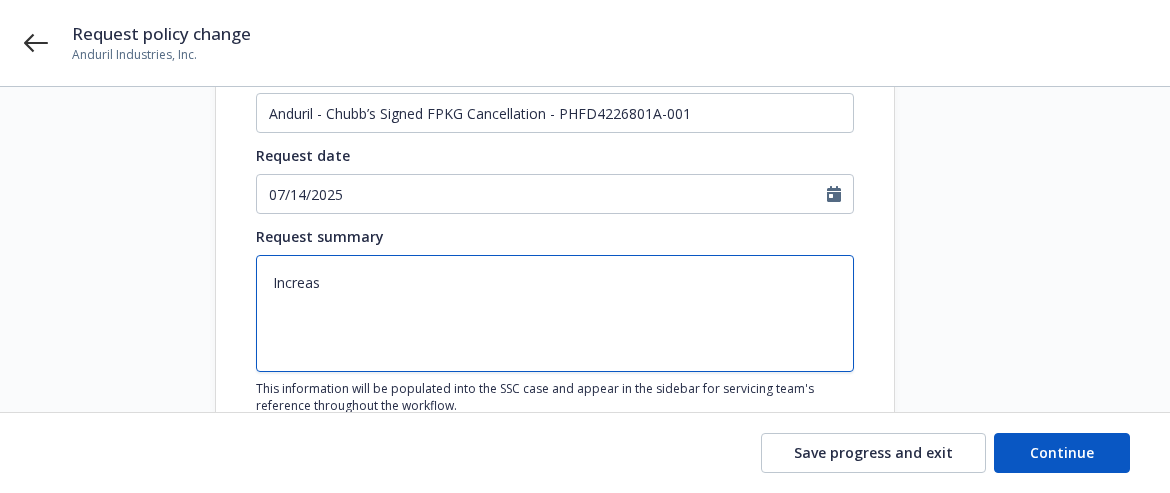 type on "x" 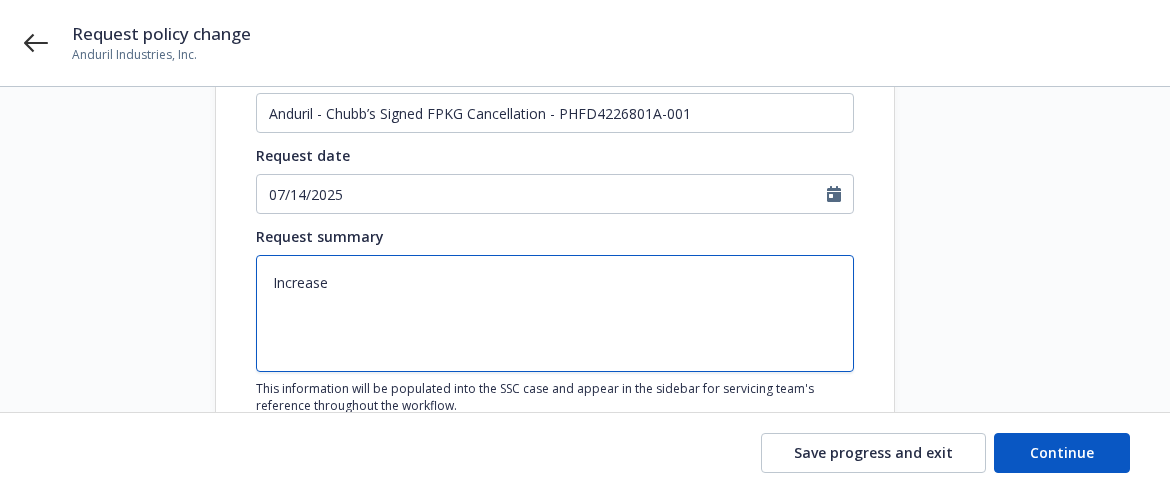 type on "x" 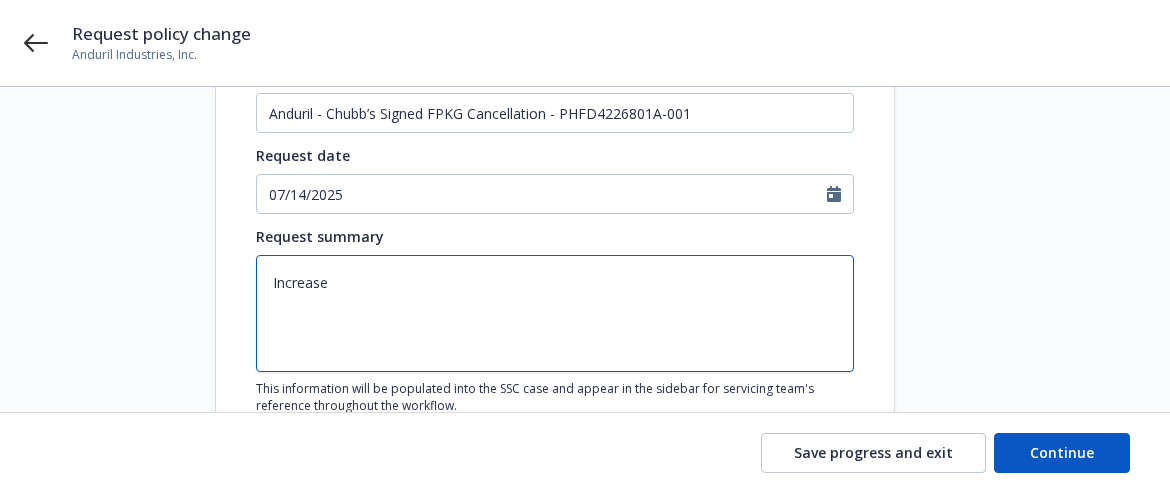 type on "x" 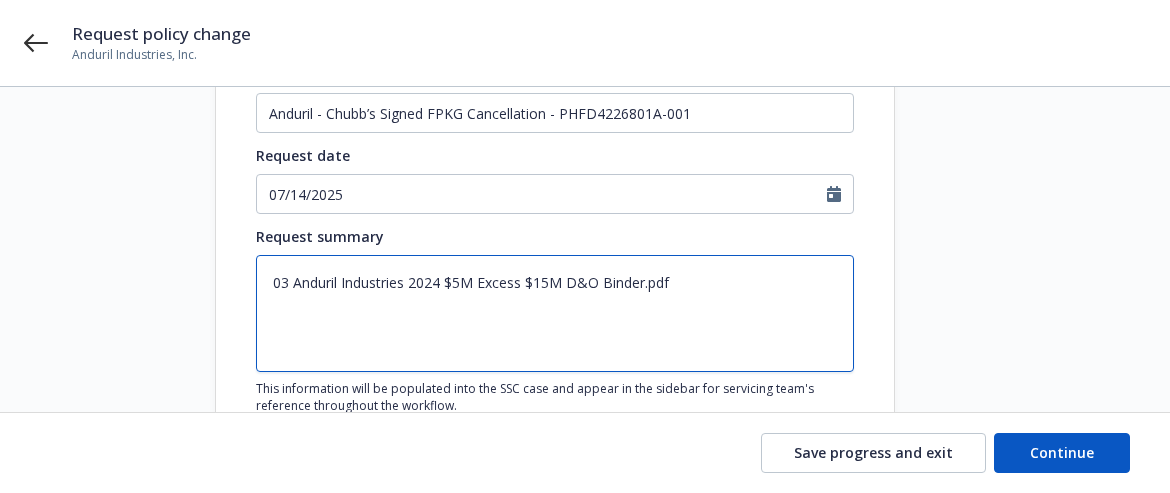 type on "x" 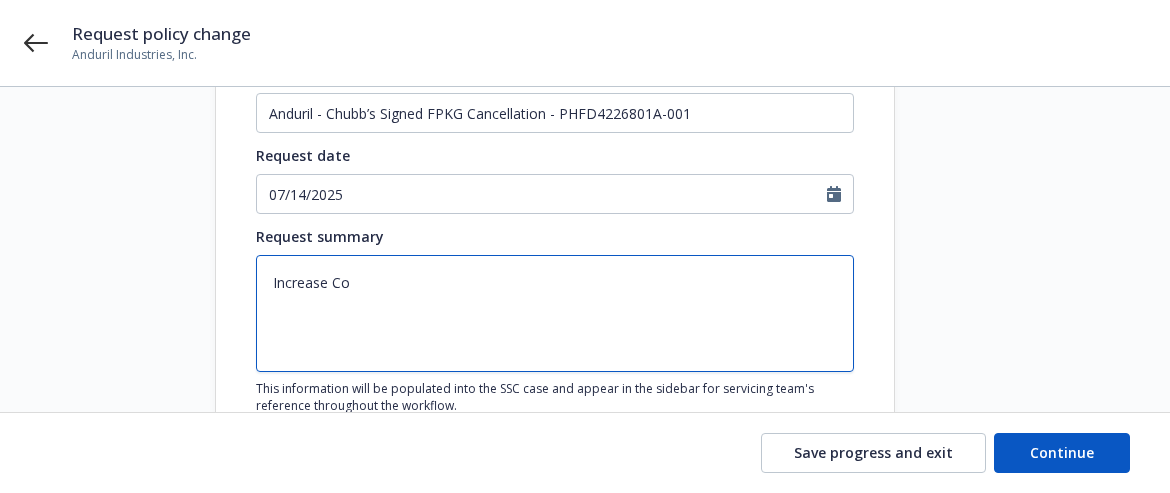 type on "x" 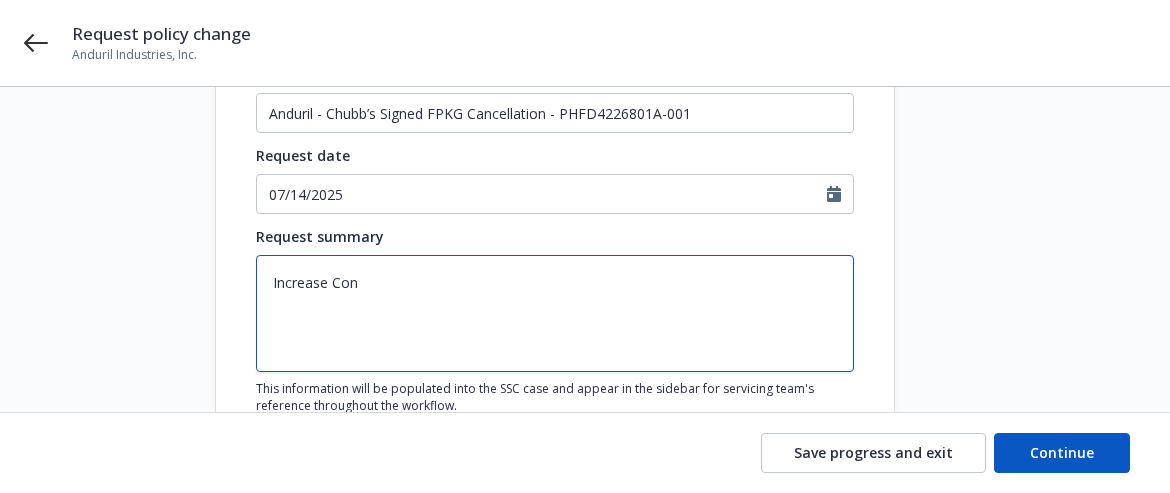 type on "x" 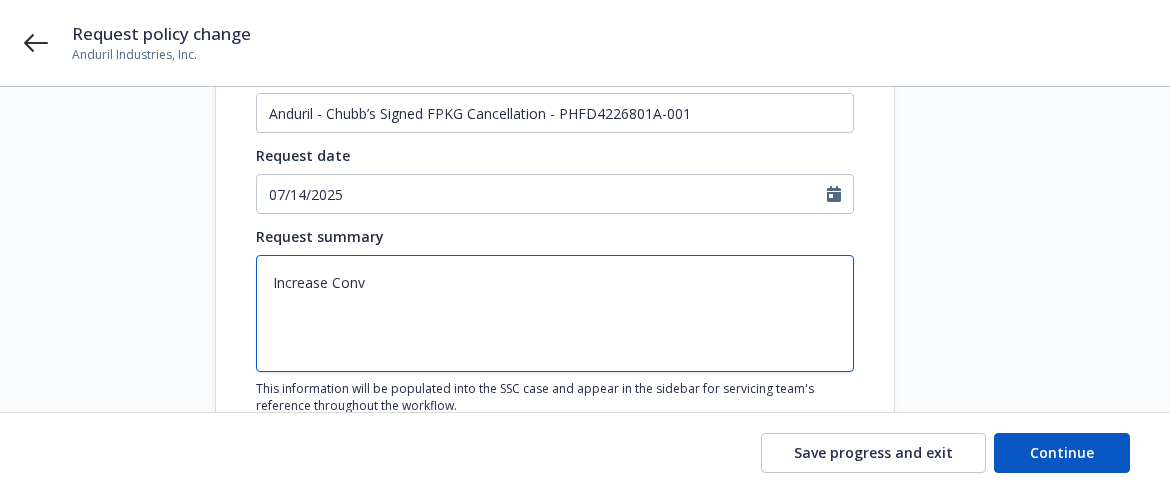 type on "x" 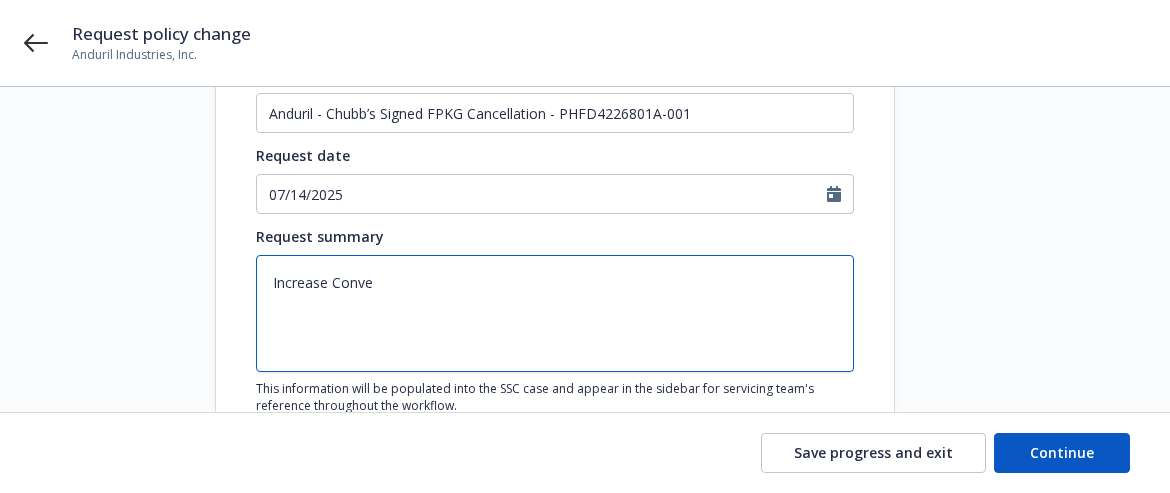 type on "x" 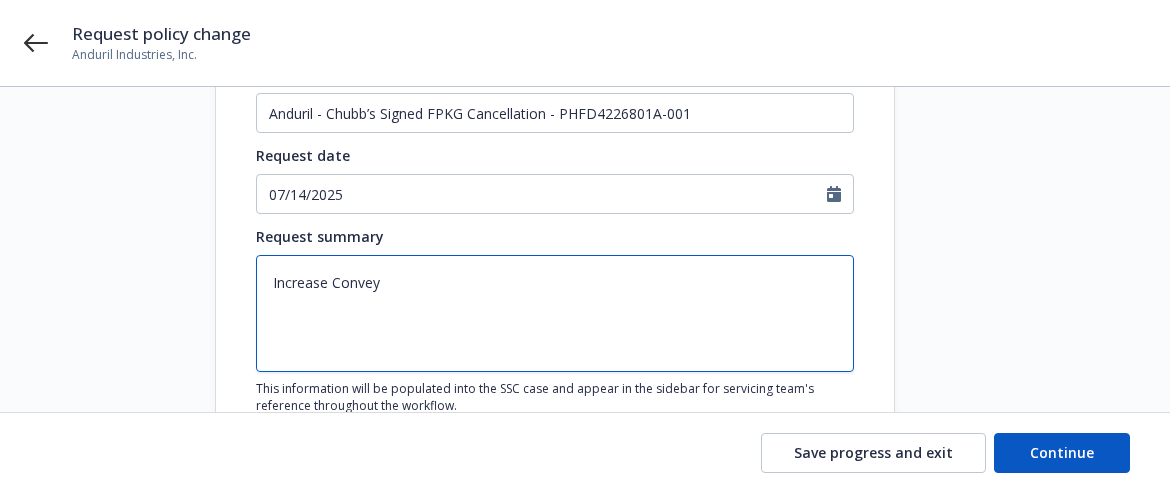 type on "x" 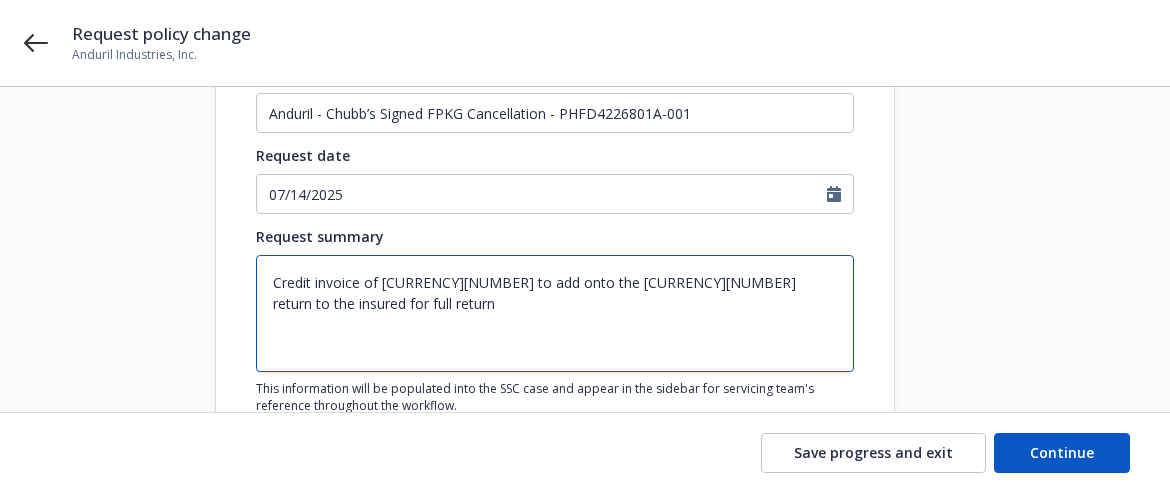 type on "x" 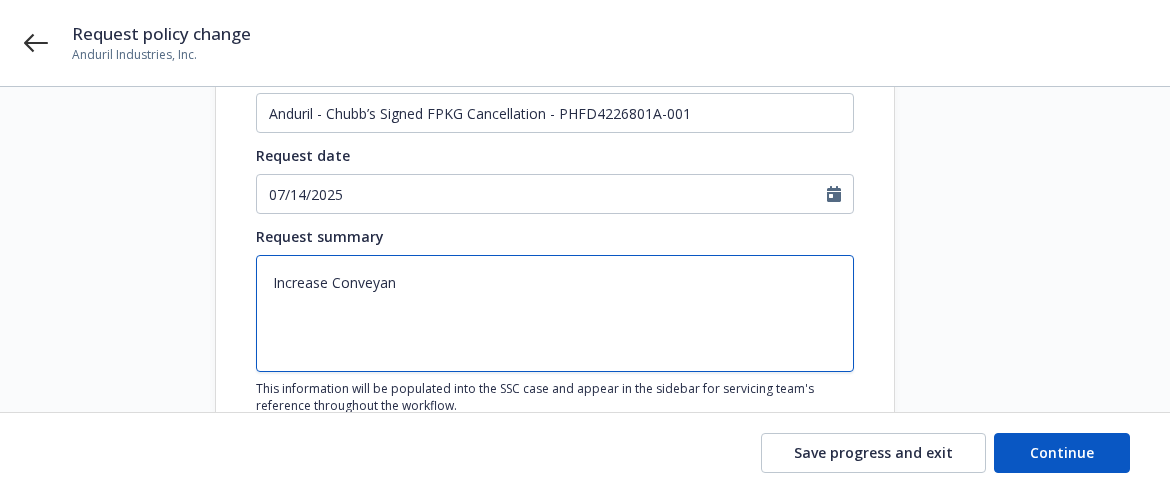 type on "x" 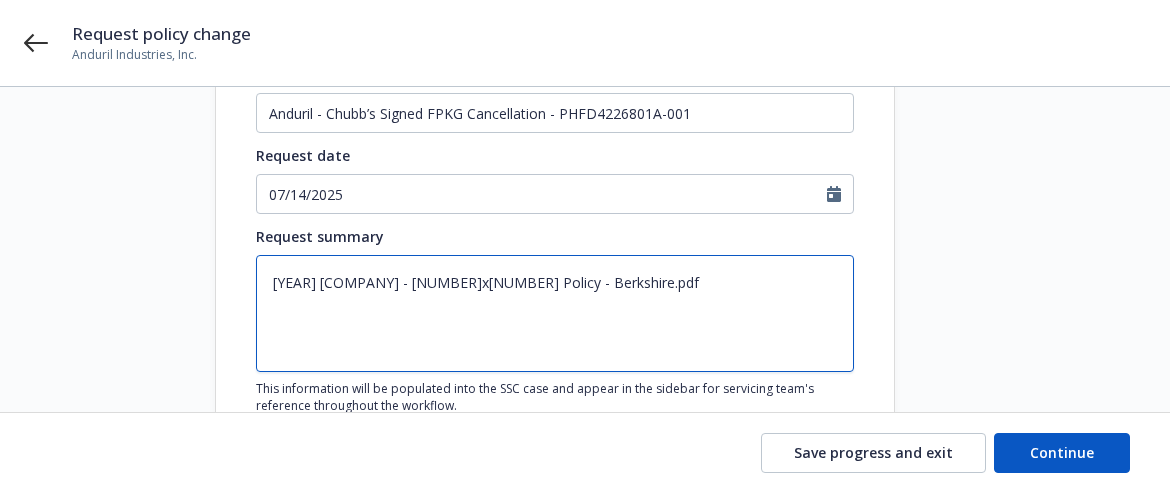 type on "x" 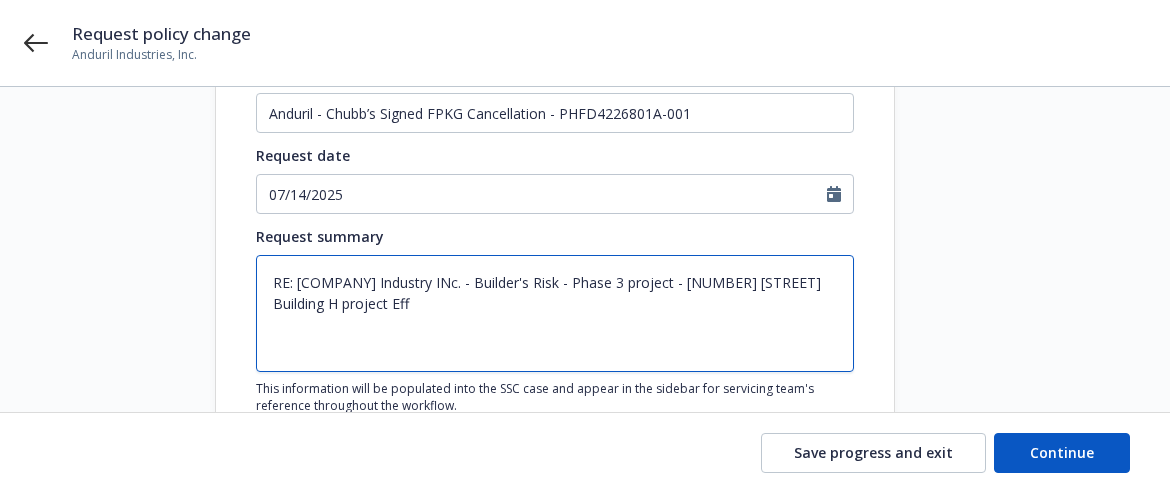 type on "x" 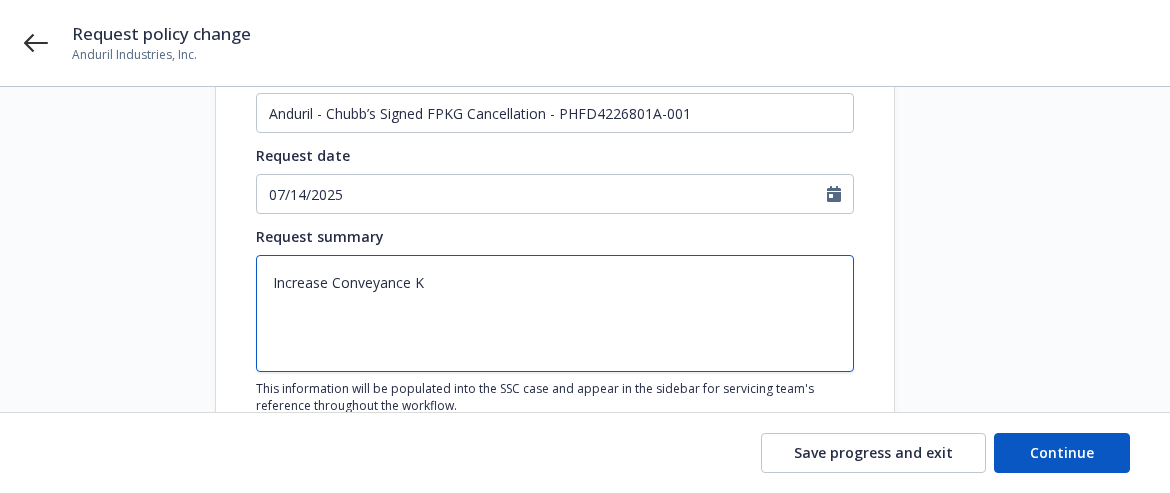type on "x" 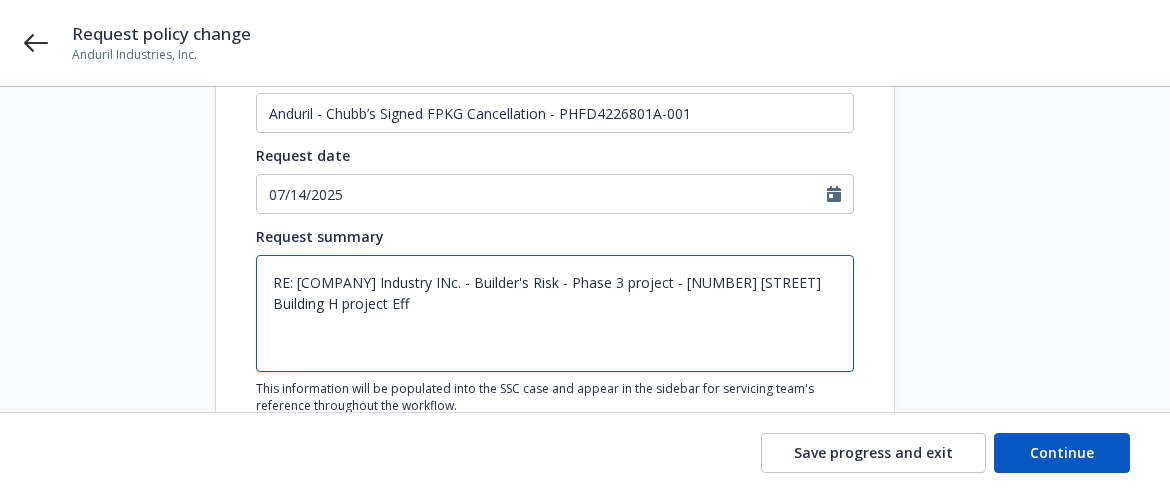 type on "x" 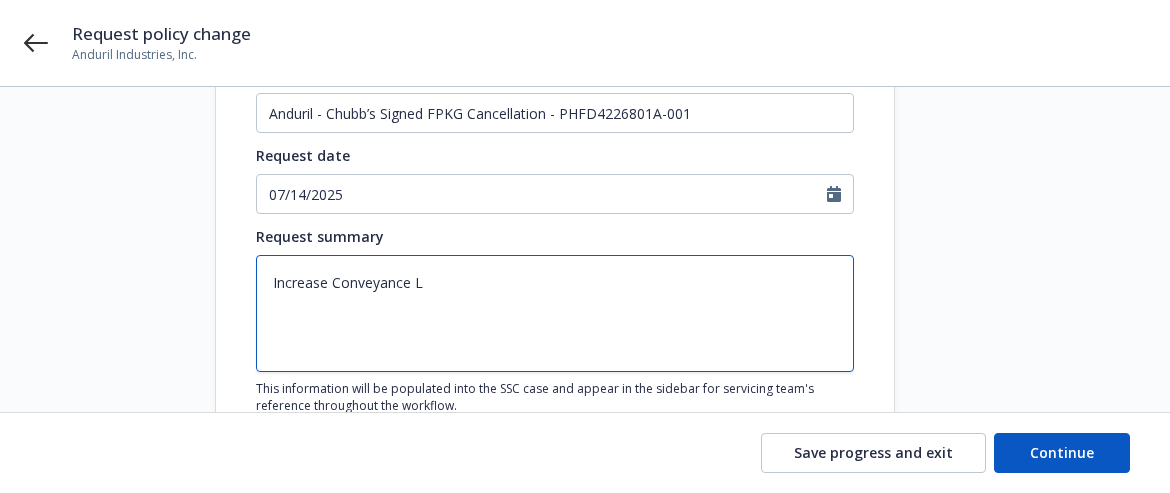 type on "x" 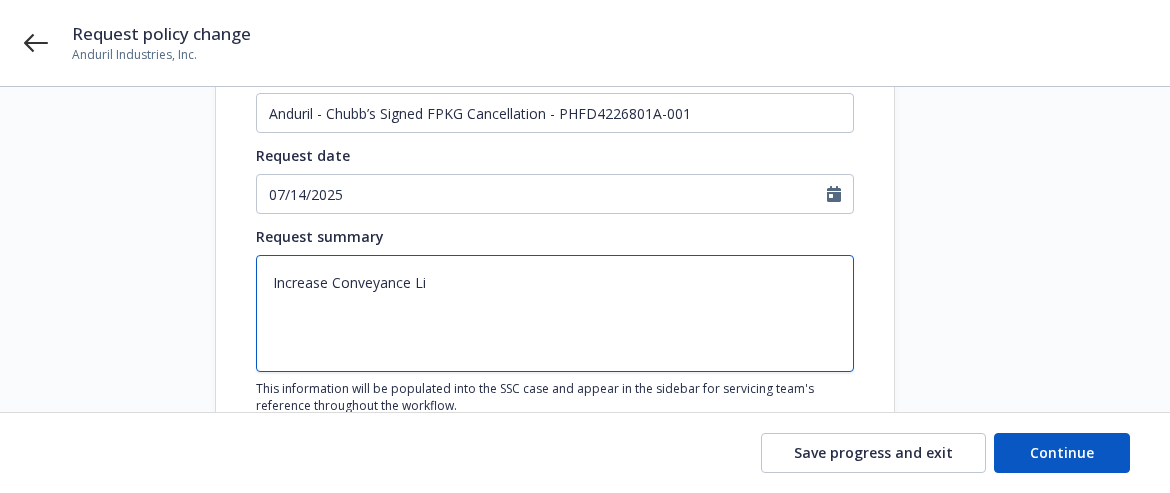 type on "x" 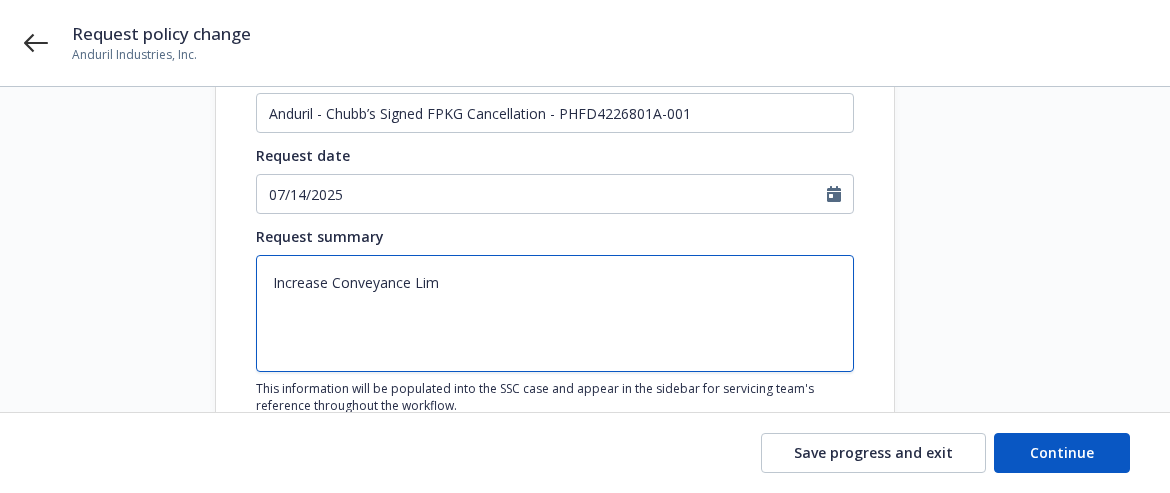 type on "x" 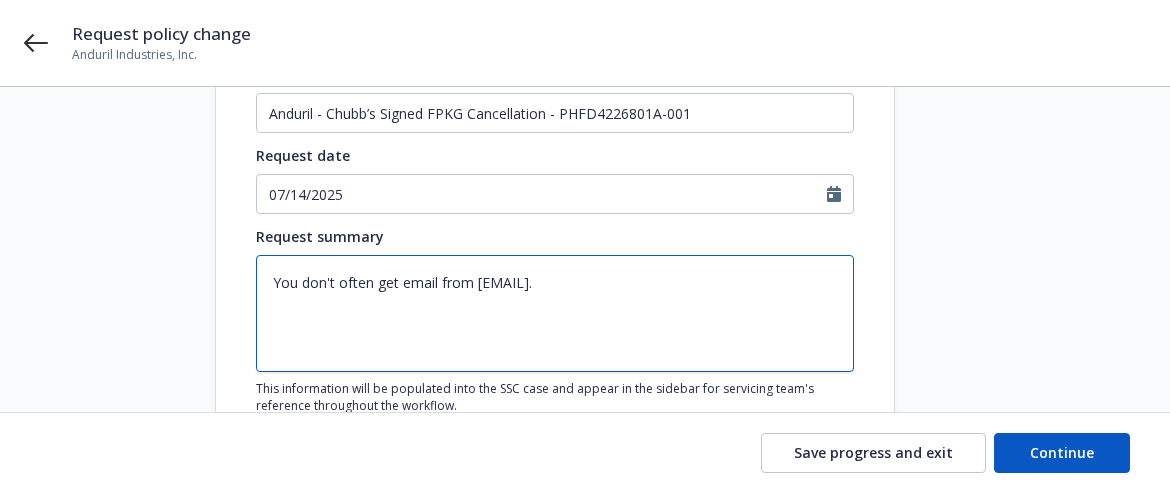 type on "x" 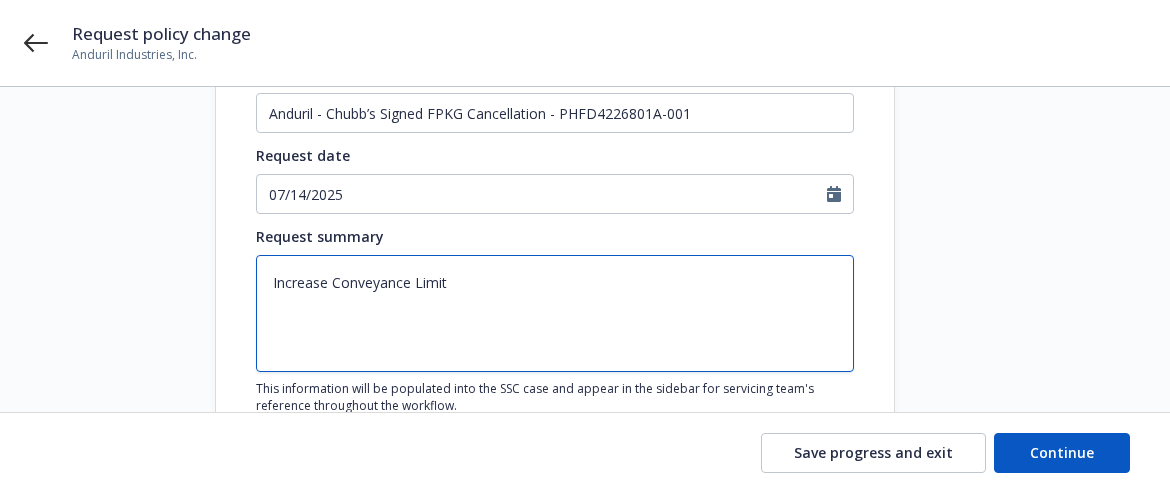 type on "x" 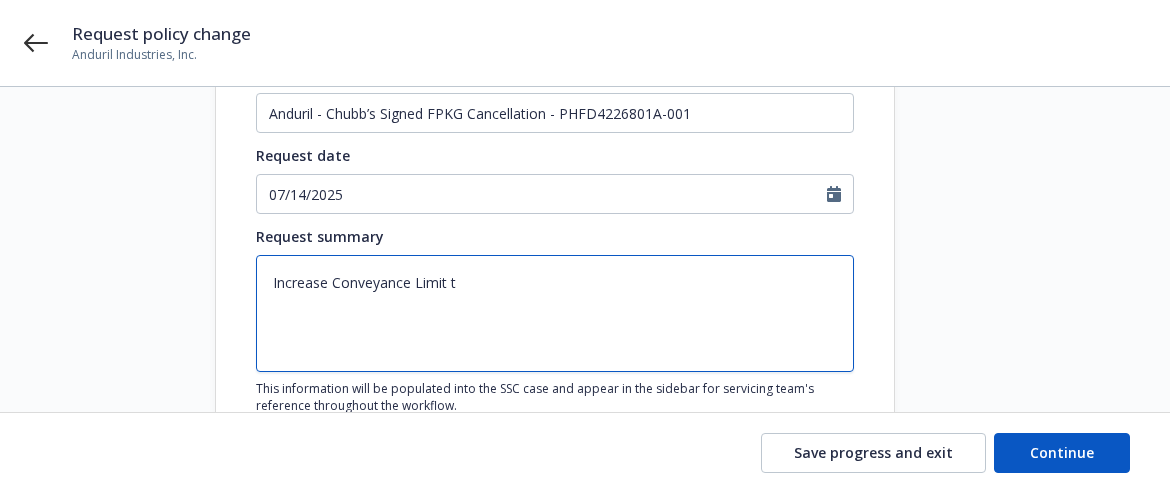 type on "x" 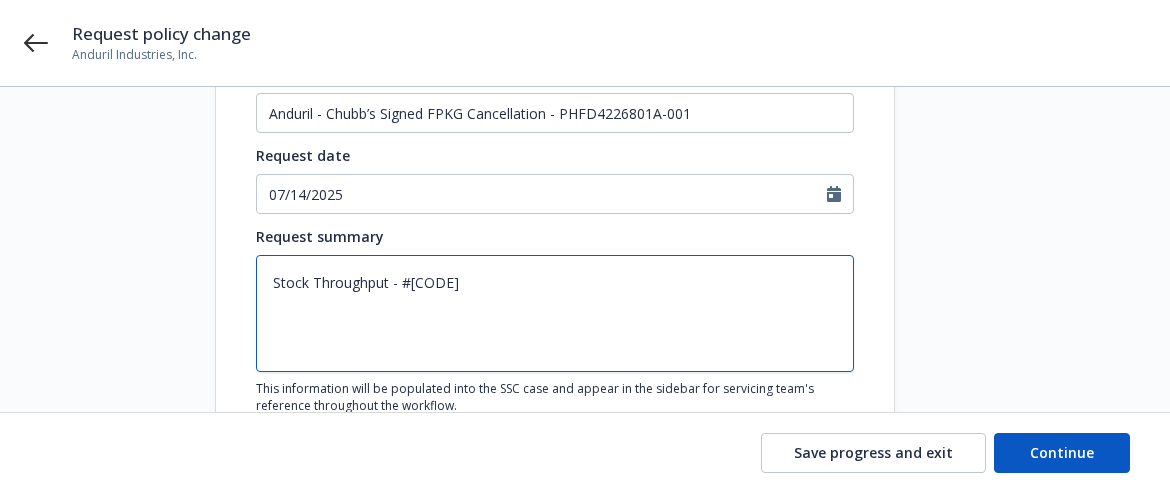 type on "x" 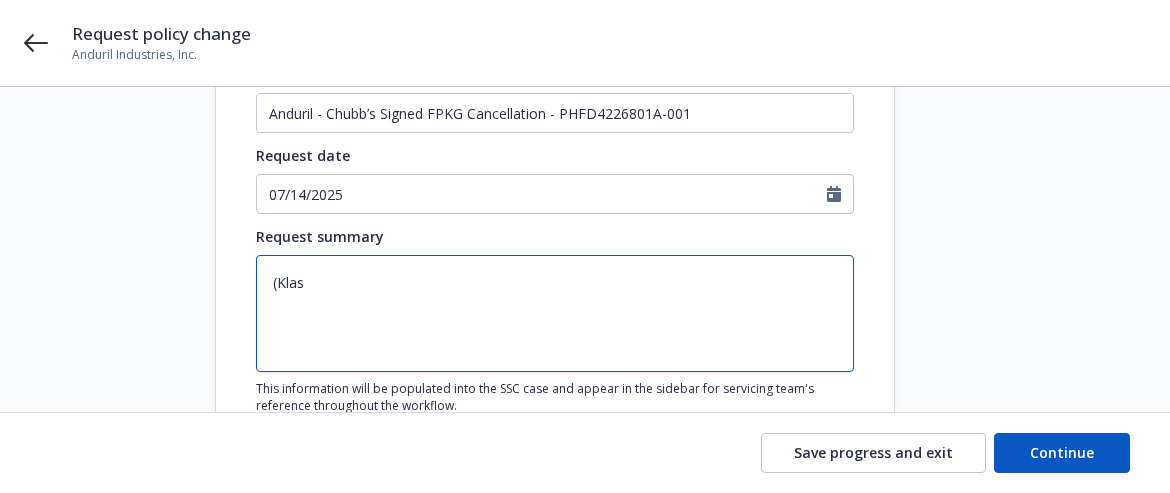 type on "x" 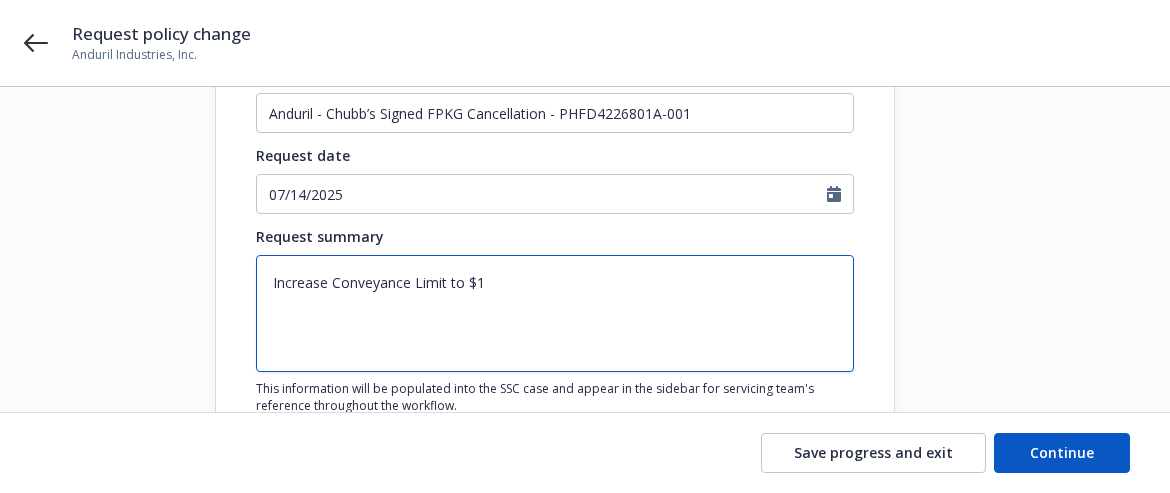 type on "x" 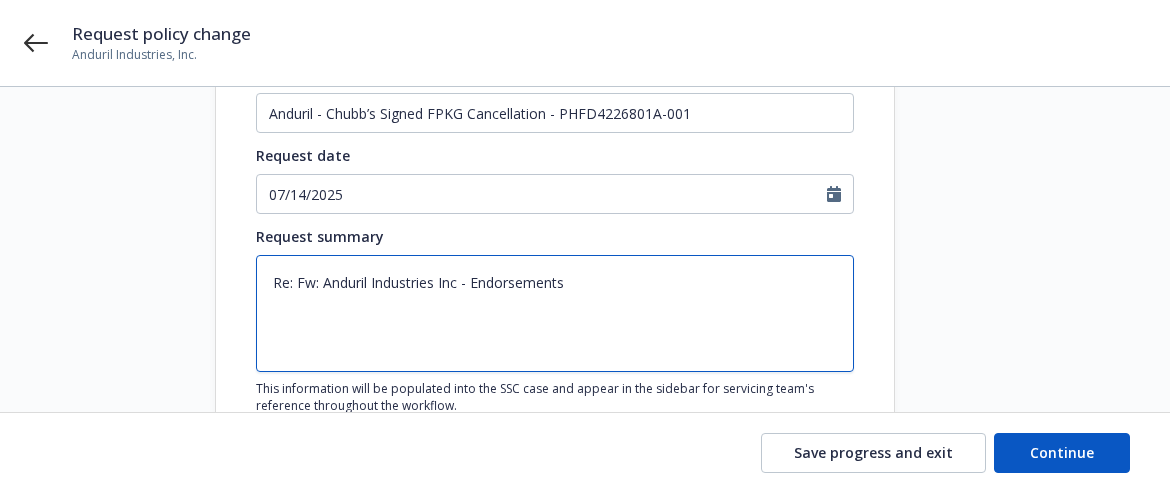 type on "x" 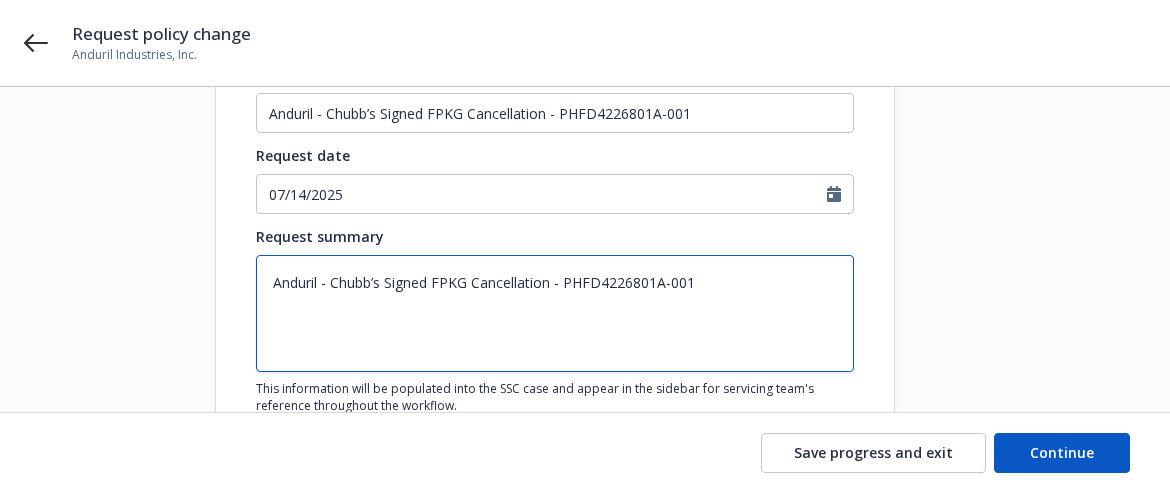 type on "Anduril - Chubb’s Signed FPKG Cancellation - PHFD4226801A-001" 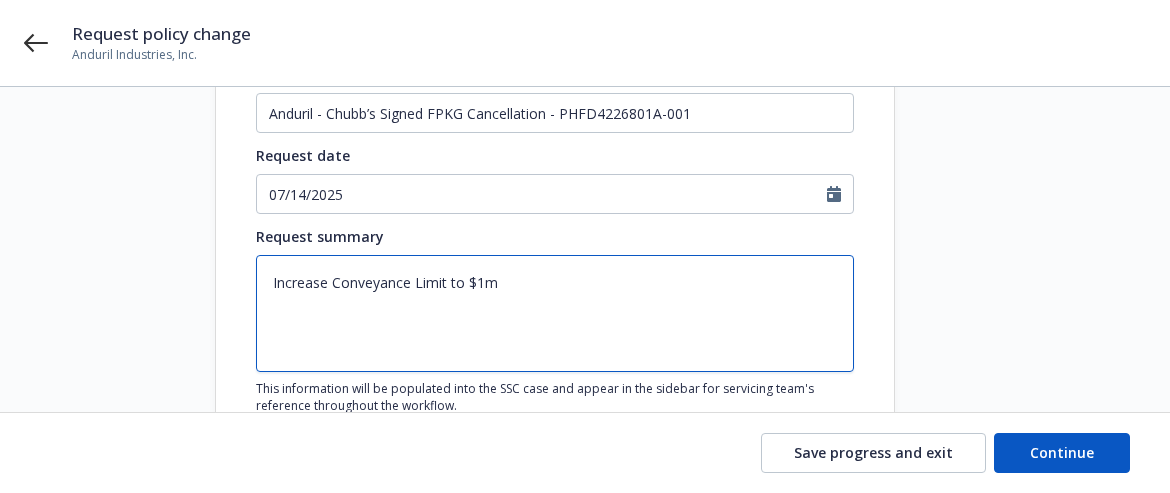 type on "x" 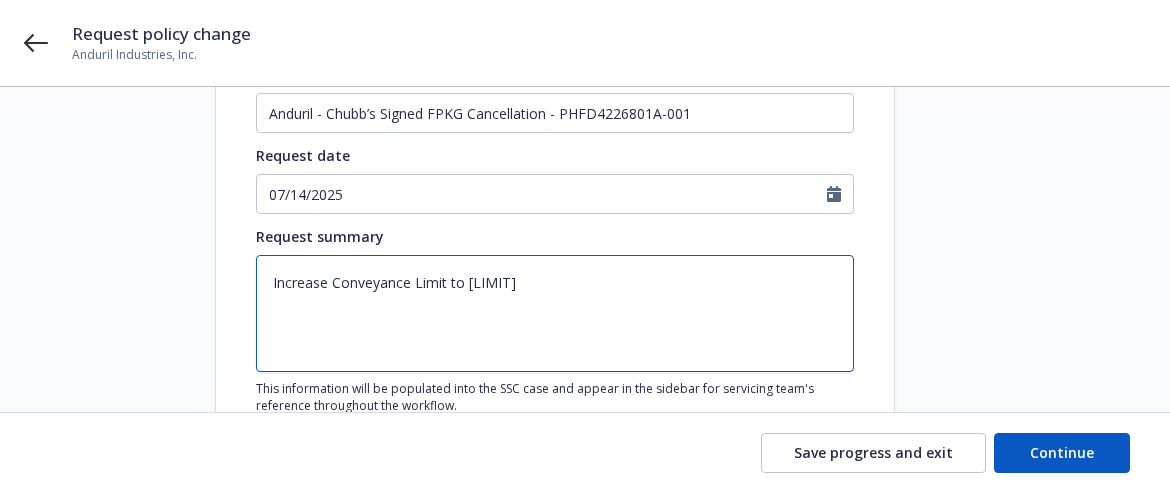 type on "Increase Conveyance Limit to [LIMIT]" 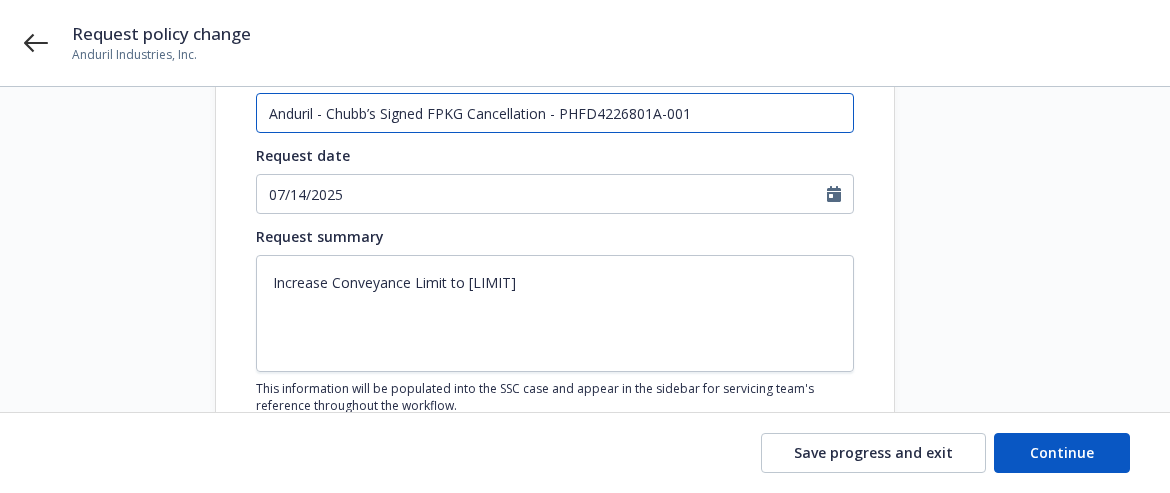 click on "Anduril - Chubb’s Signed FPKG Cancellation - PHFD4226801A-001" at bounding box center (555, 113) 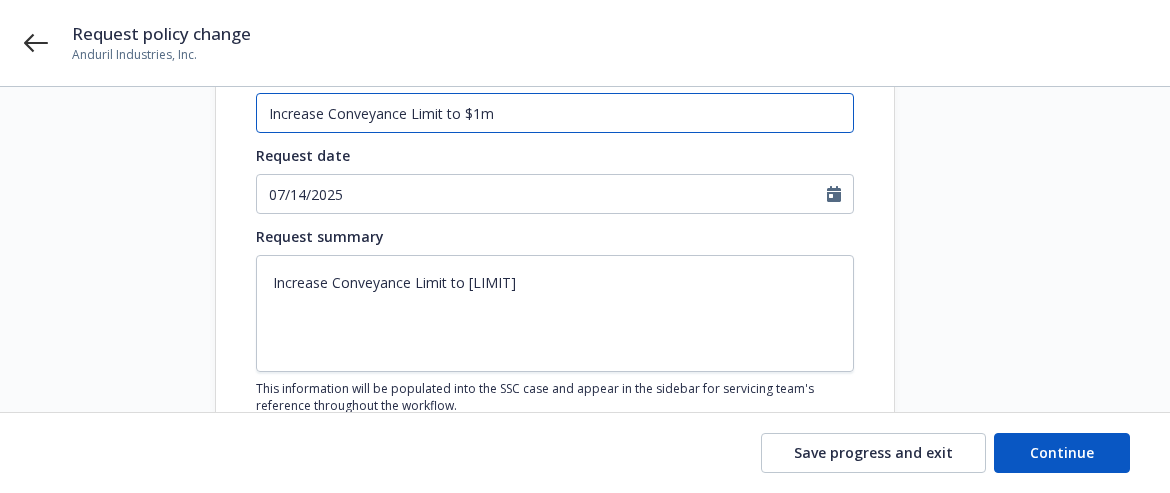 type on "x" 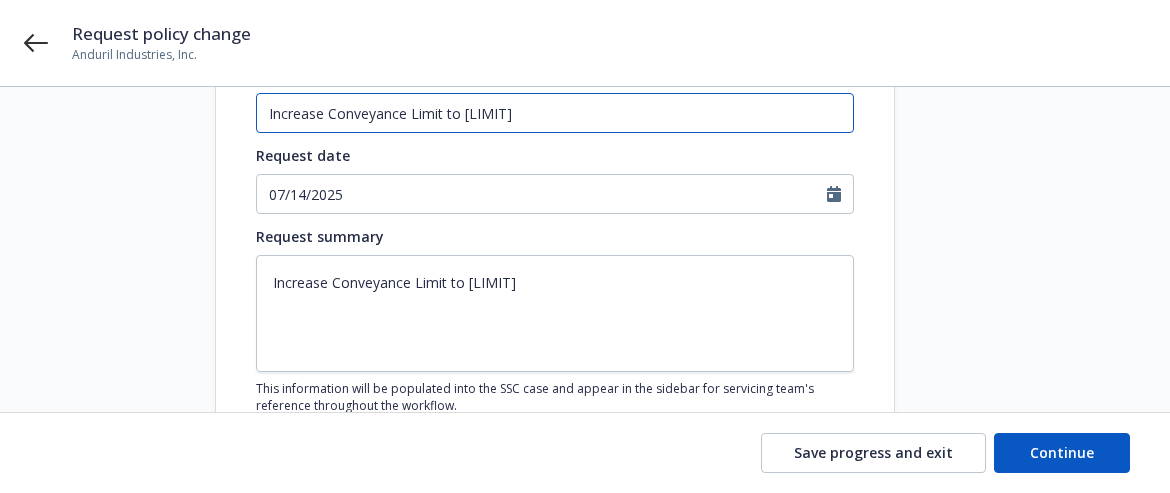 type on "Increase Conveyance Limit to [LIMIT]" 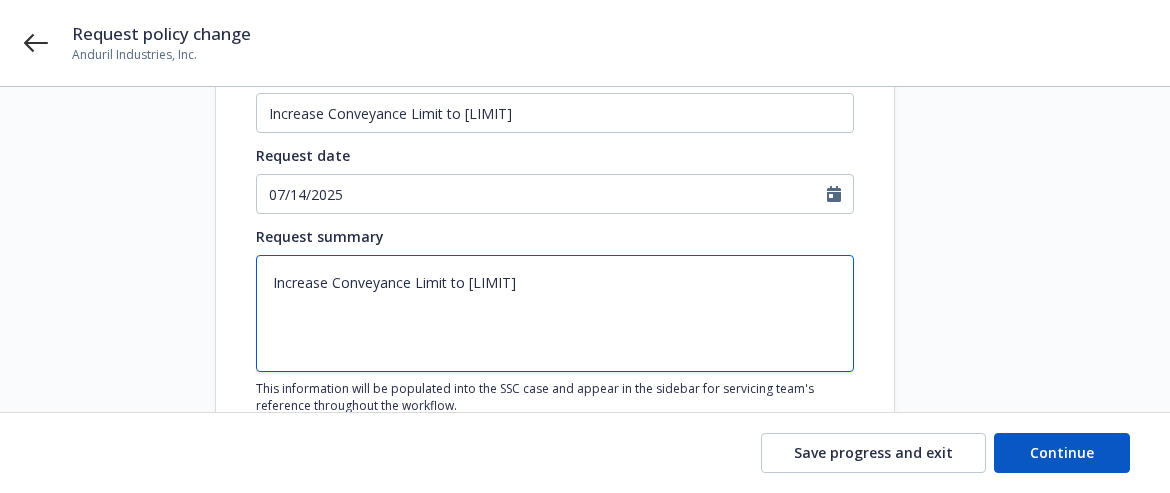 click on "Increase Conveyance Limit to [LIMIT]" at bounding box center (555, 313) 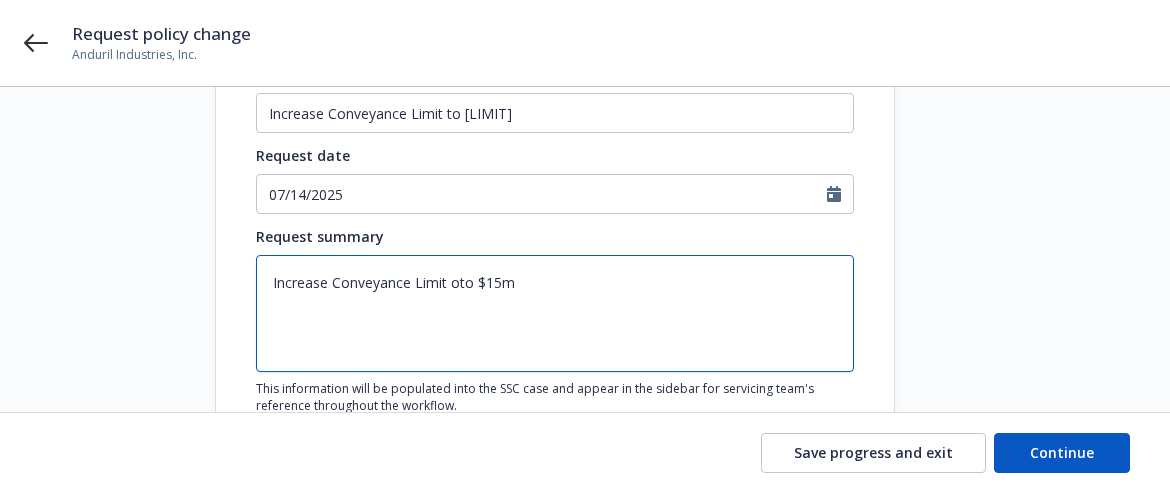type on "x" 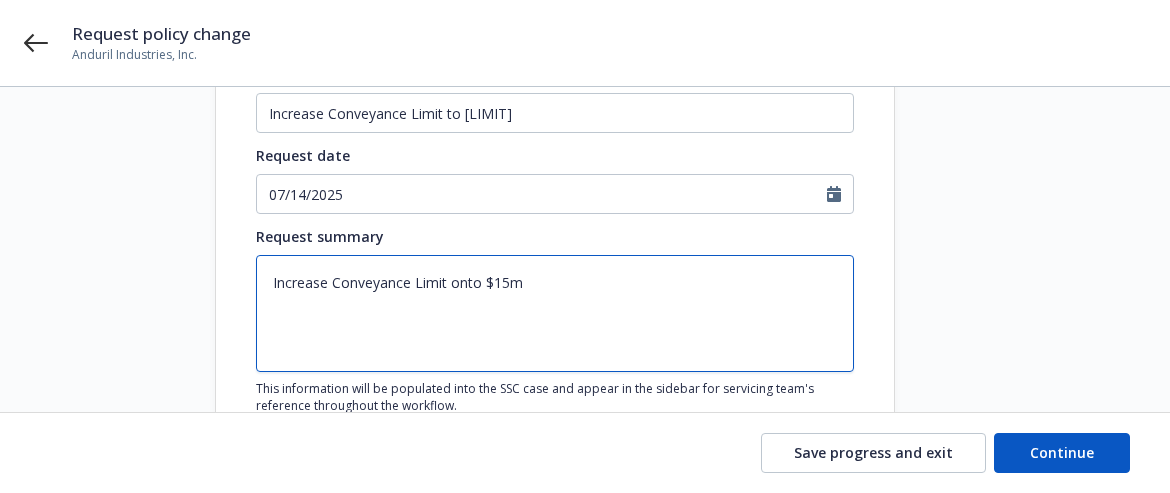 type on "x" 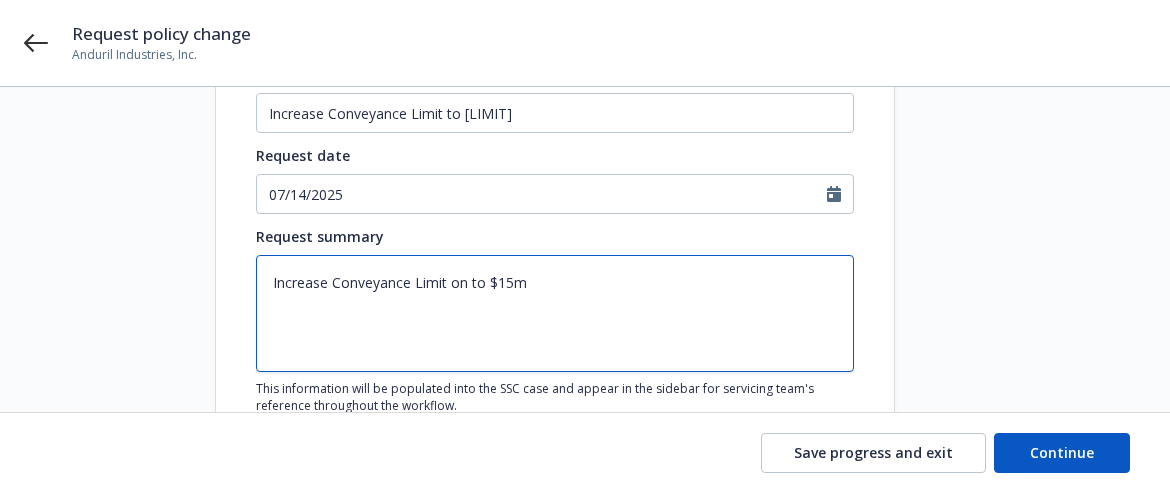 type on "x" 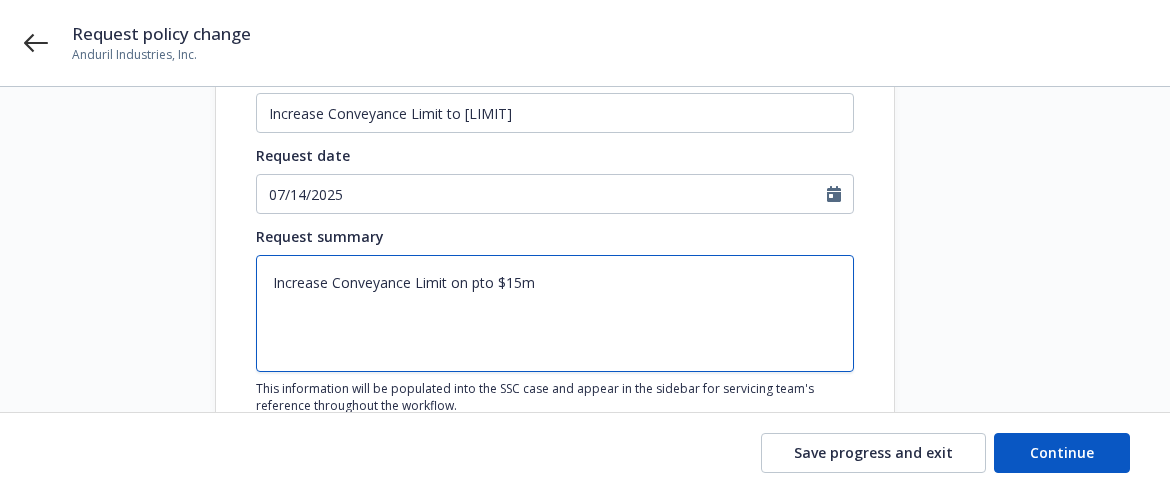 type on "x" 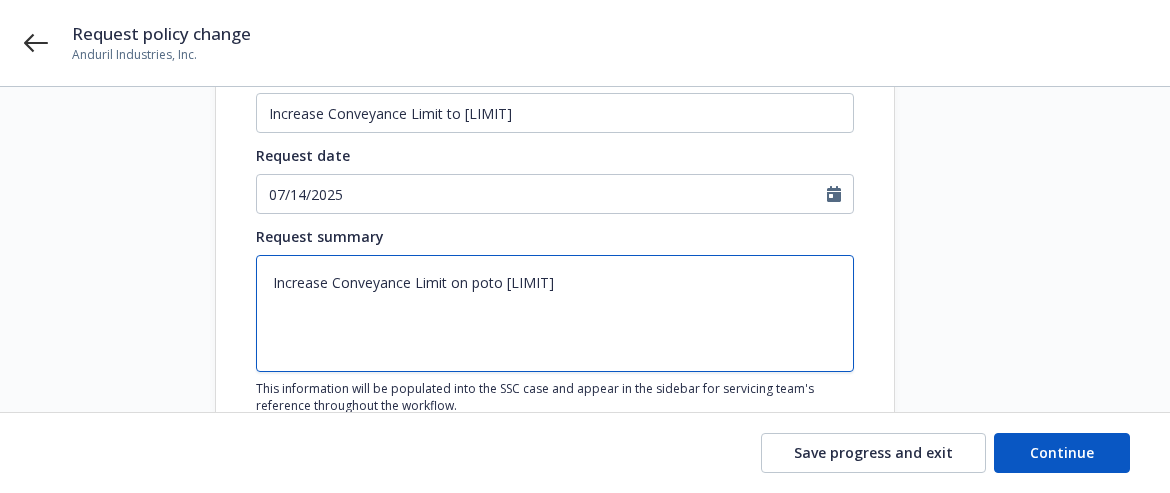 type on "x" 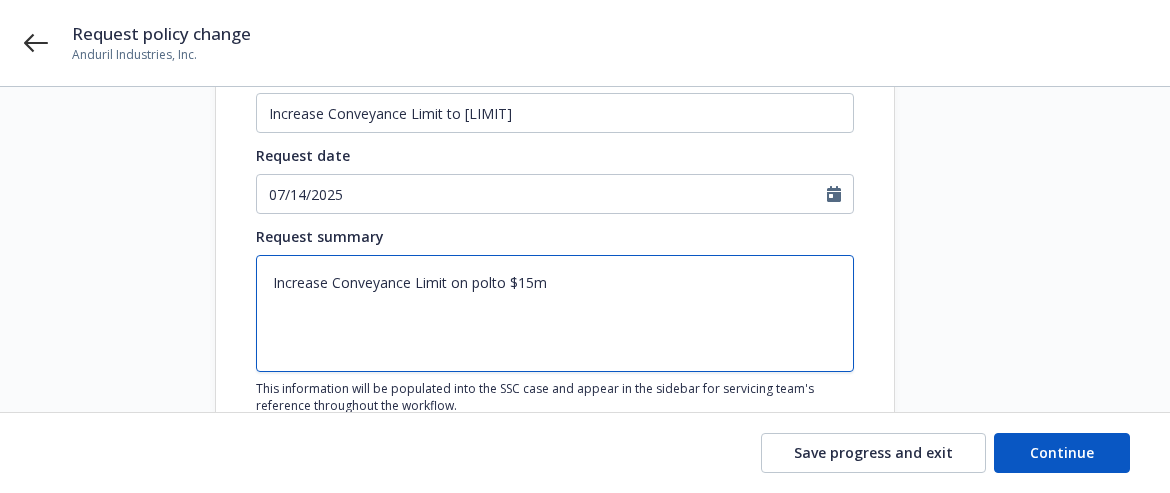 type on "x" 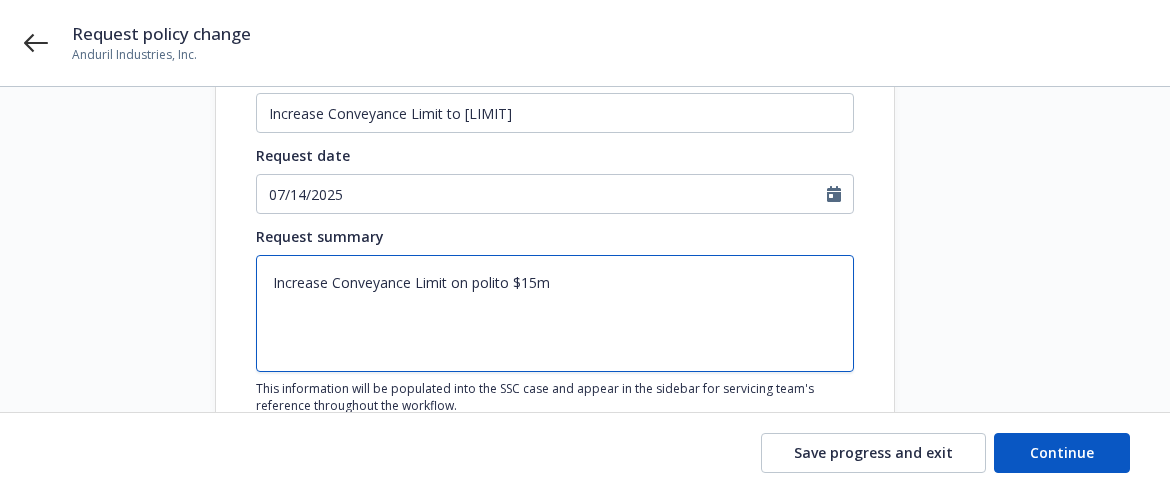type on "x" 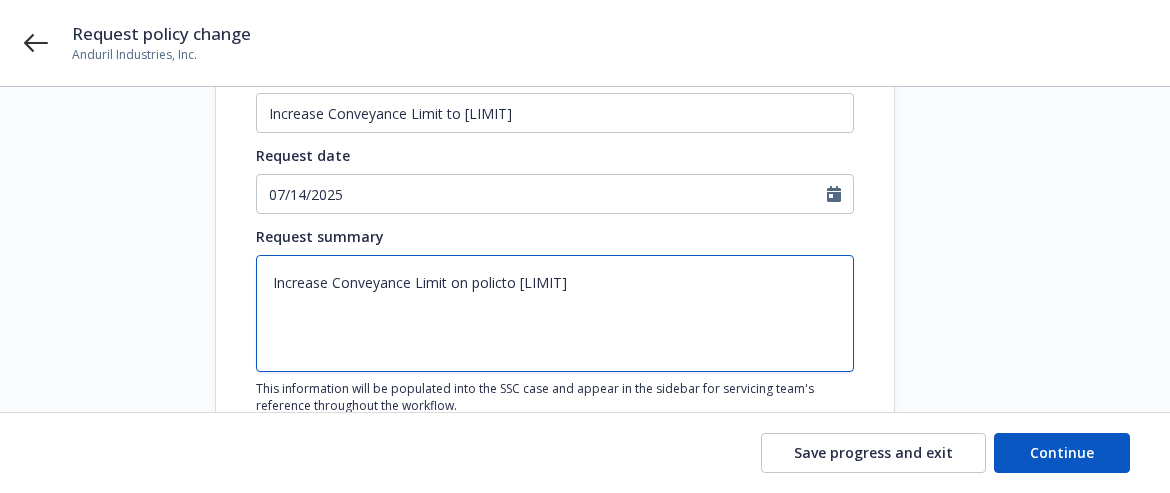 type on "x" 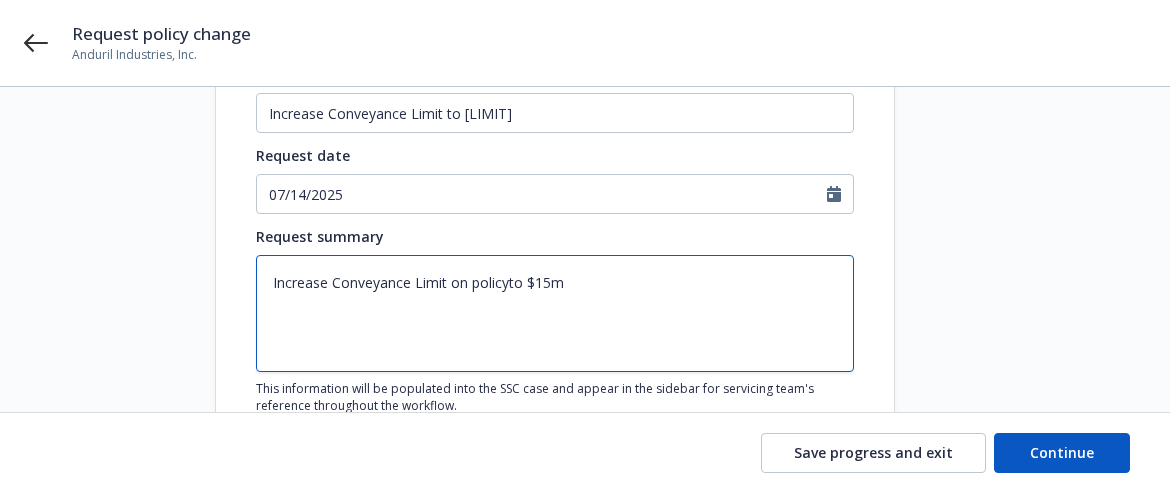type on "x" 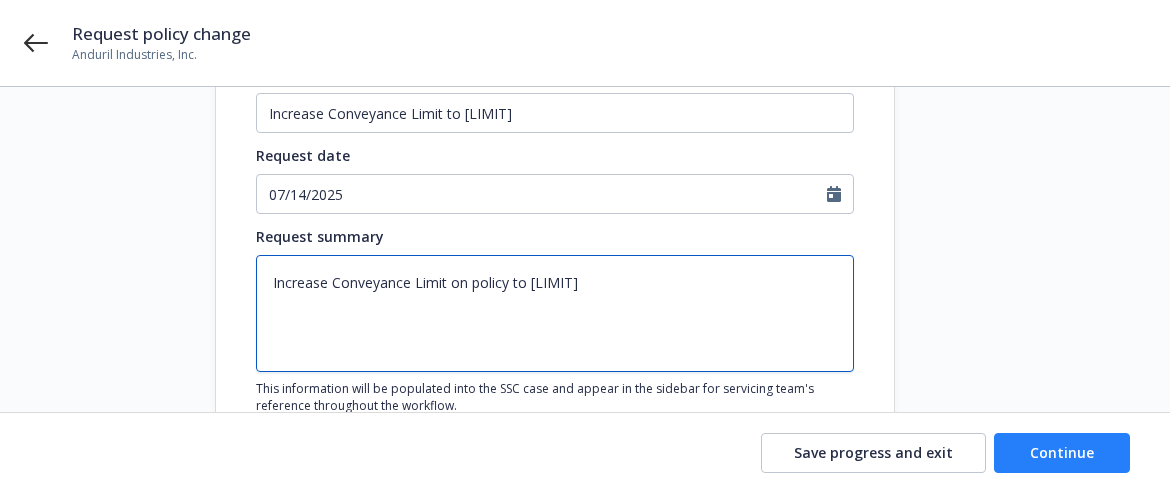 type on "Increase Conveyance Limit on policy to [LIMIT]" 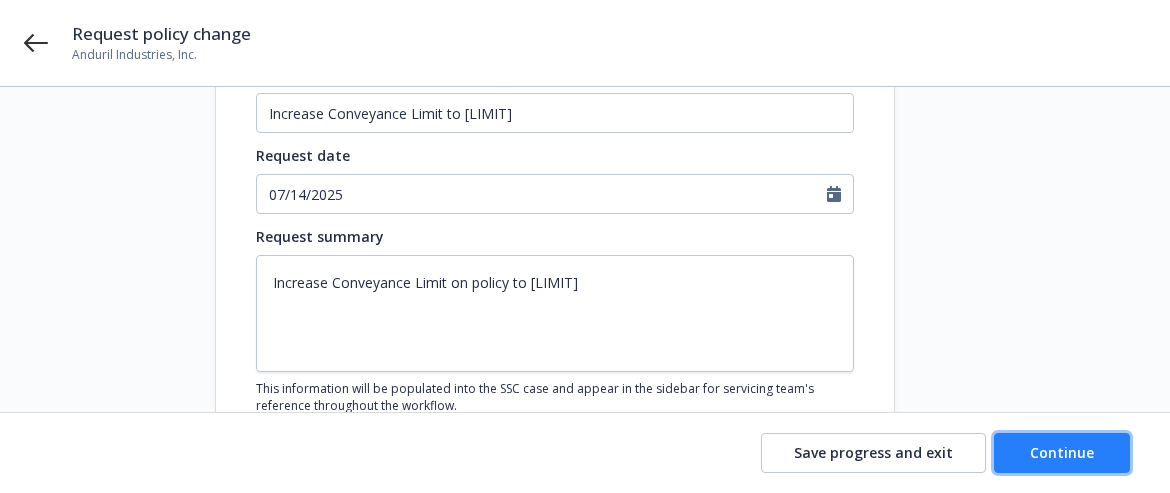 click on "Continue" at bounding box center [1062, 452] 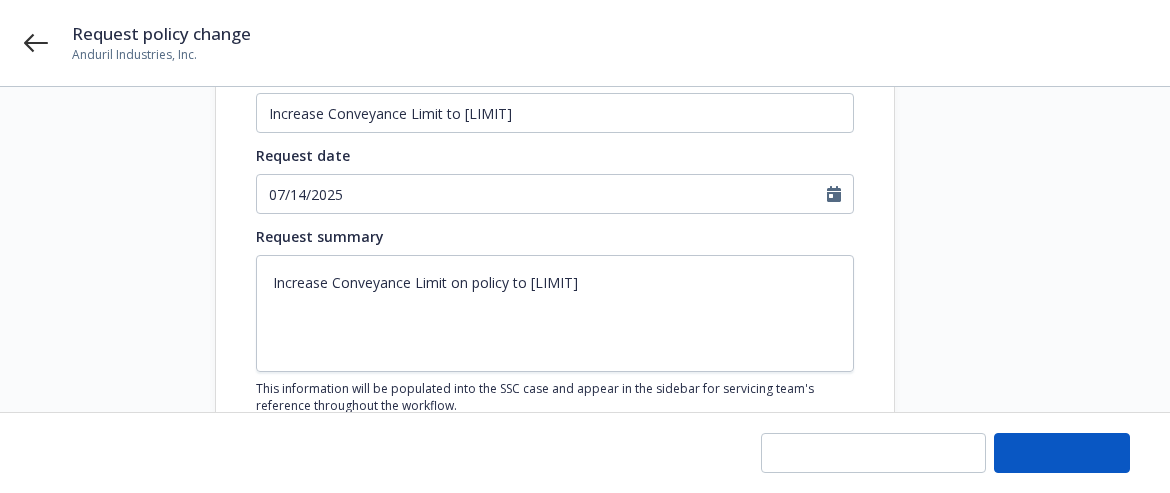 type on "x" 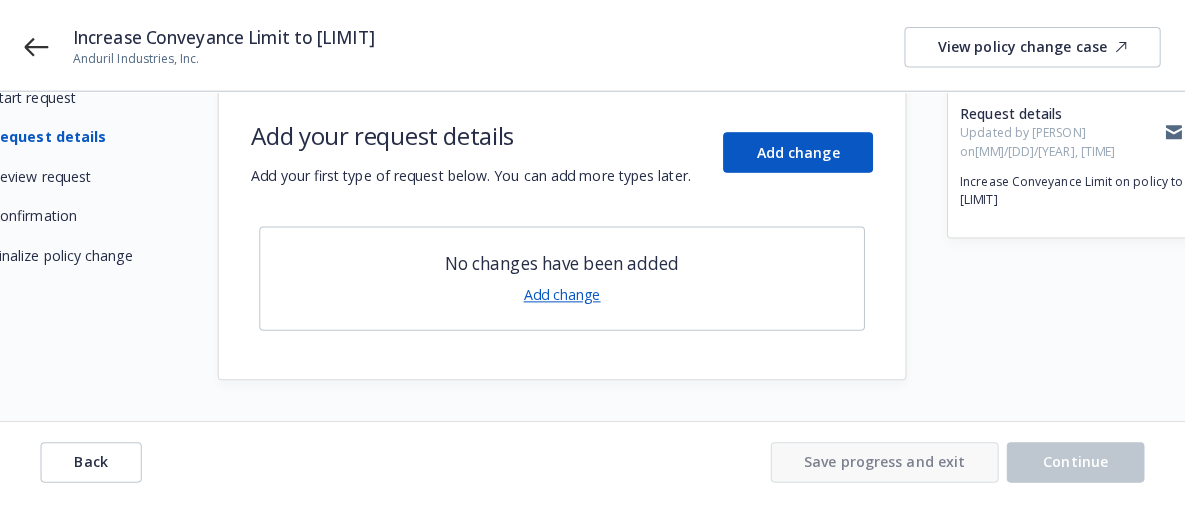 scroll, scrollTop: 0, scrollLeft: 0, axis: both 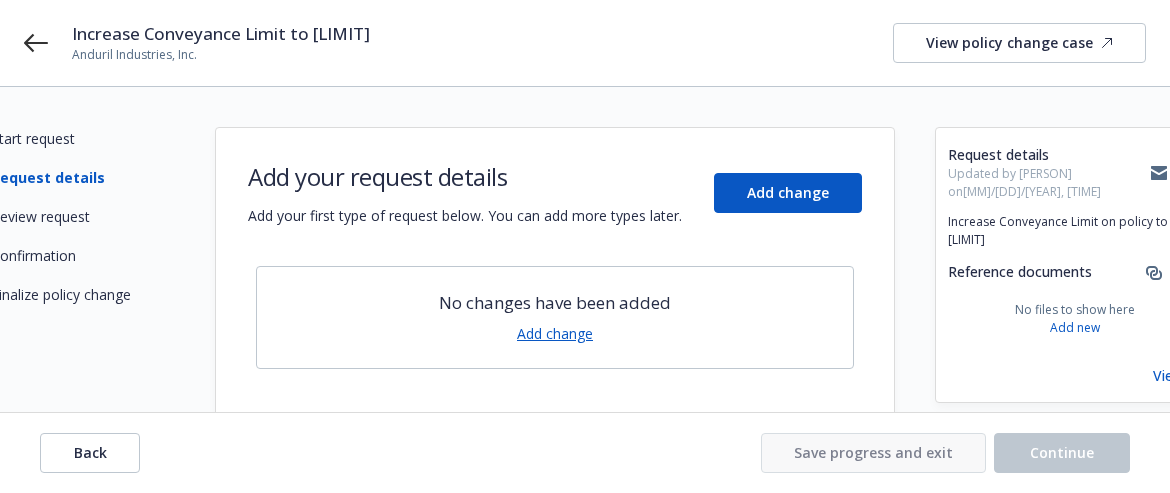 click on "Add change" at bounding box center [555, 333] 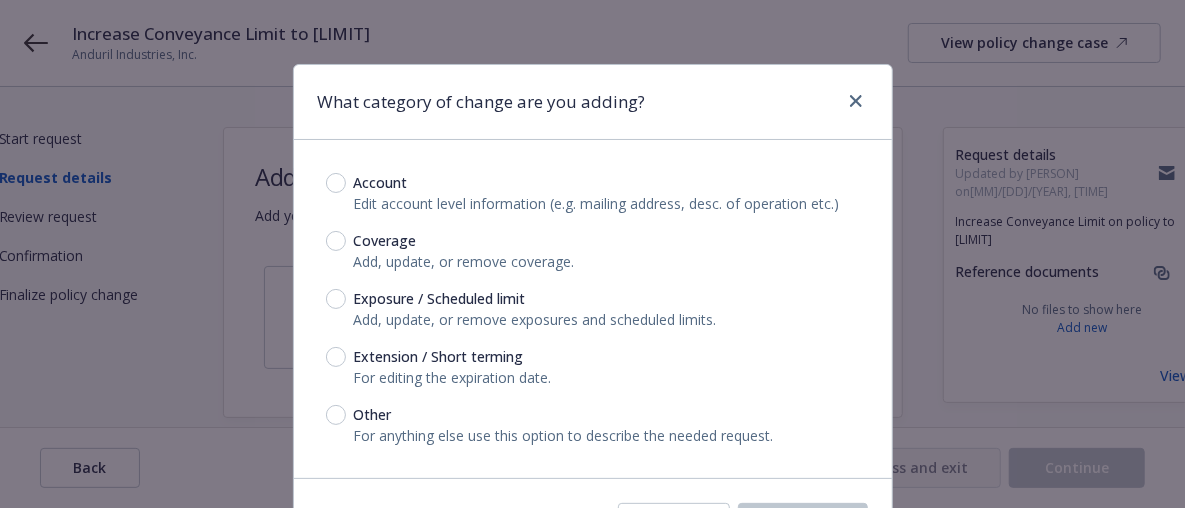 click on "Coverage" at bounding box center [593, 240] 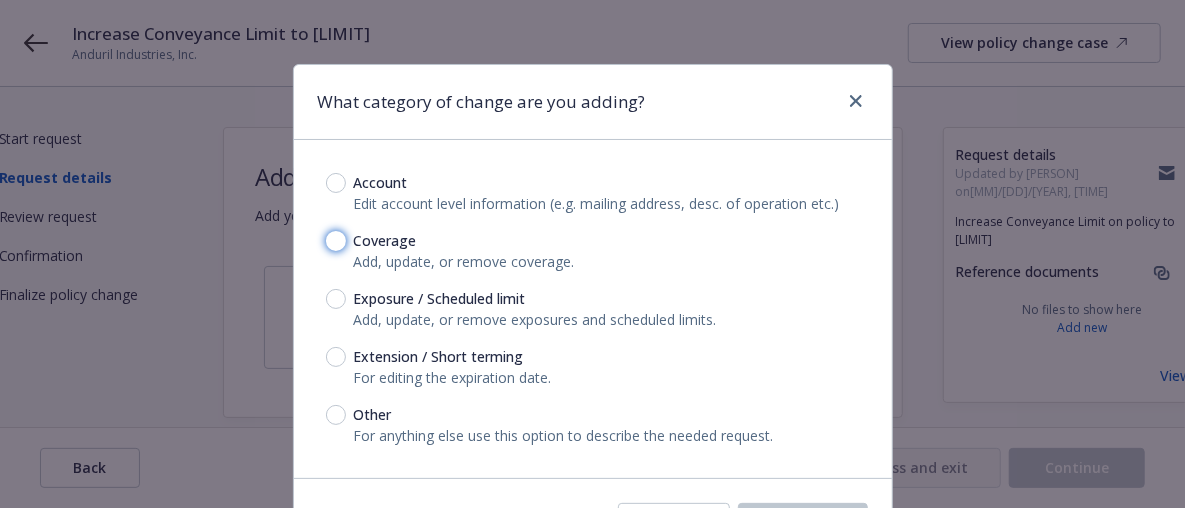 click on "Coverage" at bounding box center [336, 241] 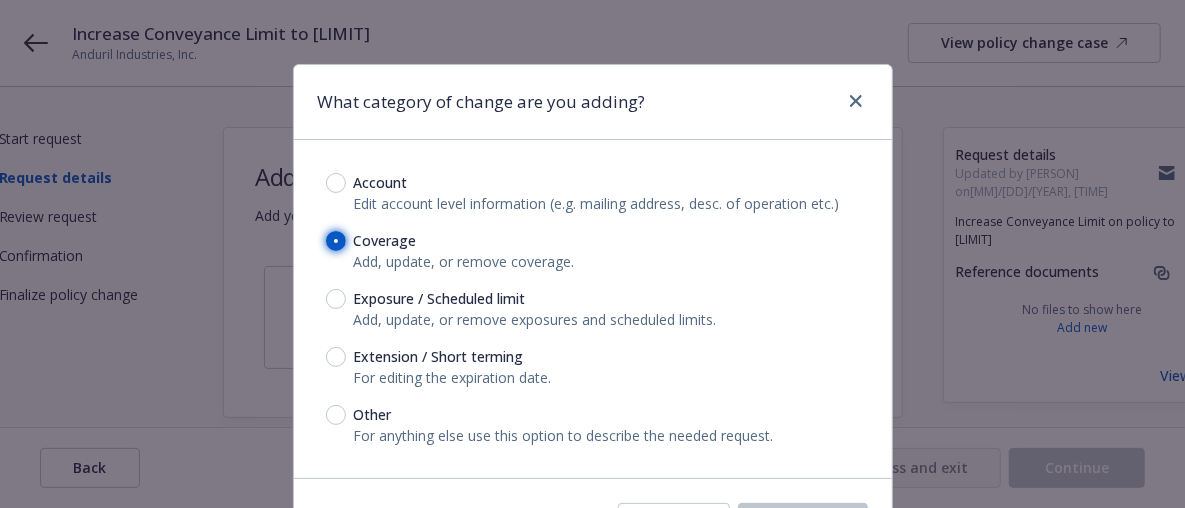 radio on "true" 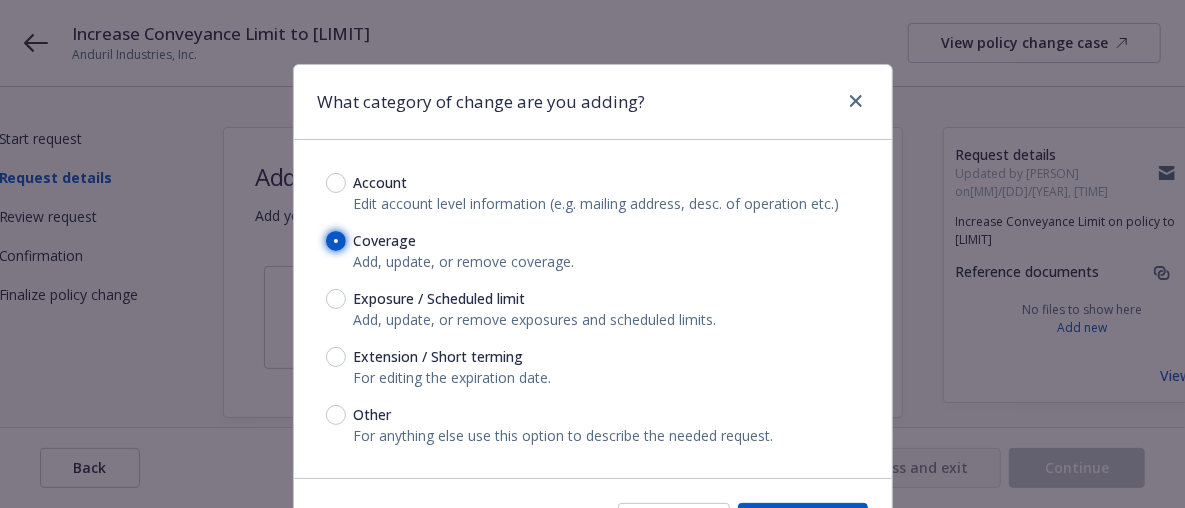 scroll, scrollTop: 123, scrollLeft: 0, axis: vertical 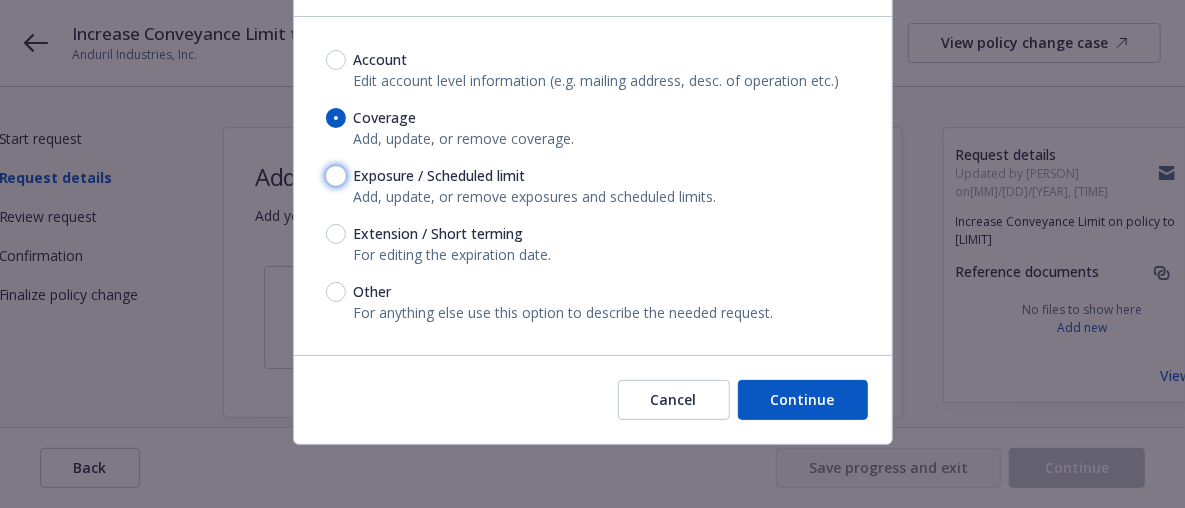 click on "Exposure / Scheduled limit" at bounding box center (336, 176) 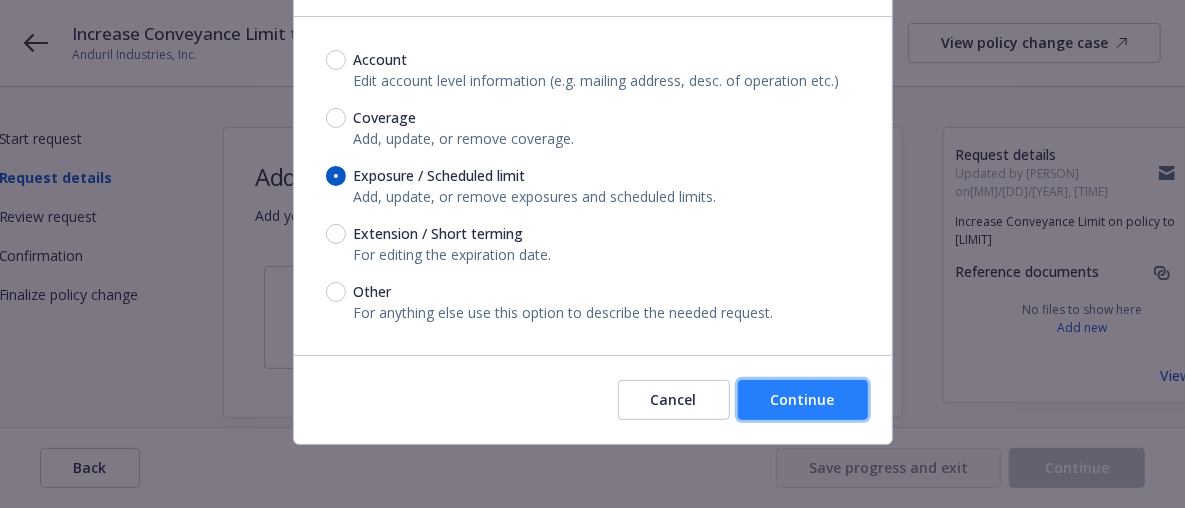 click on "Continue" at bounding box center (803, 400) 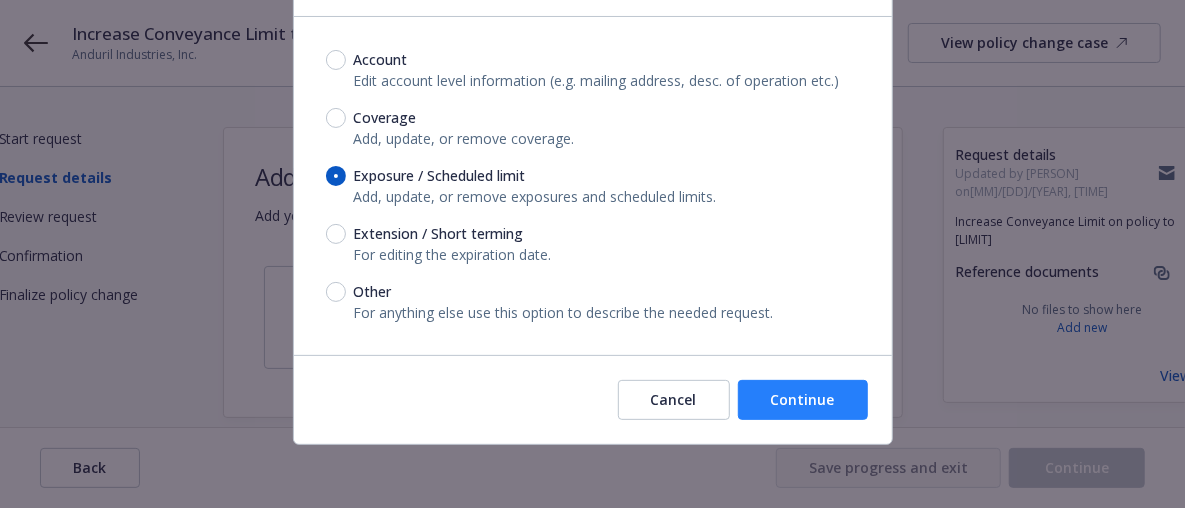 type on "x" 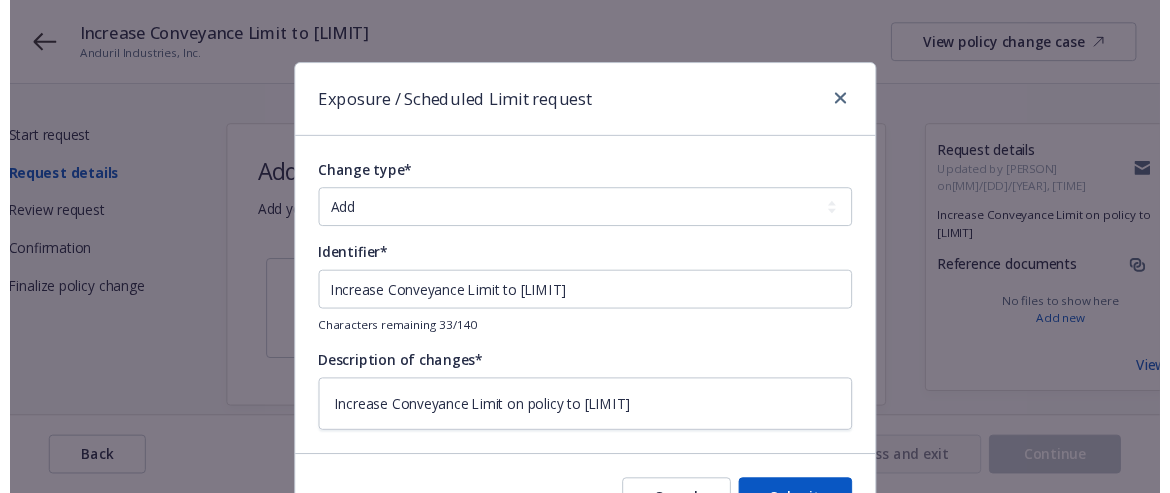 scroll, scrollTop: 111, scrollLeft: 0, axis: vertical 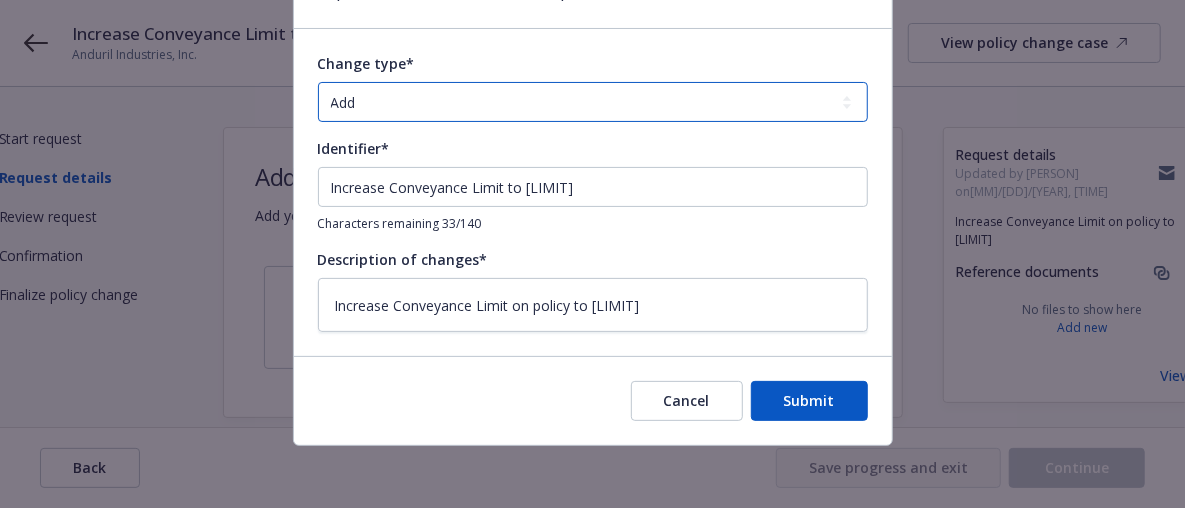 click on "Add Audit Change Remove" at bounding box center (593, 102) 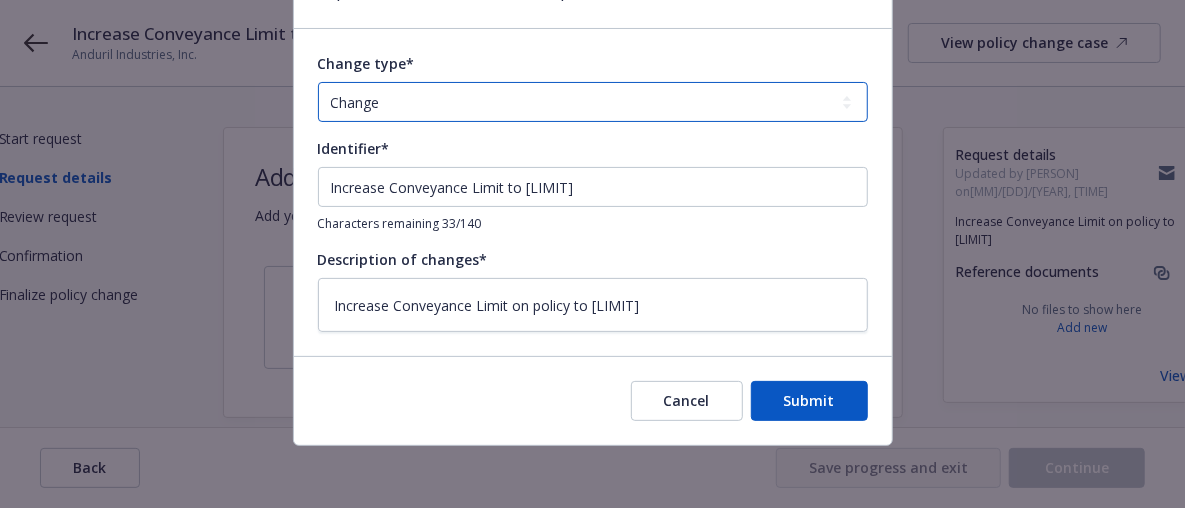 click on "Add Audit Change Remove" at bounding box center [593, 102] 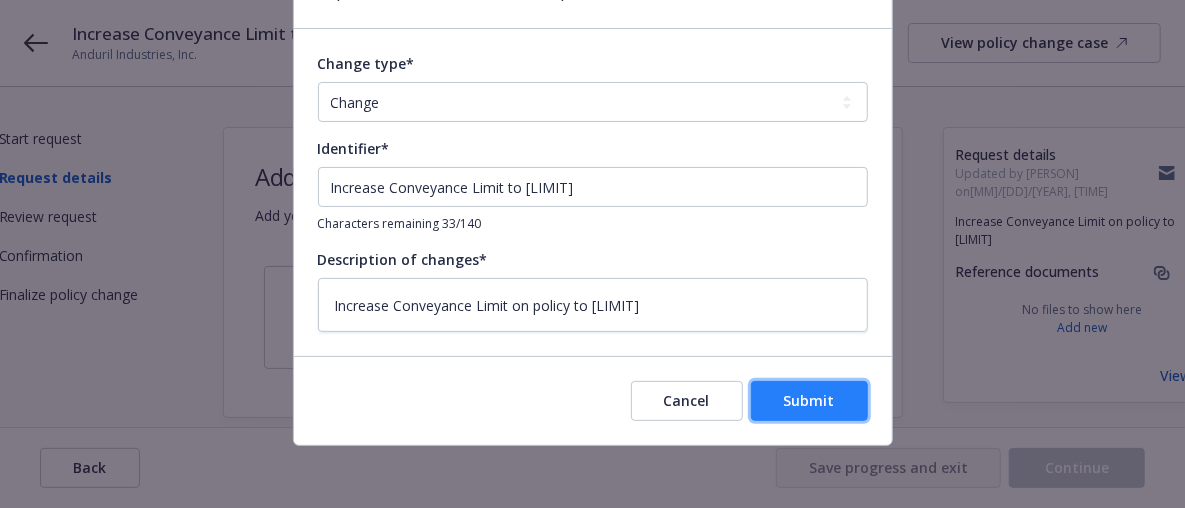 click on "Submit" at bounding box center [809, 400] 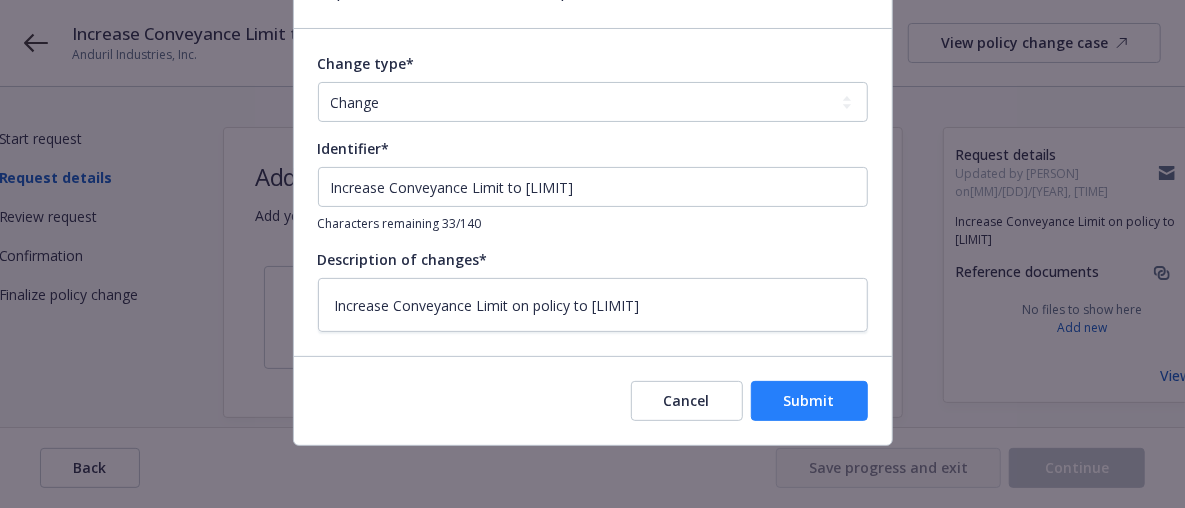 type on "x" 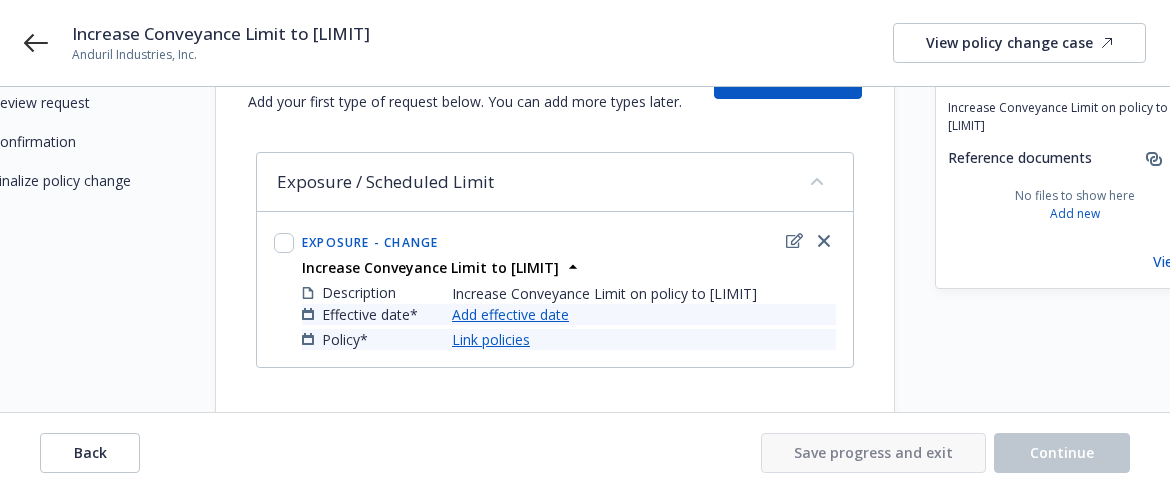 scroll, scrollTop: 115, scrollLeft: 0, axis: vertical 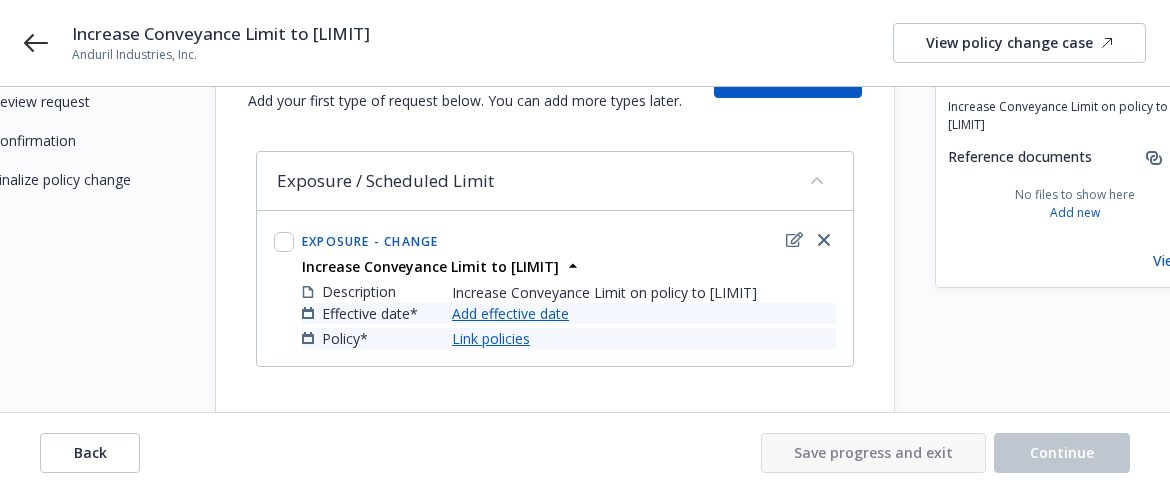click on "Add effective date" at bounding box center (510, 313) 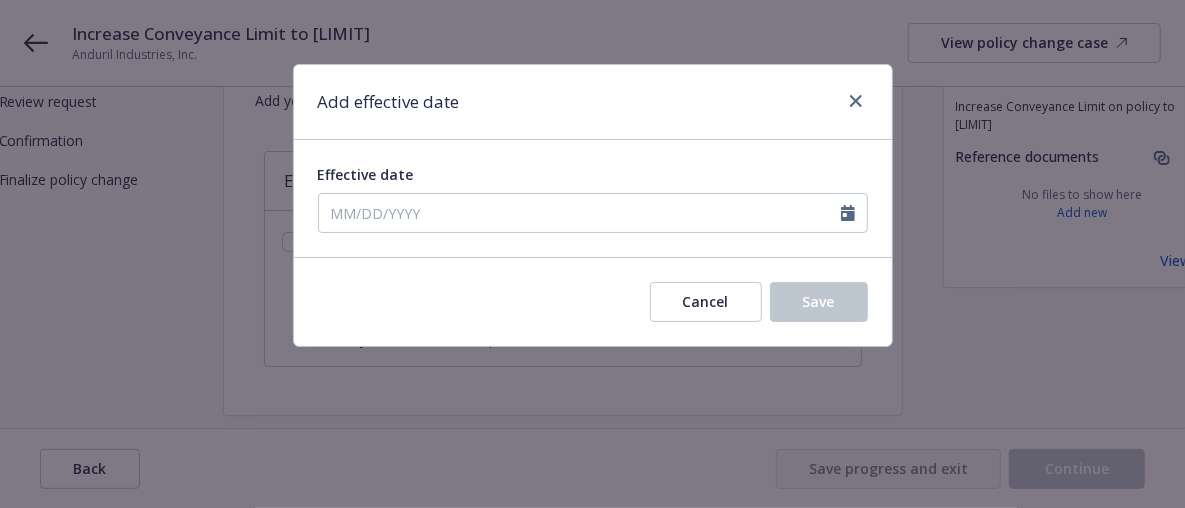 click at bounding box center [593, 213] 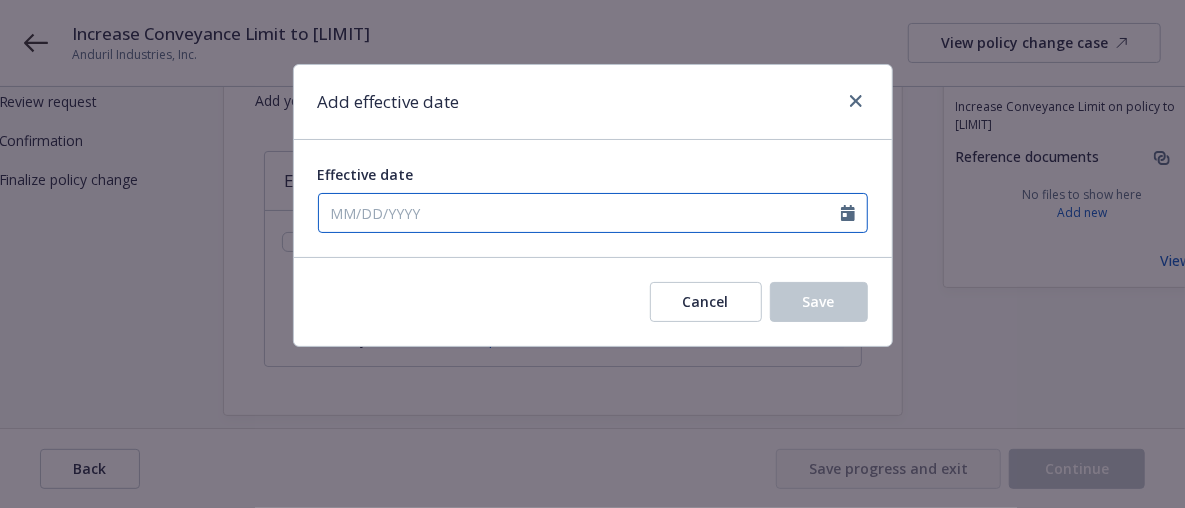 click on "Effective date" at bounding box center (580, 213) 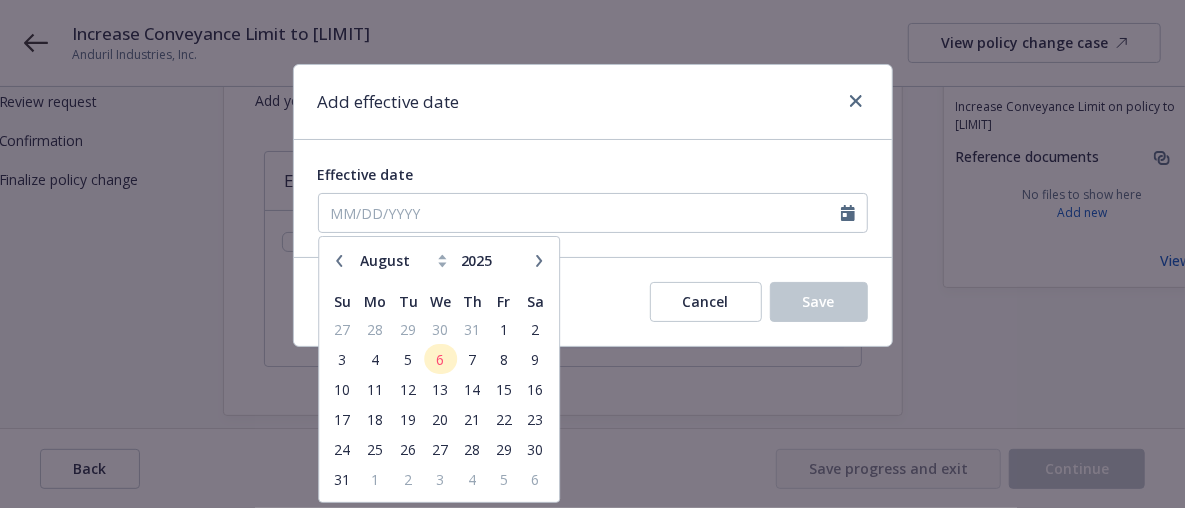 click at bounding box center [339, 261] 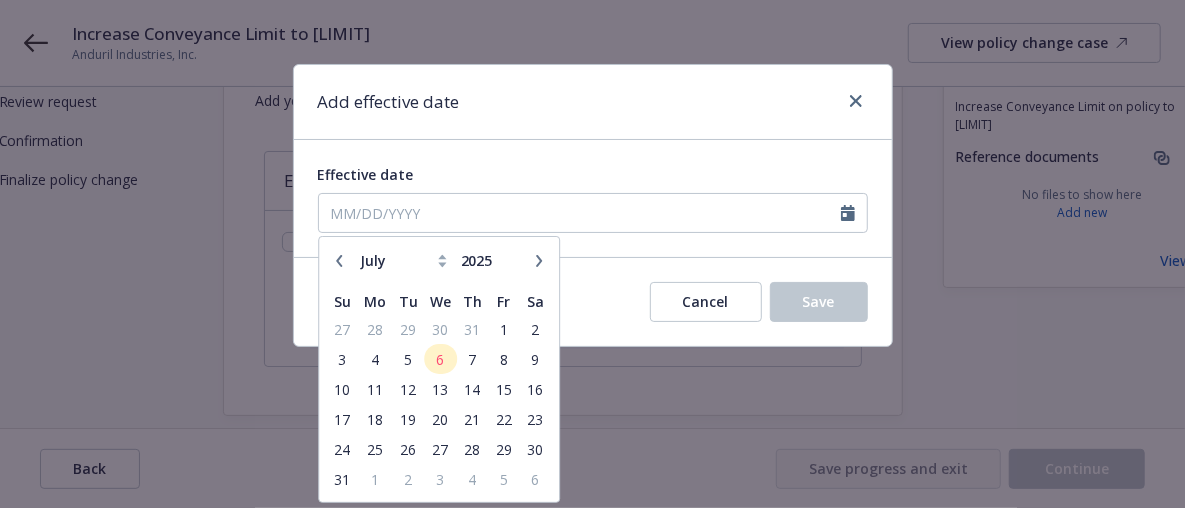 click at bounding box center [339, 261] 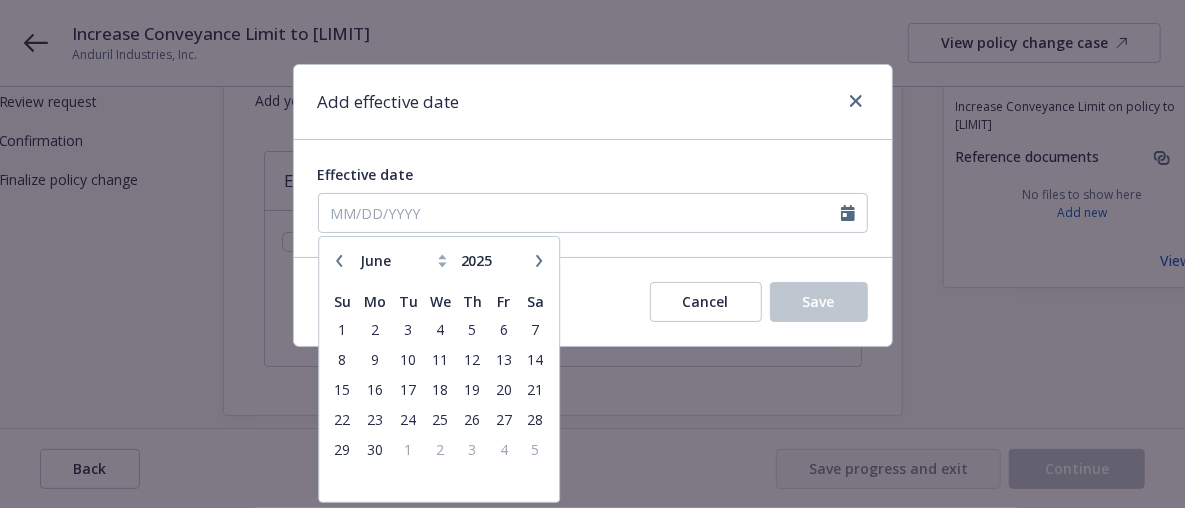 click 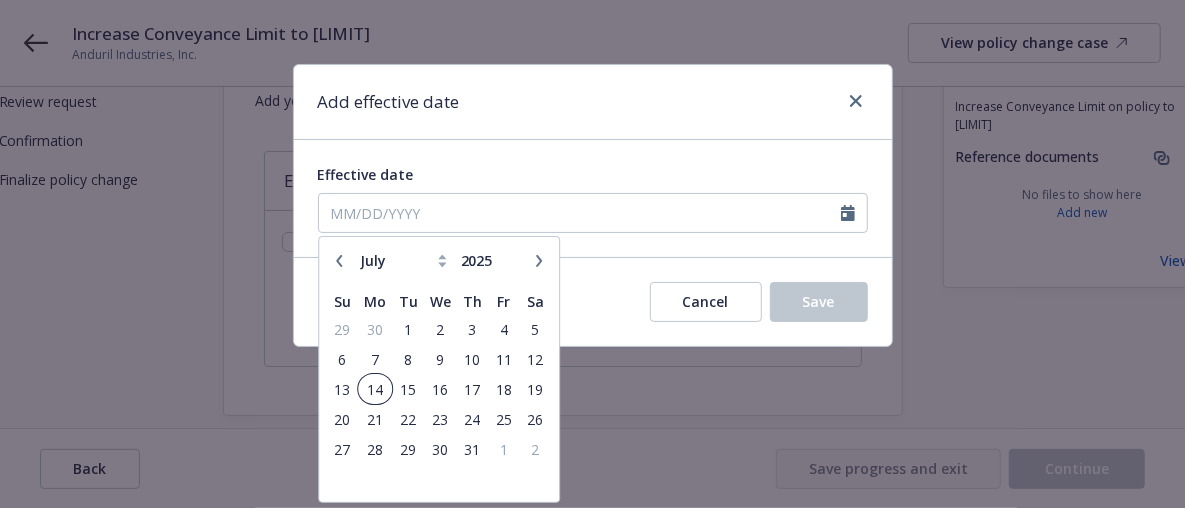click on "14" at bounding box center (375, 389) 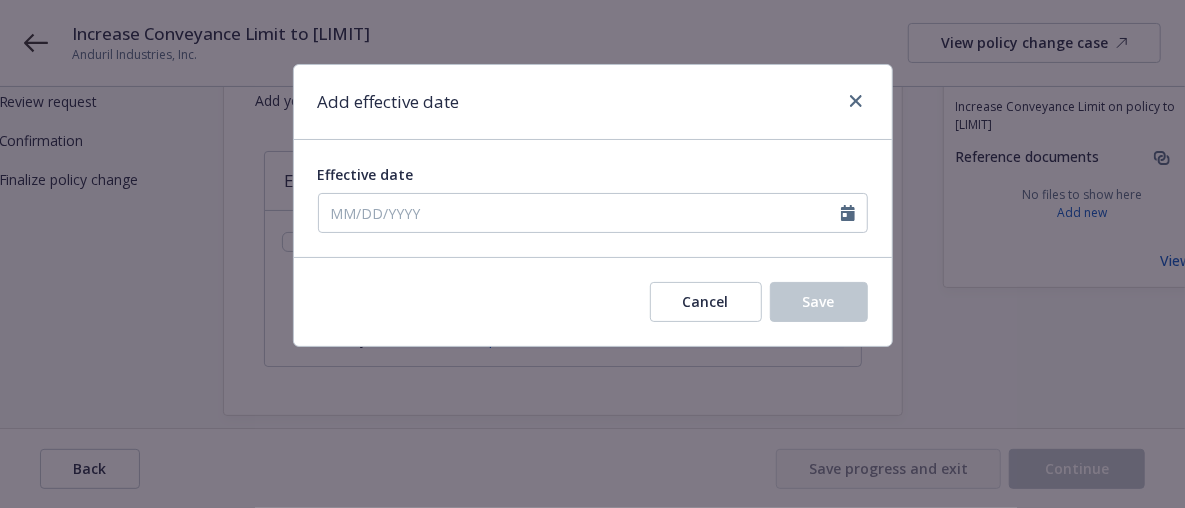 type on "07/14/2025" 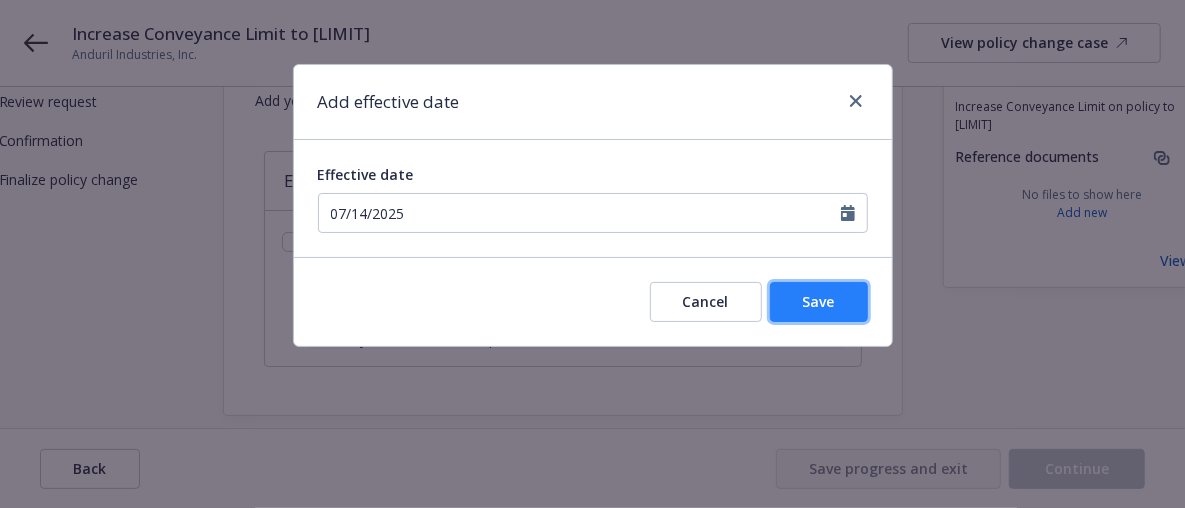 click on "Save" at bounding box center [819, 301] 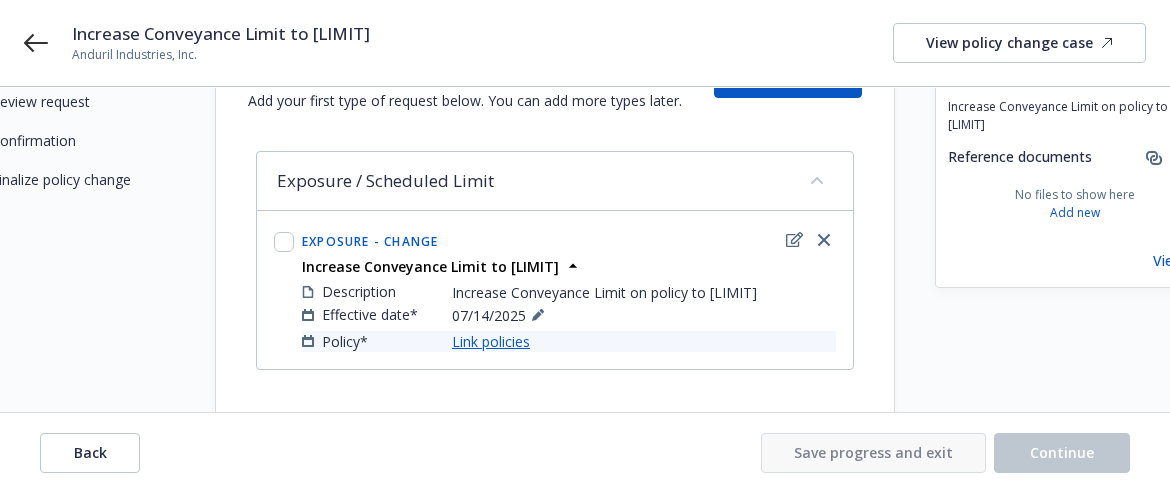 click on "Link policies" at bounding box center (491, 341) 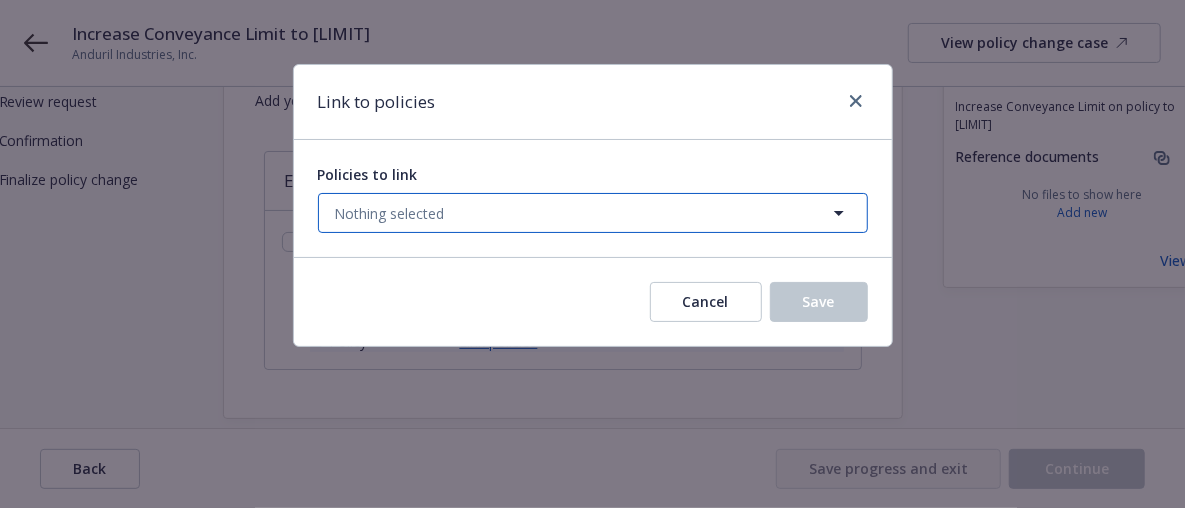 click on "Nothing selected" at bounding box center (593, 213) 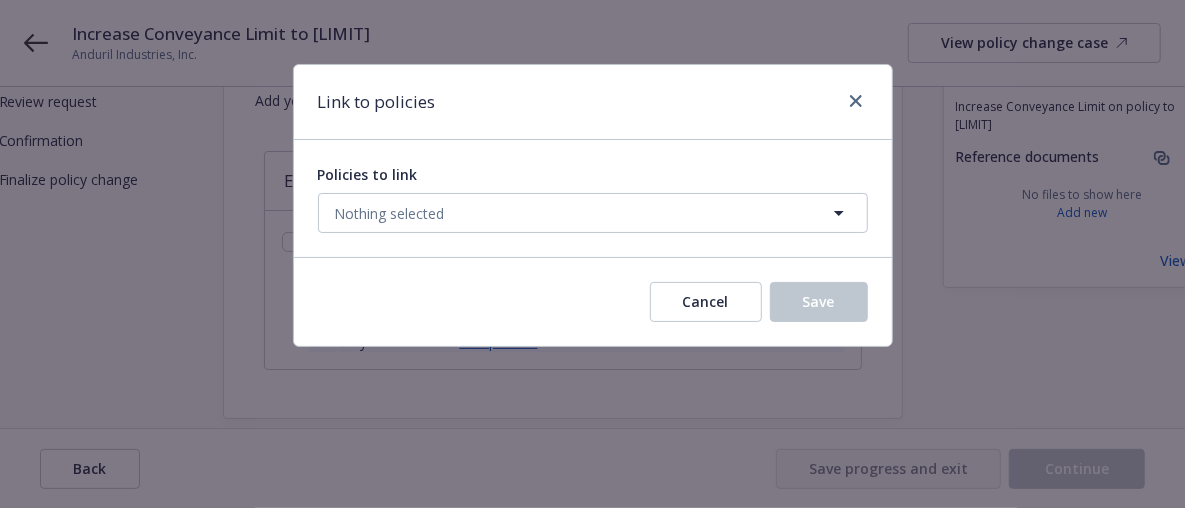 select on "ACTIVE" 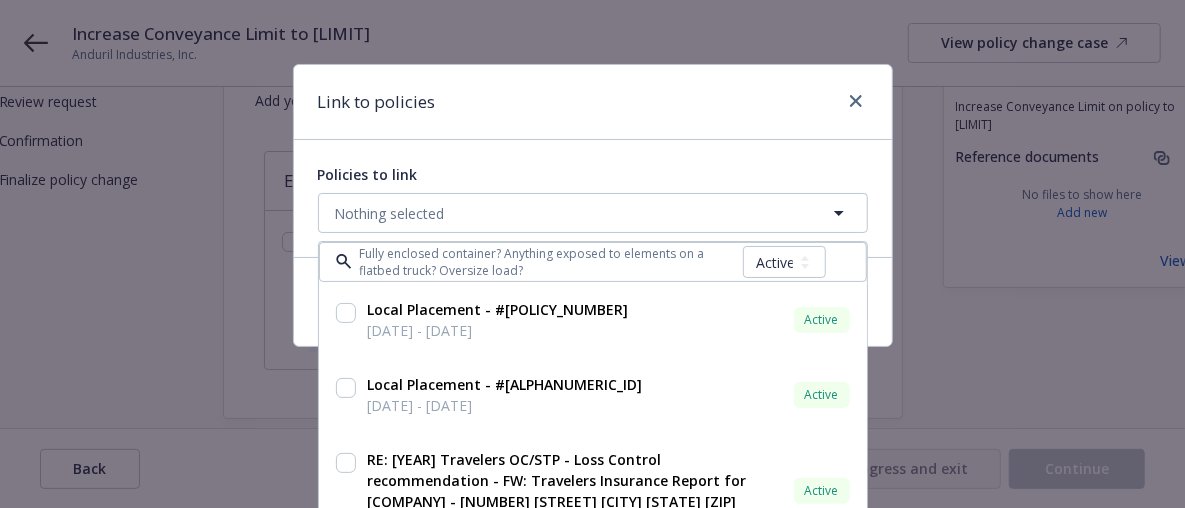 type on "stock" 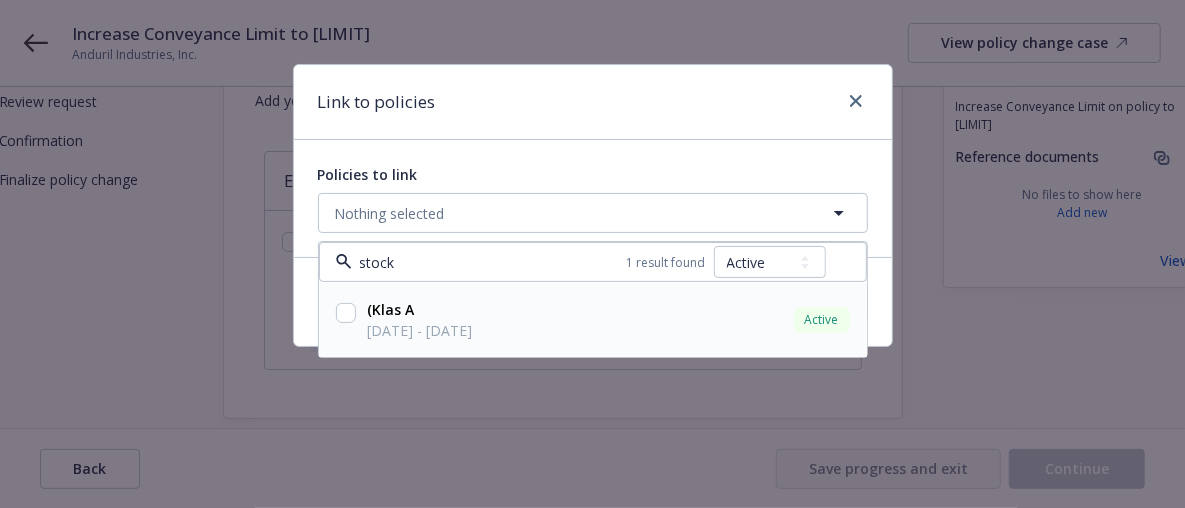 click at bounding box center (346, 320) 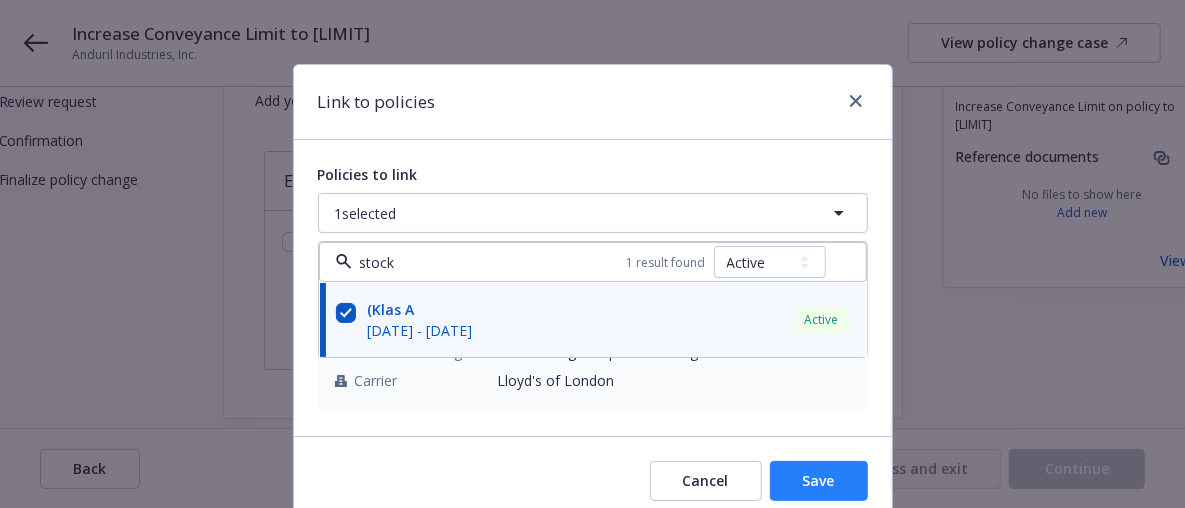 type on "stock" 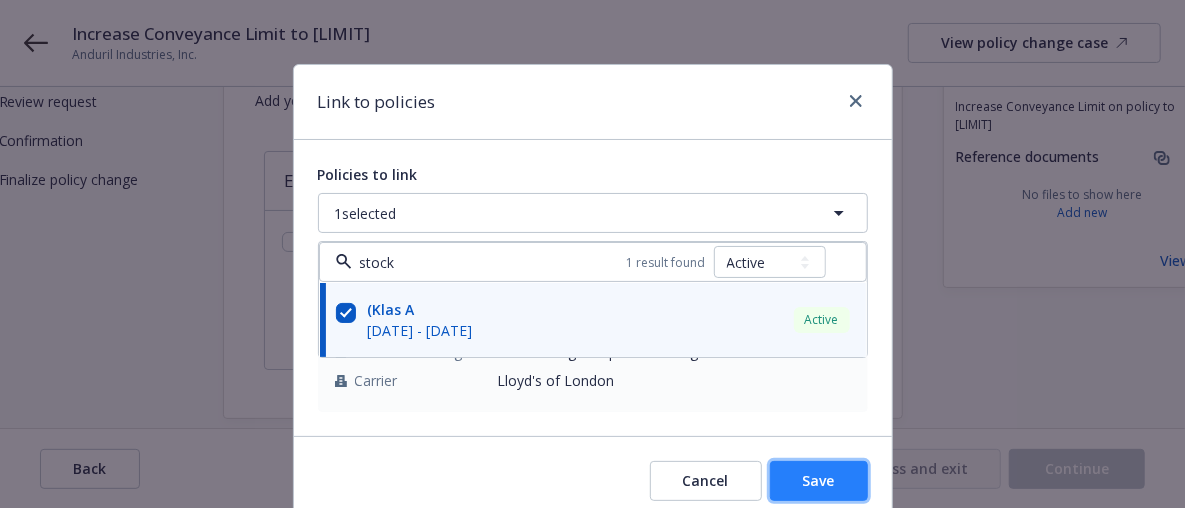 click on "Save" at bounding box center (819, 480) 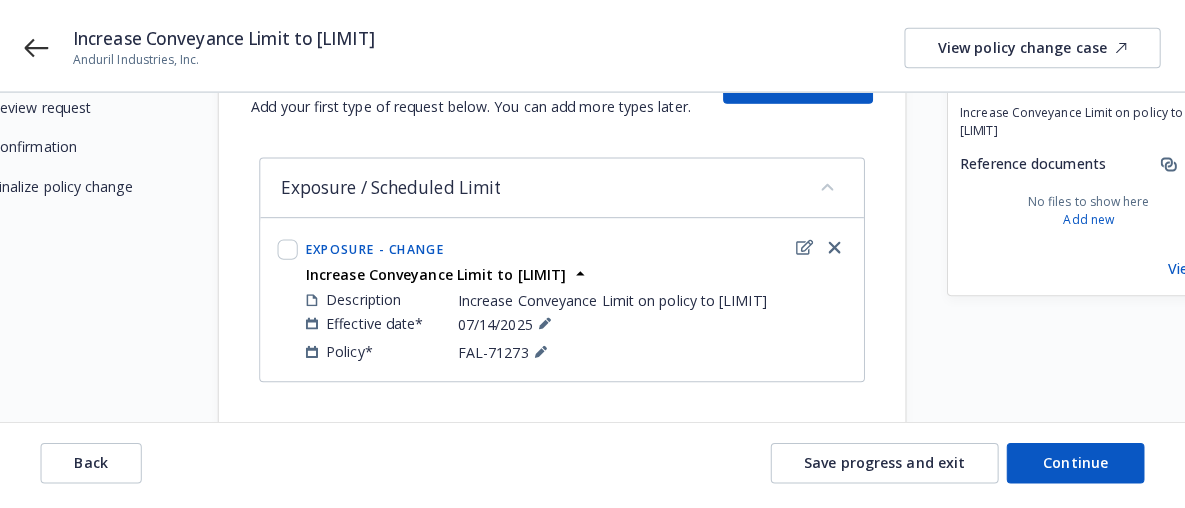 scroll, scrollTop: 0, scrollLeft: 0, axis: both 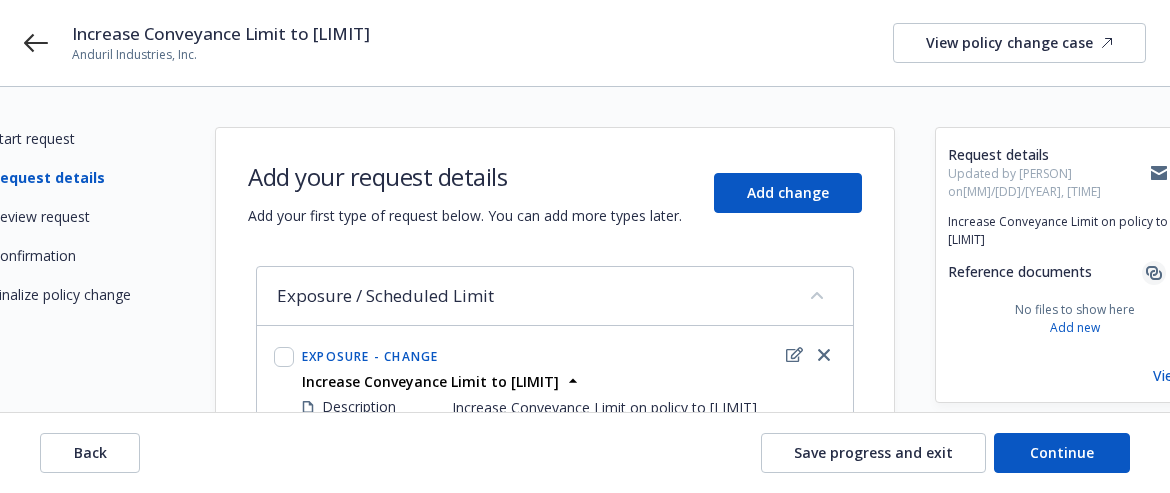 click 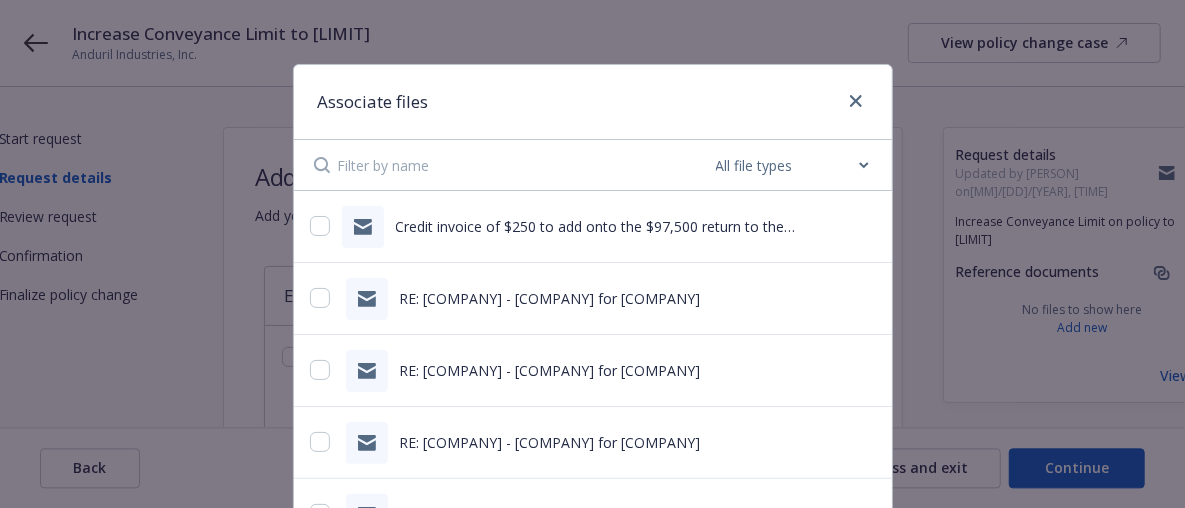 click at bounding box center [525, 165] 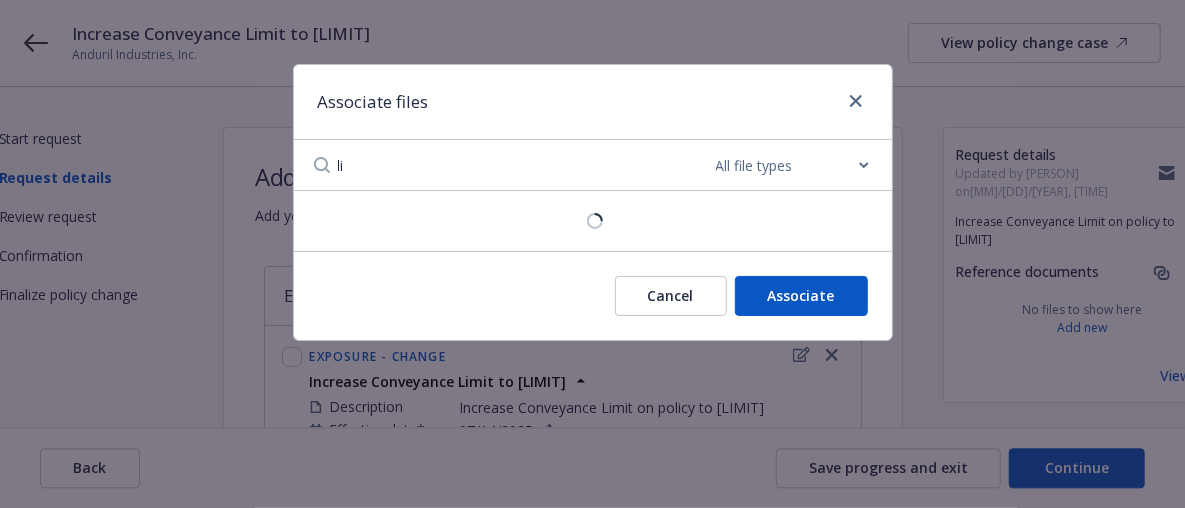 type on "l" 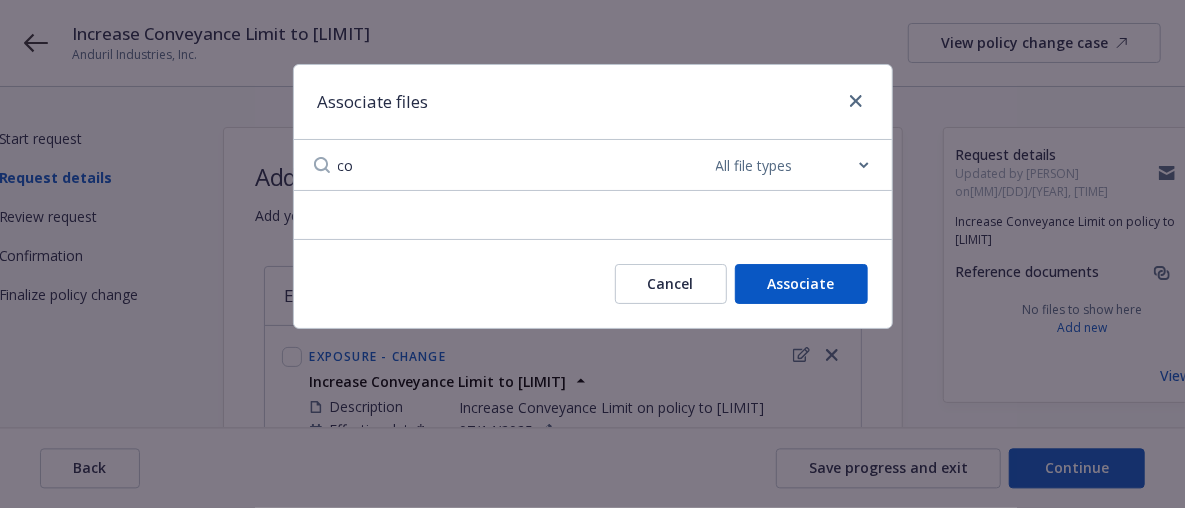 type on "c" 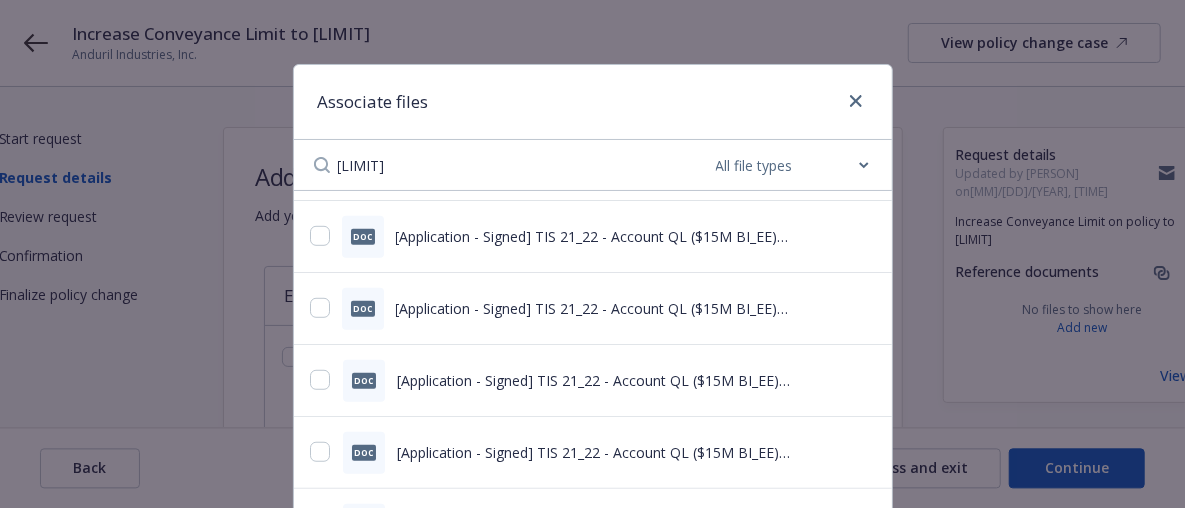 scroll, scrollTop: 640, scrollLeft: 0, axis: vertical 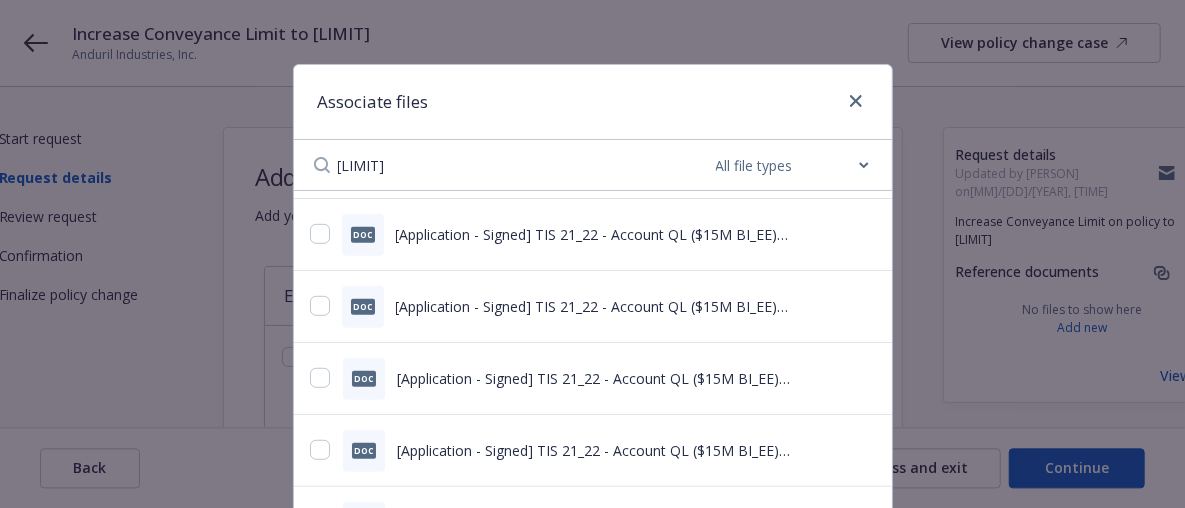 type on "[LIMIT]" 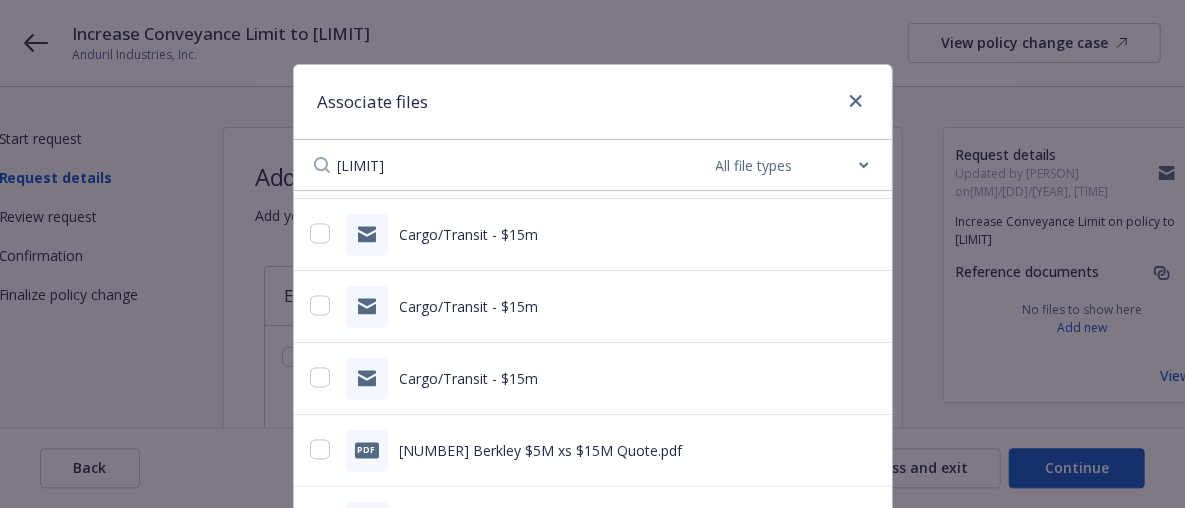 scroll, scrollTop: 1862, scrollLeft: 0, axis: vertical 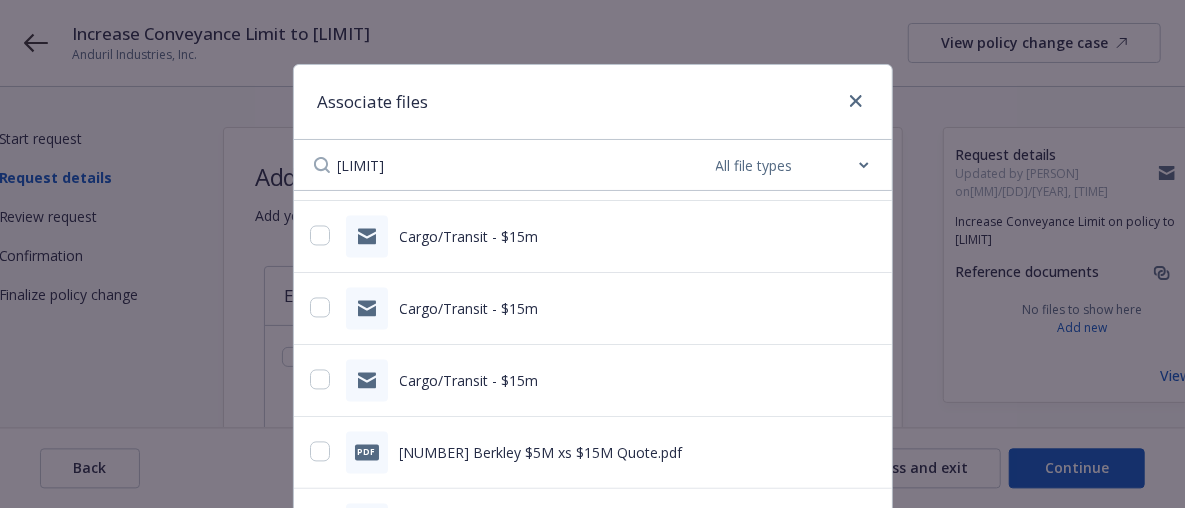click 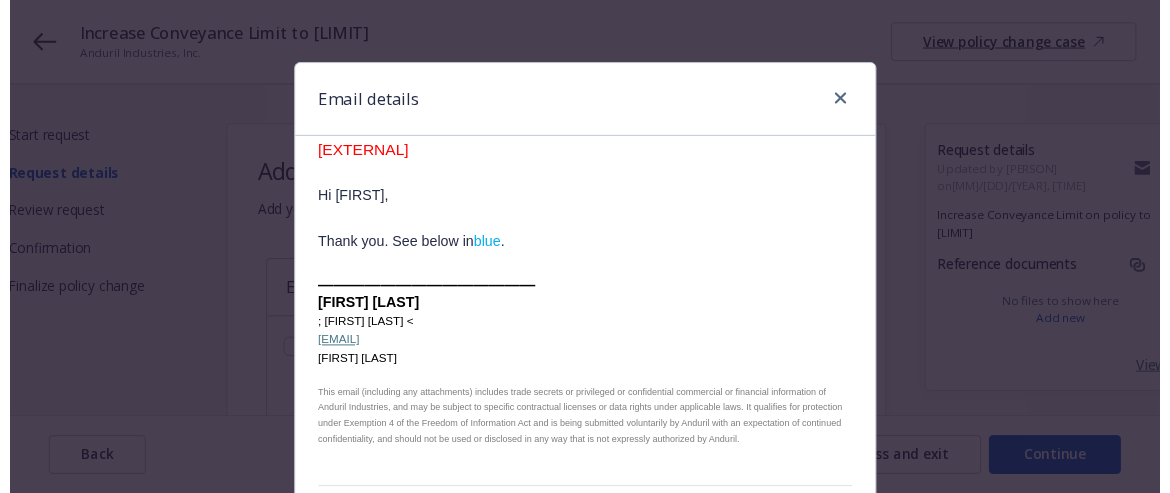 scroll, scrollTop: 292, scrollLeft: 0, axis: vertical 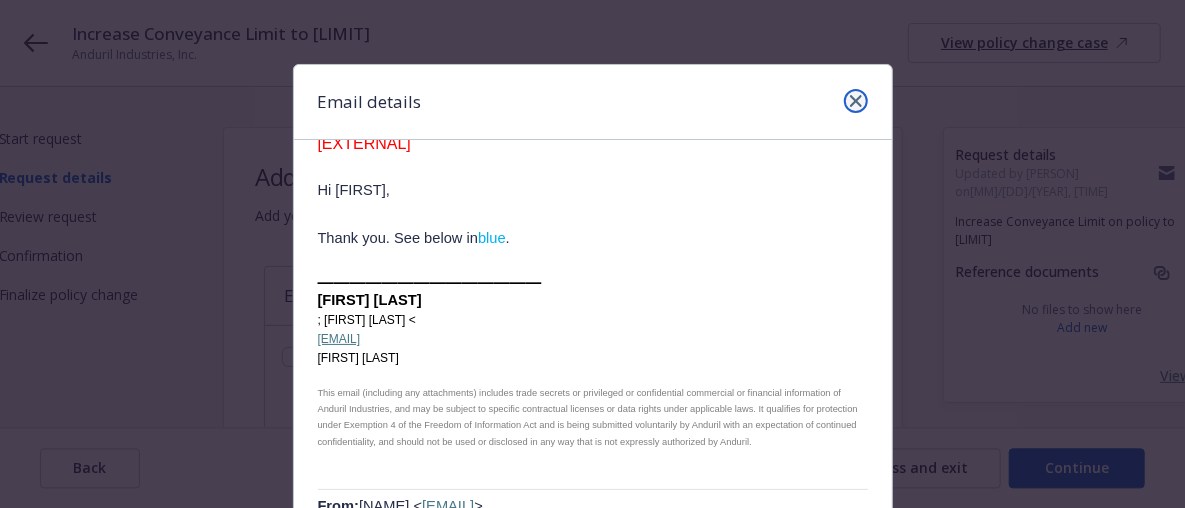 click at bounding box center [856, 101] 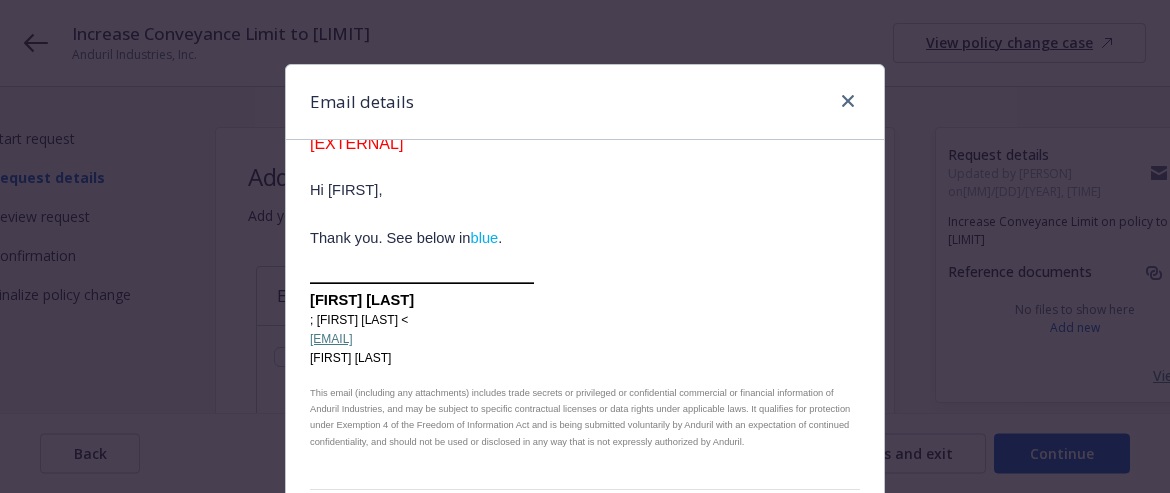 click at bounding box center [844, 102] 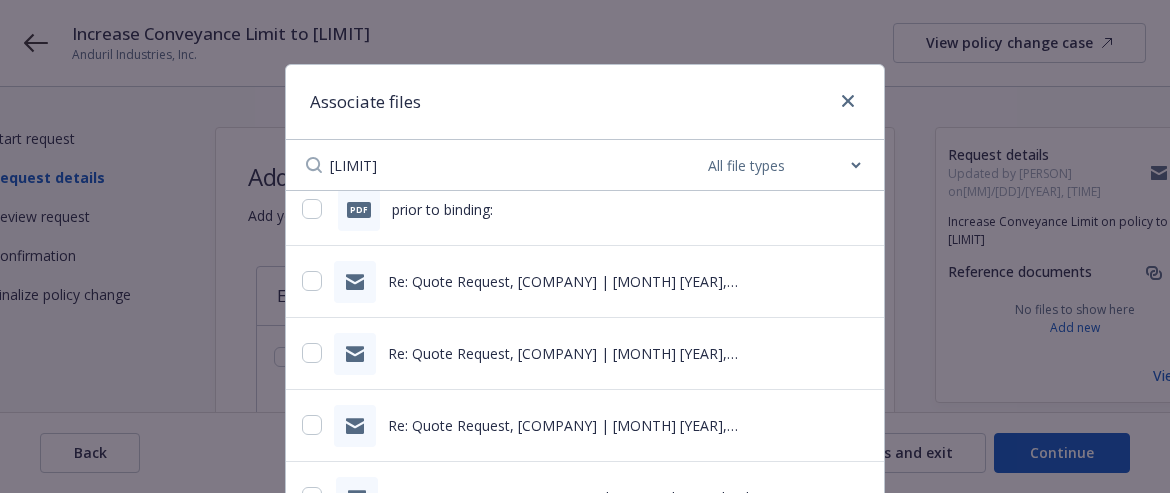 scroll, scrollTop: 2752, scrollLeft: 0, axis: vertical 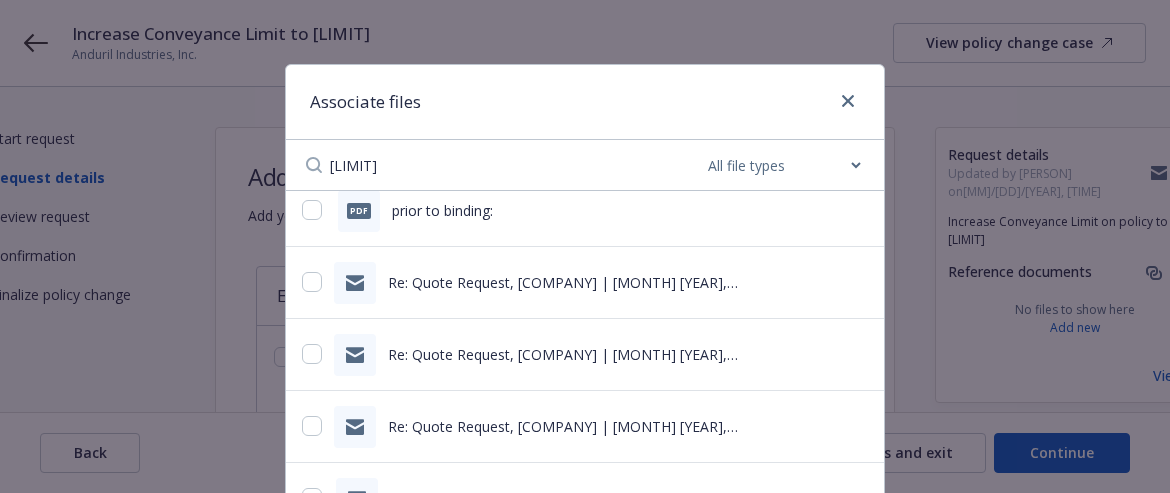 click 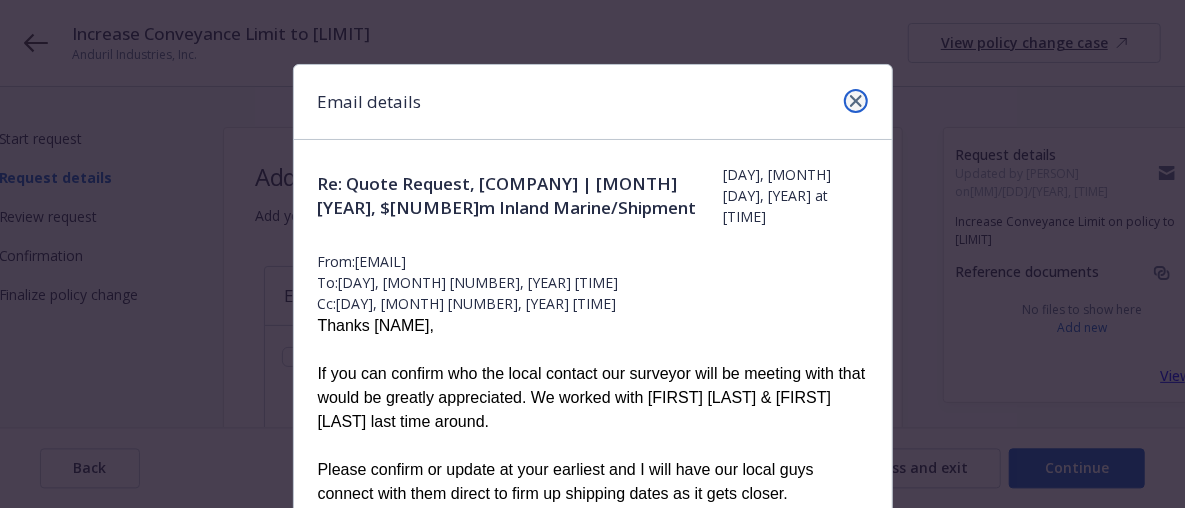 click 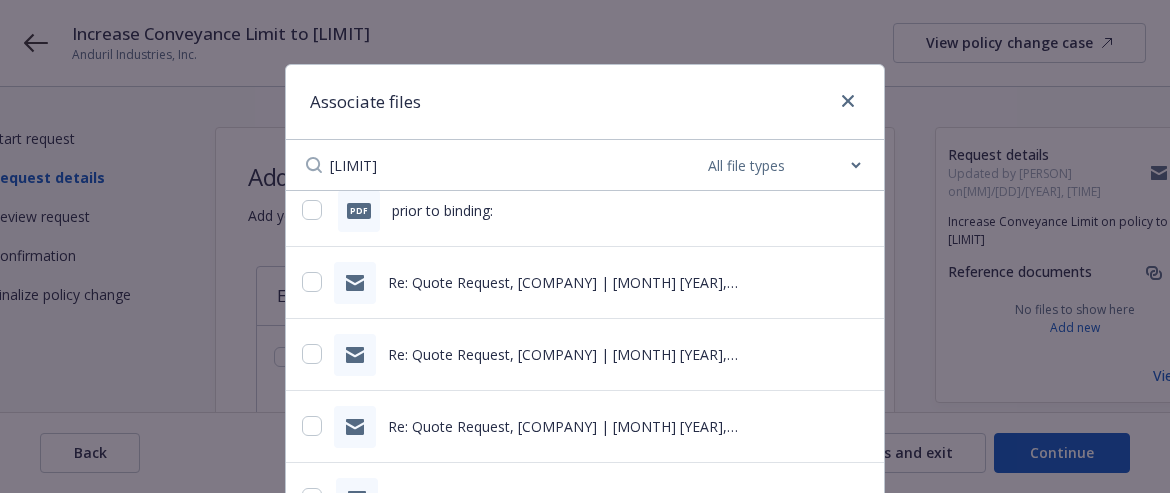 scroll, scrollTop: 2906, scrollLeft: 0, axis: vertical 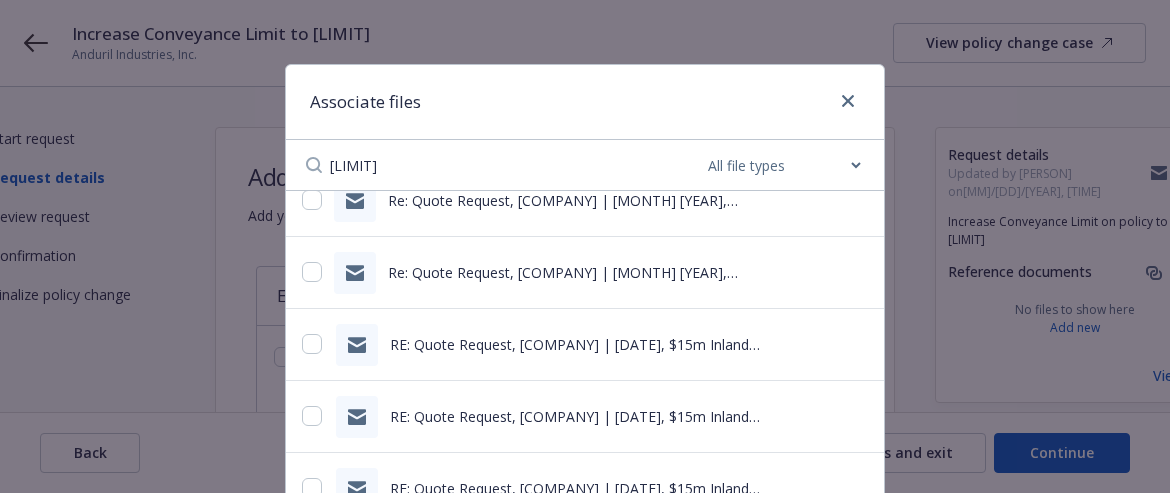 click 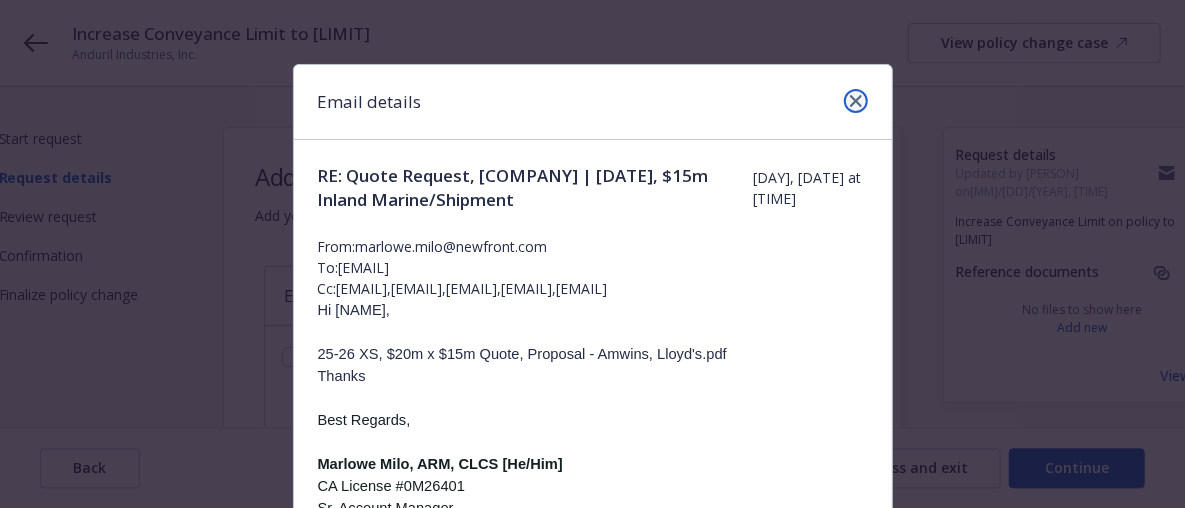 click 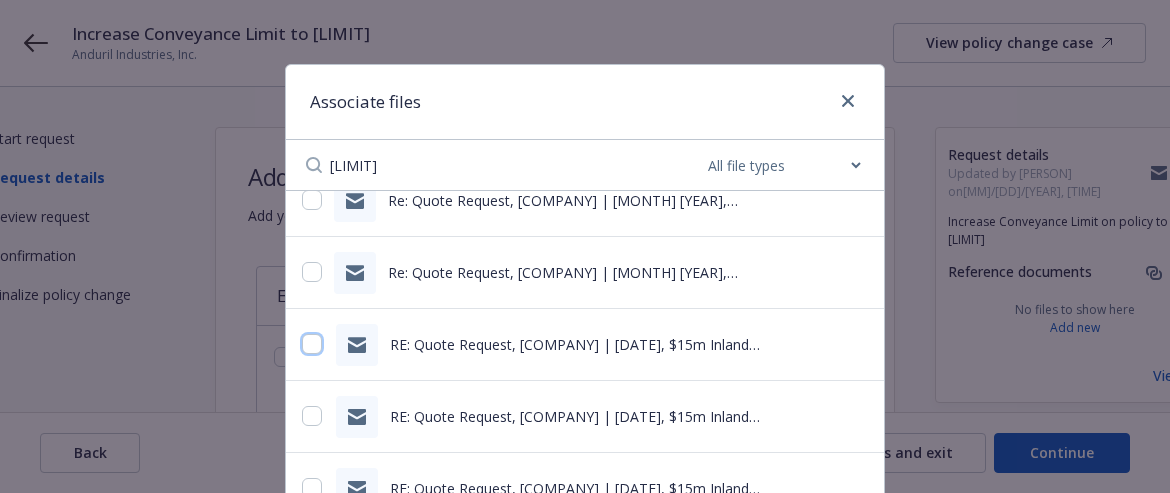 click at bounding box center [312, 344] 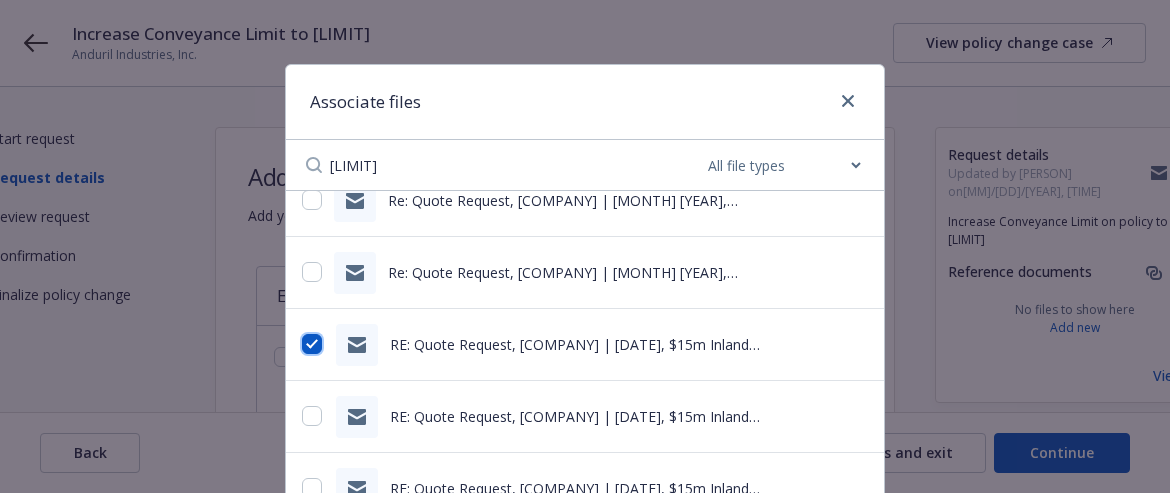 checkbox on "true" 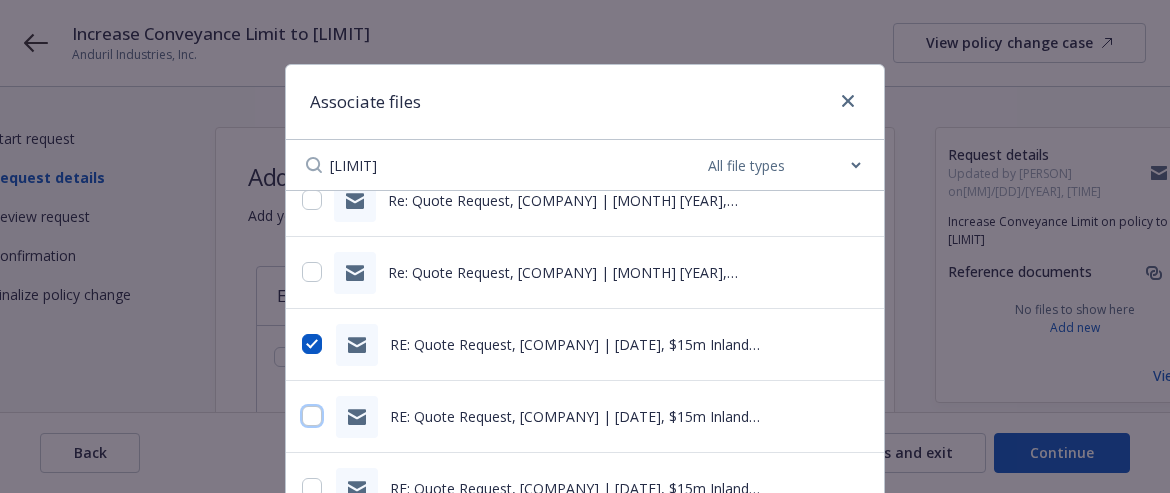 click at bounding box center (312, 416) 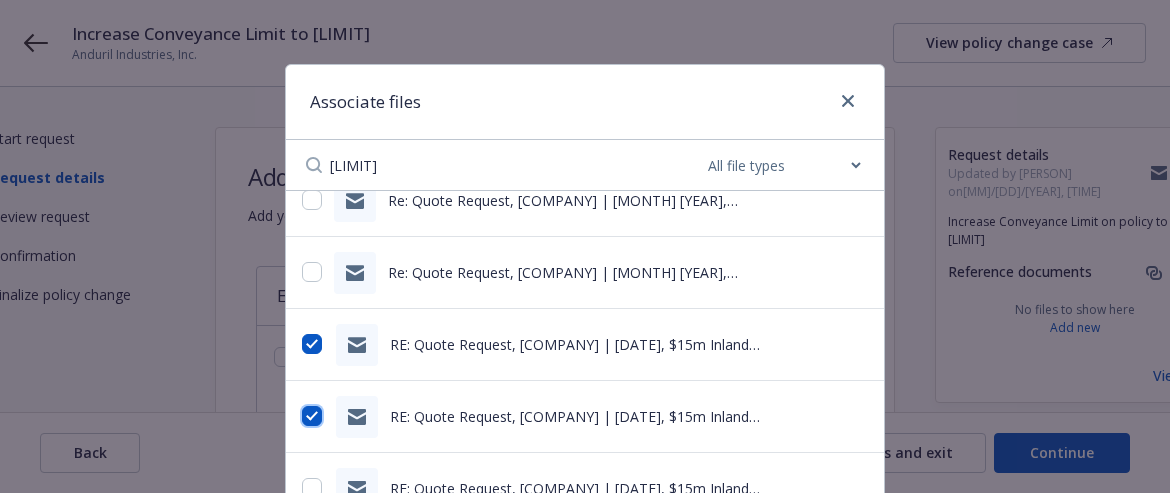 checkbox on "true" 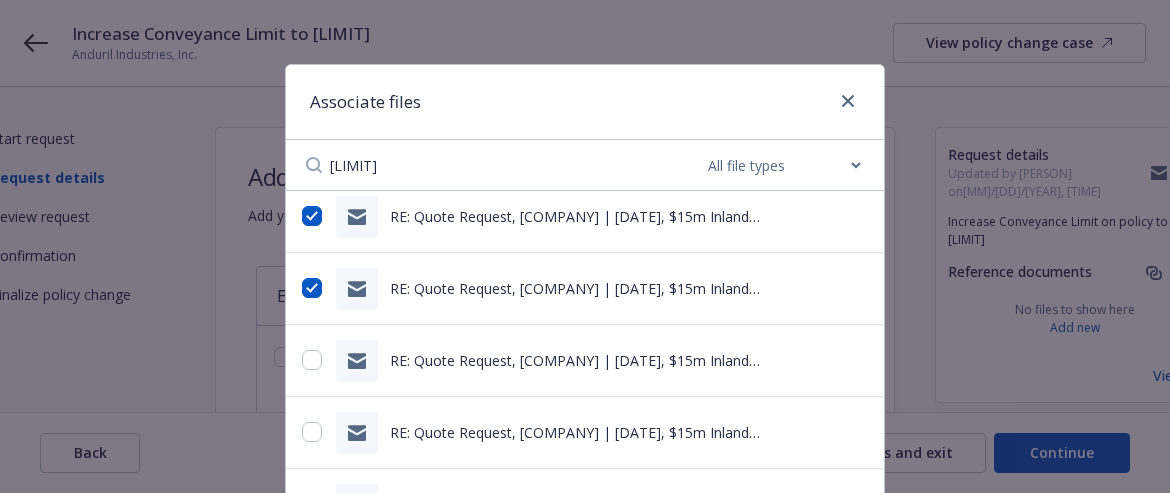 click at bounding box center [313, 360] 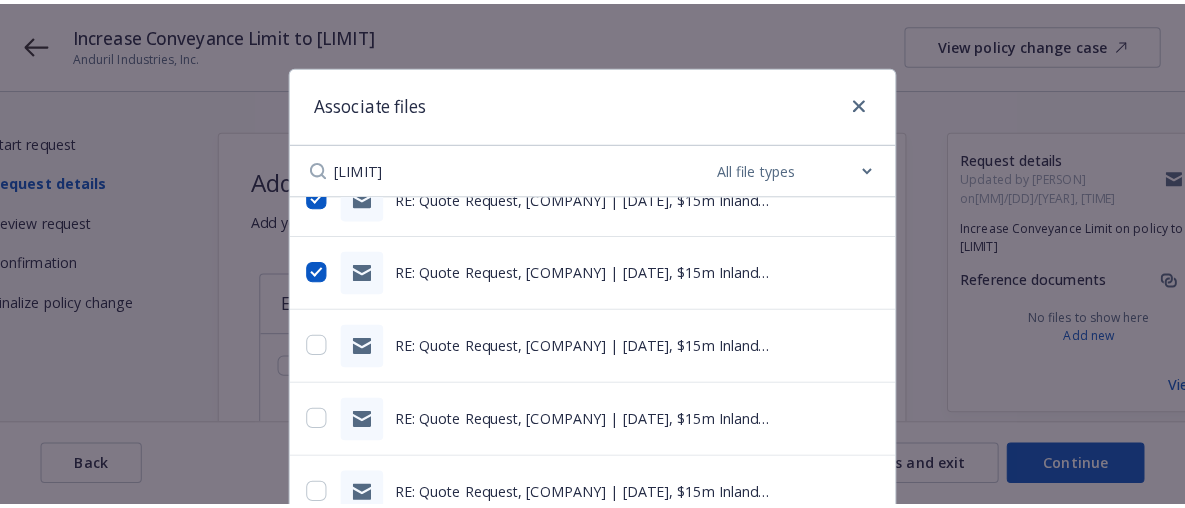 scroll, scrollTop: 3128, scrollLeft: 0, axis: vertical 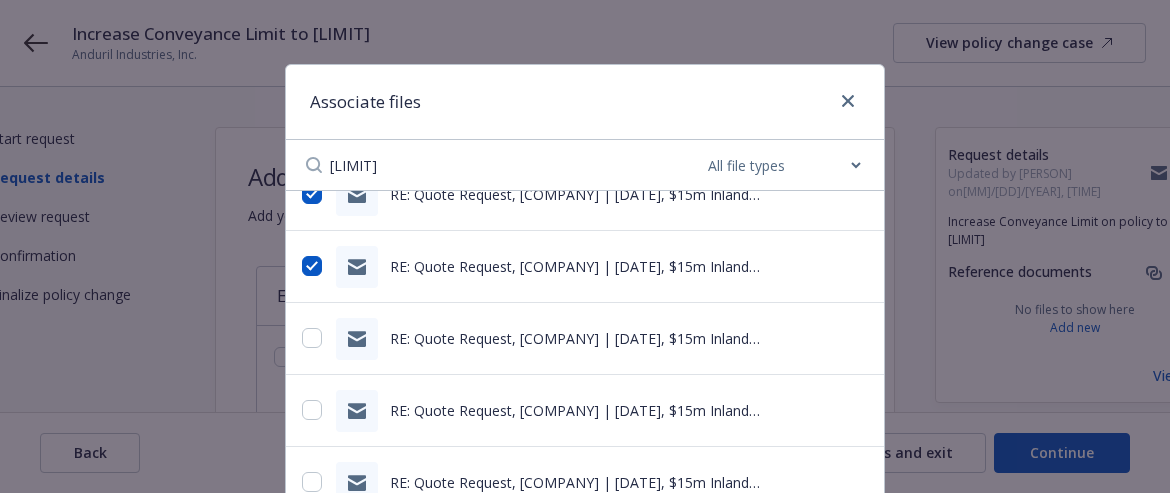 click 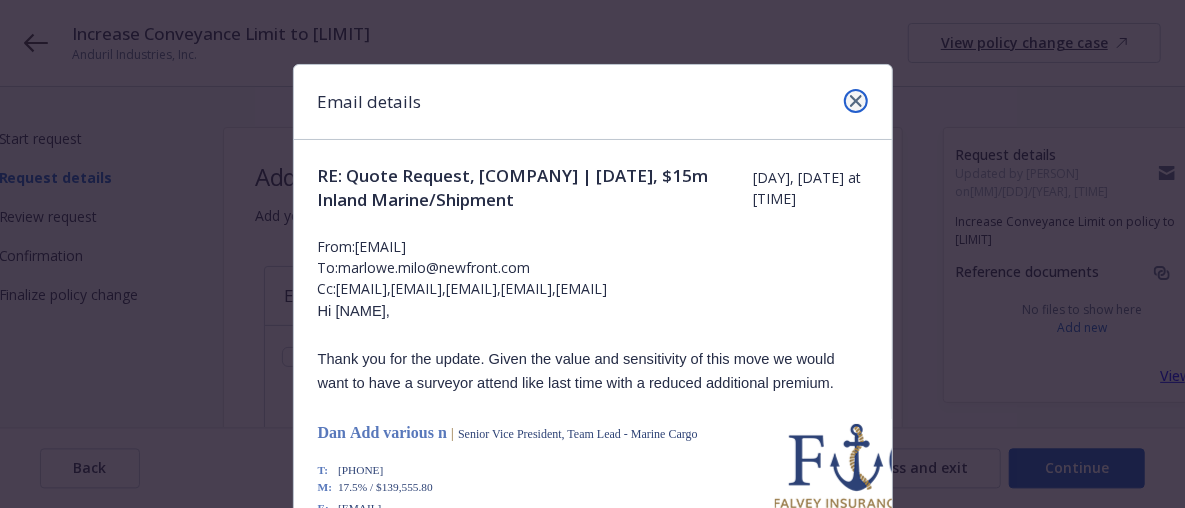 click 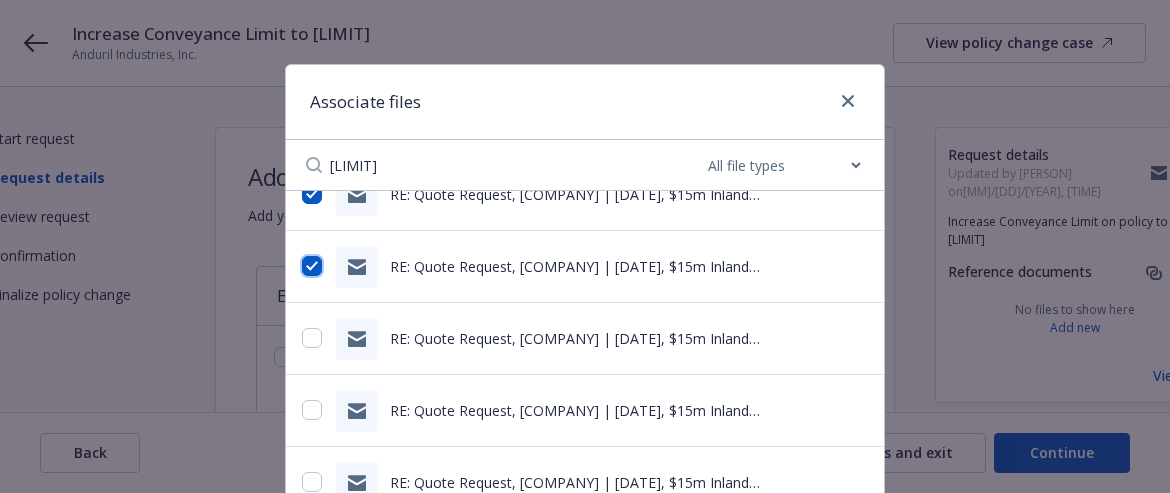 click at bounding box center (312, 266) 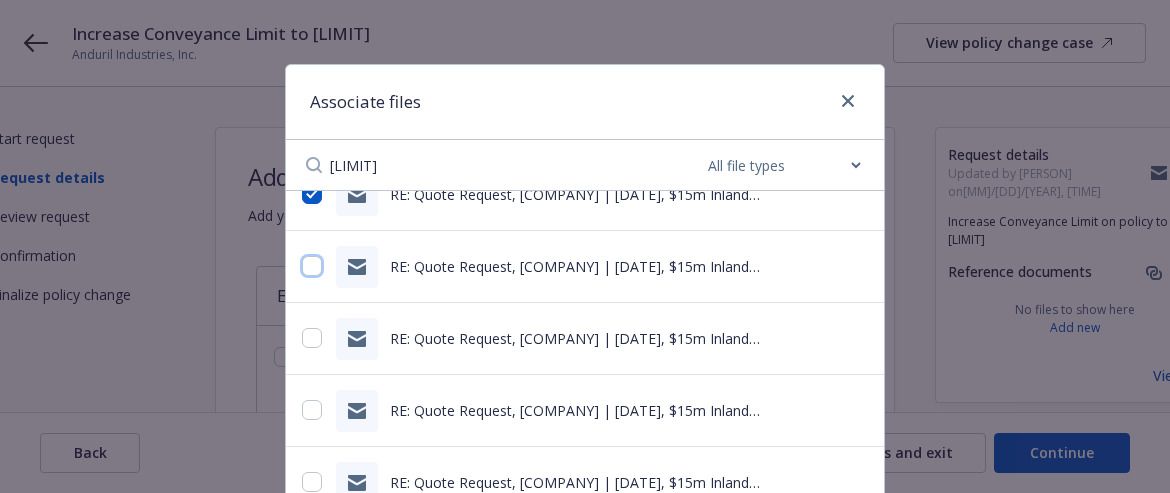checkbox on "false" 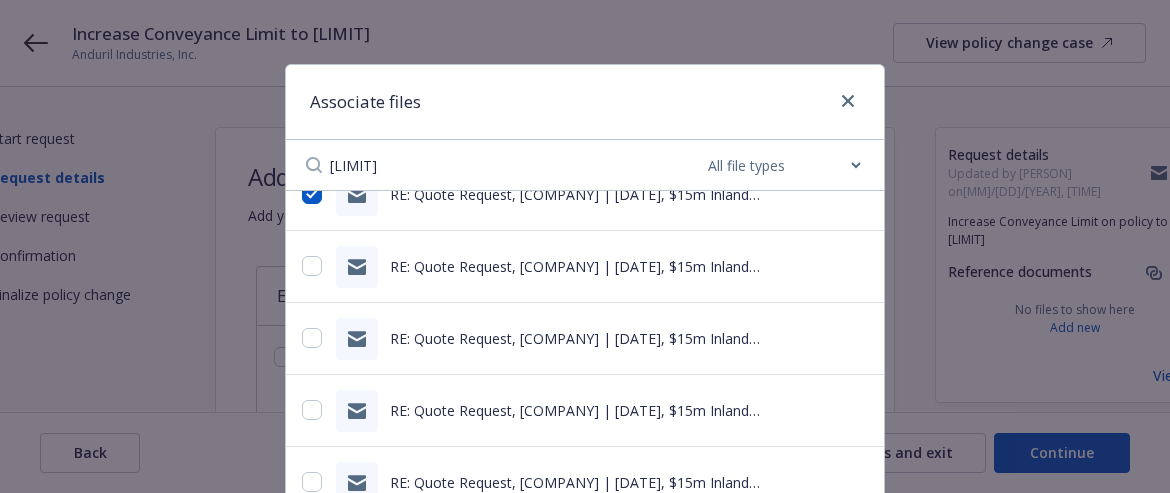 click at bounding box center [857, 337] 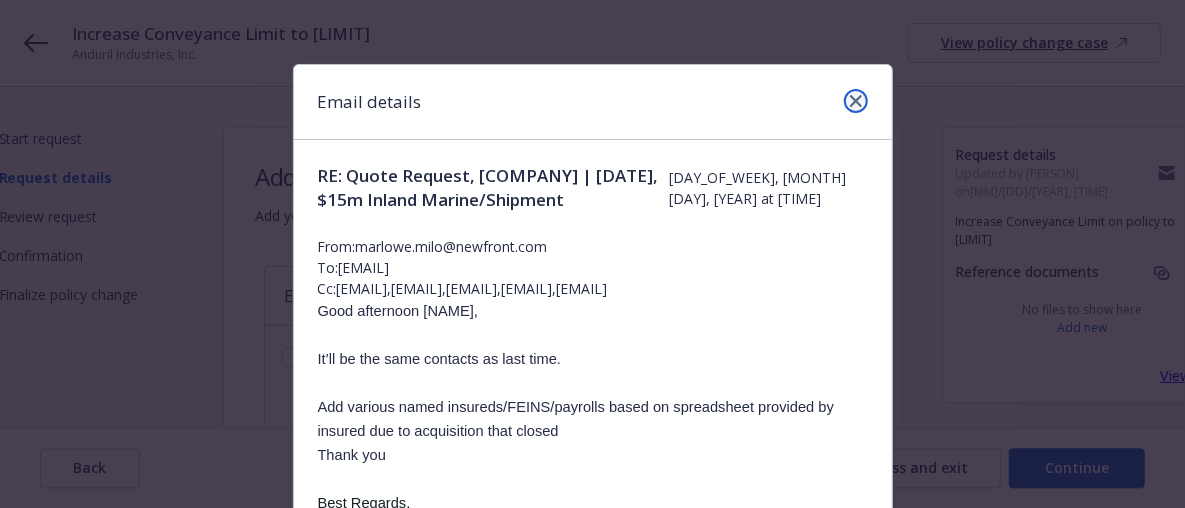 click at bounding box center [856, 101] 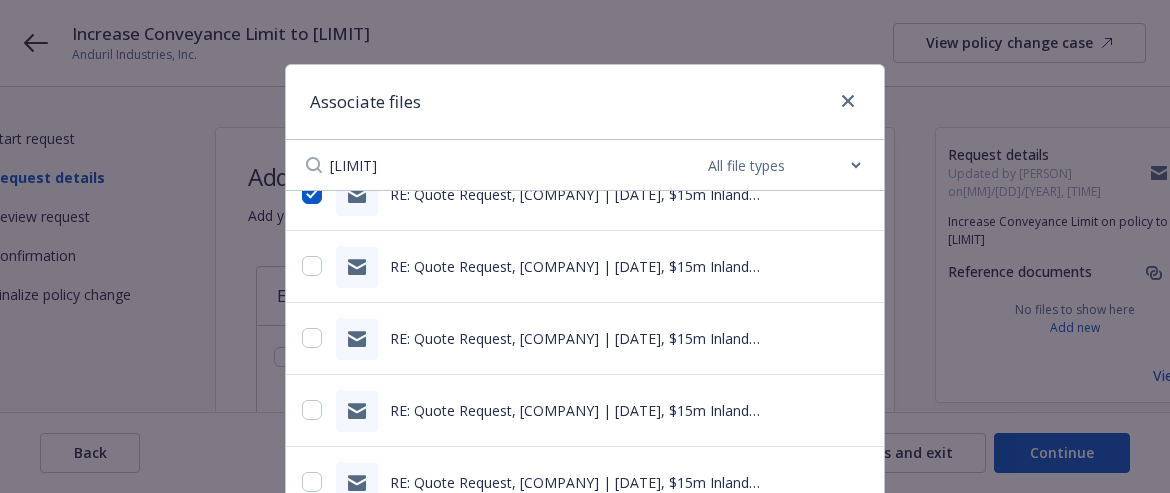click at bounding box center [857, 409] 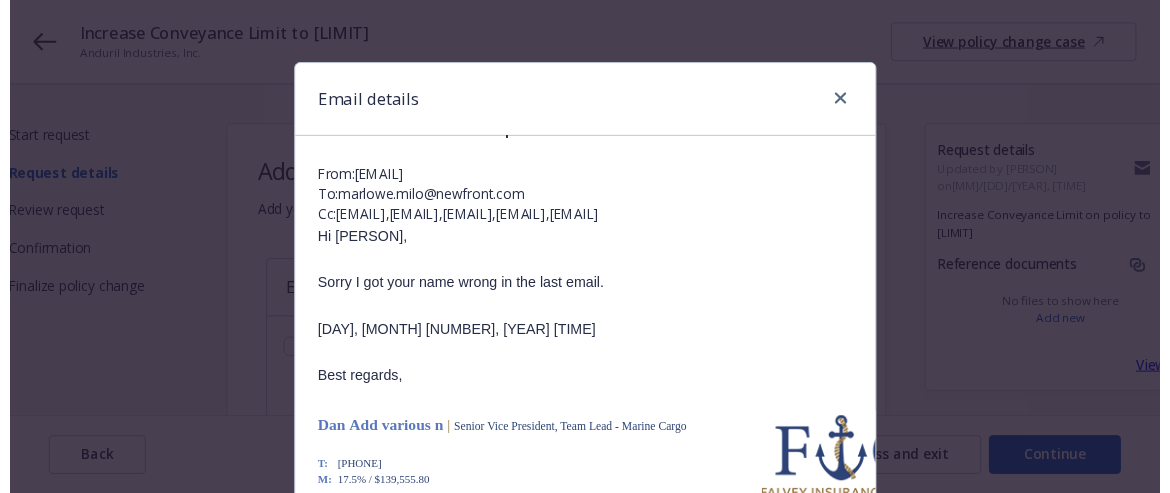 scroll, scrollTop: 70, scrollLeft: 0, axis: vertical 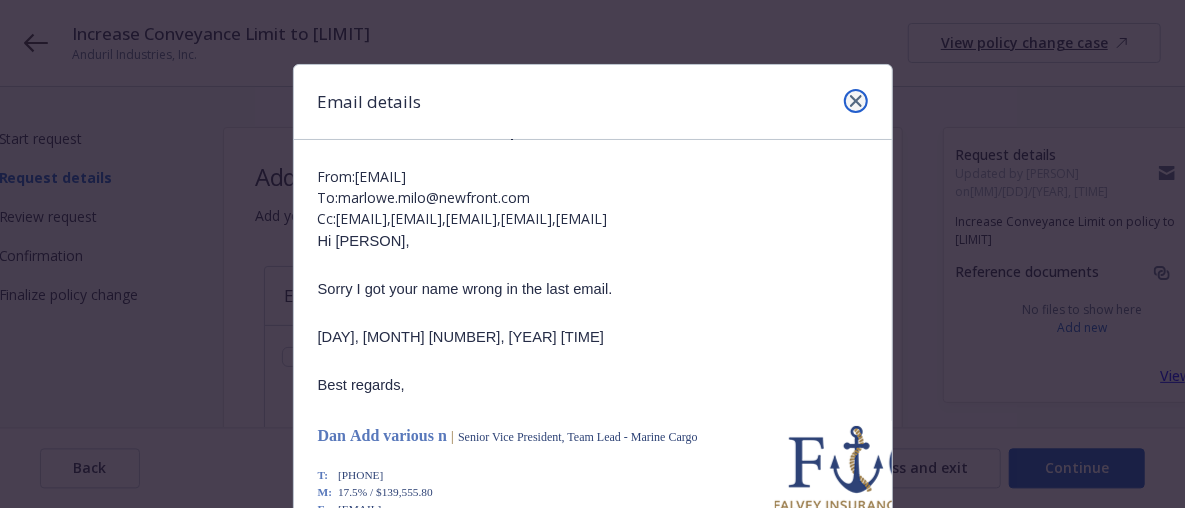 click at bounding box center [856, 101] 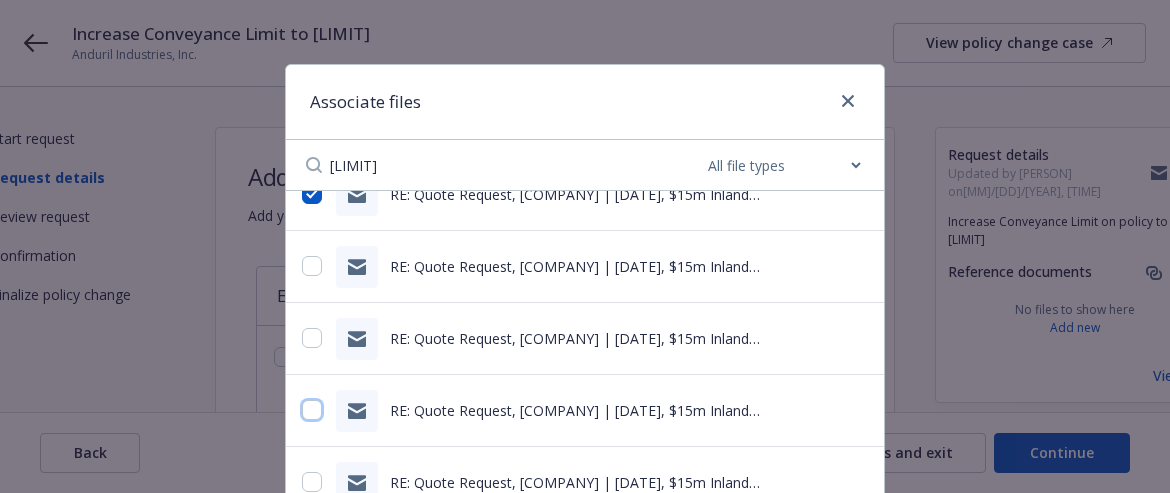 click at bounding box center (312, 410) 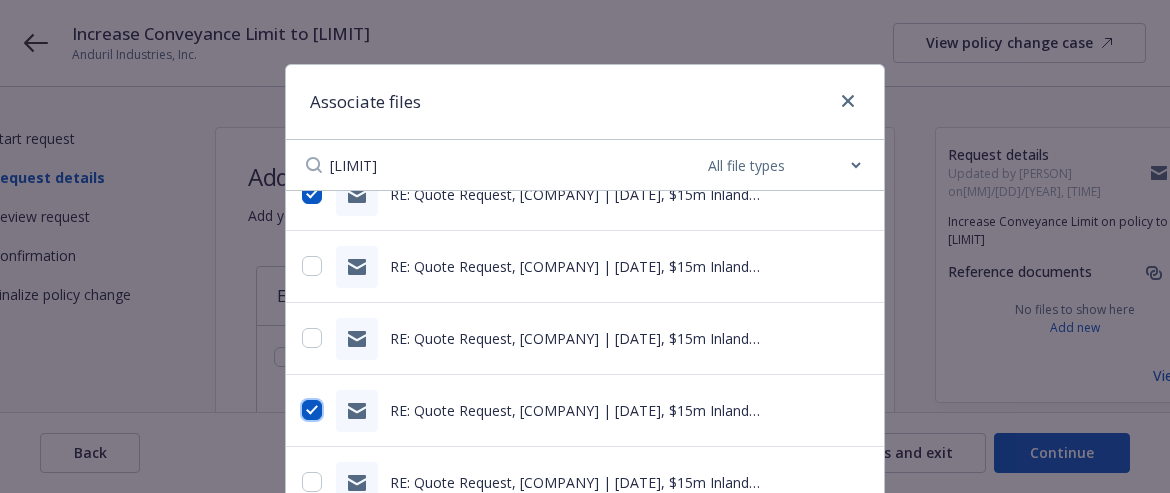 checkbox on "true" 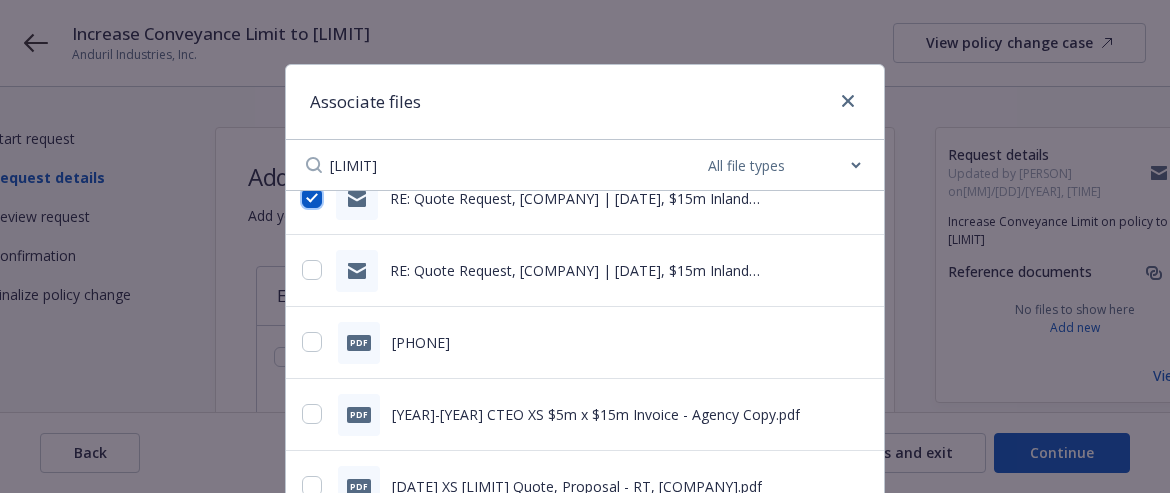 scroll, scrollTop: 3368, scrollLeft: 0, axis: vertical 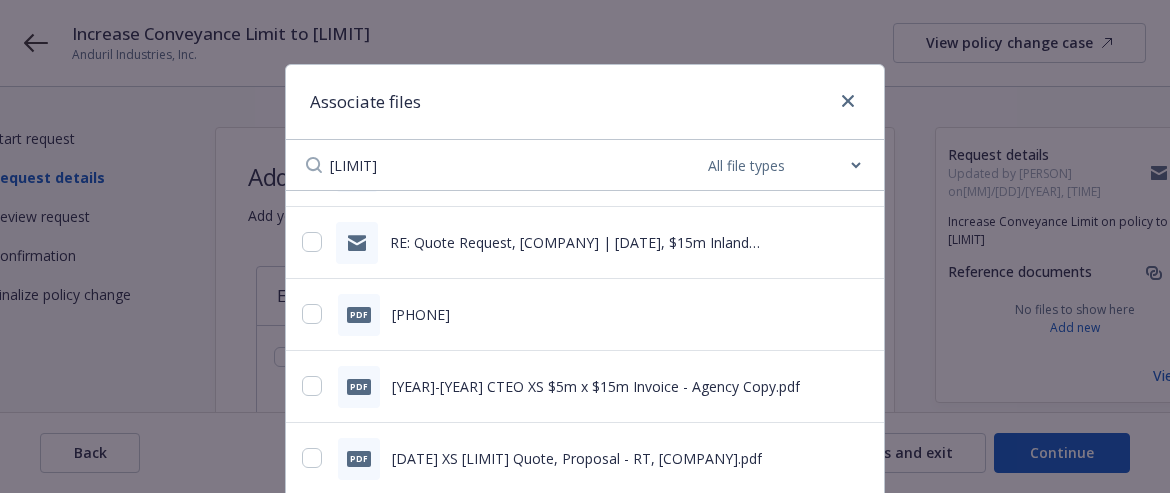 click at bounding box center [857, 241] 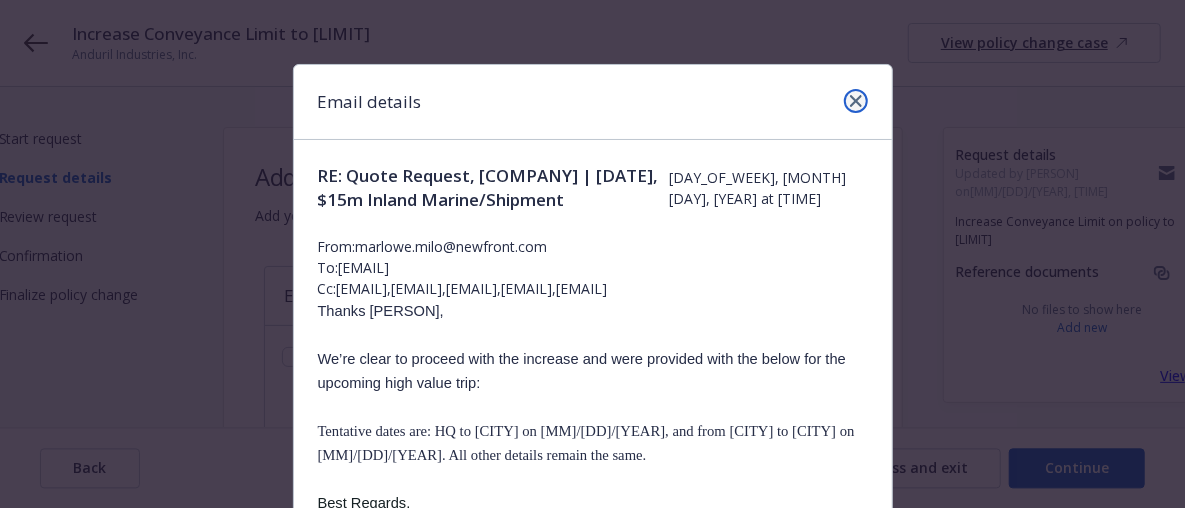click 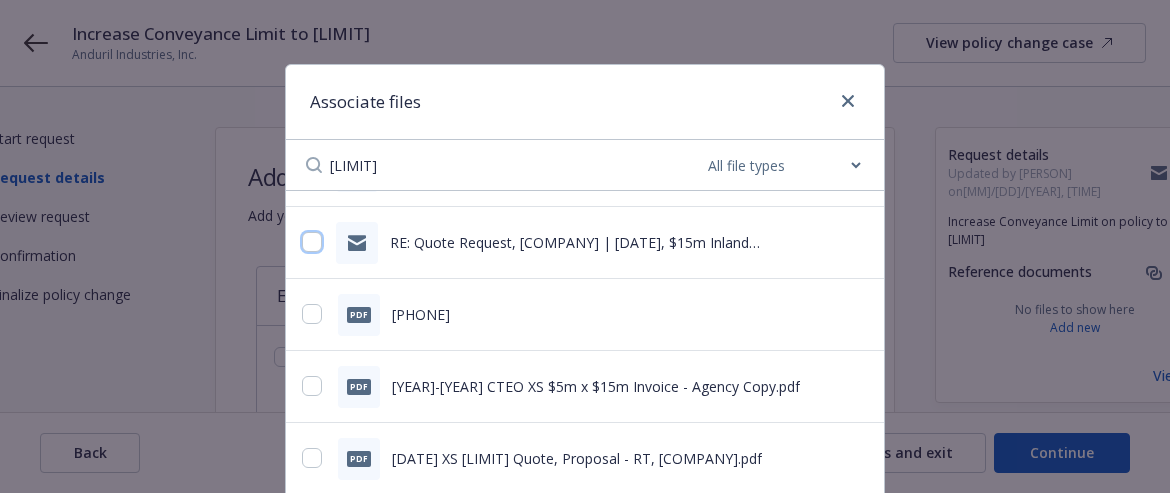 click at bounding box center [312, 242] 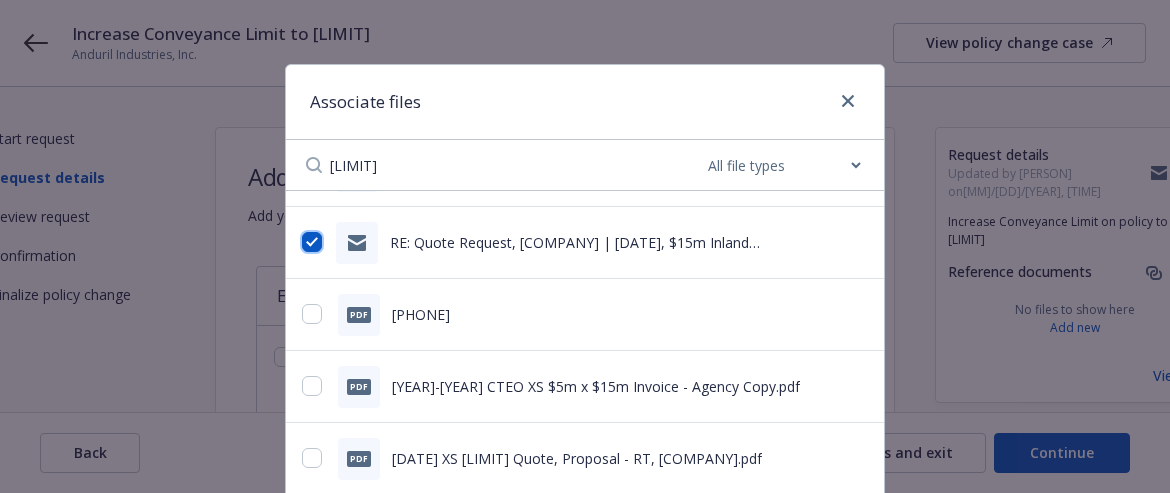 checkbox on "true" 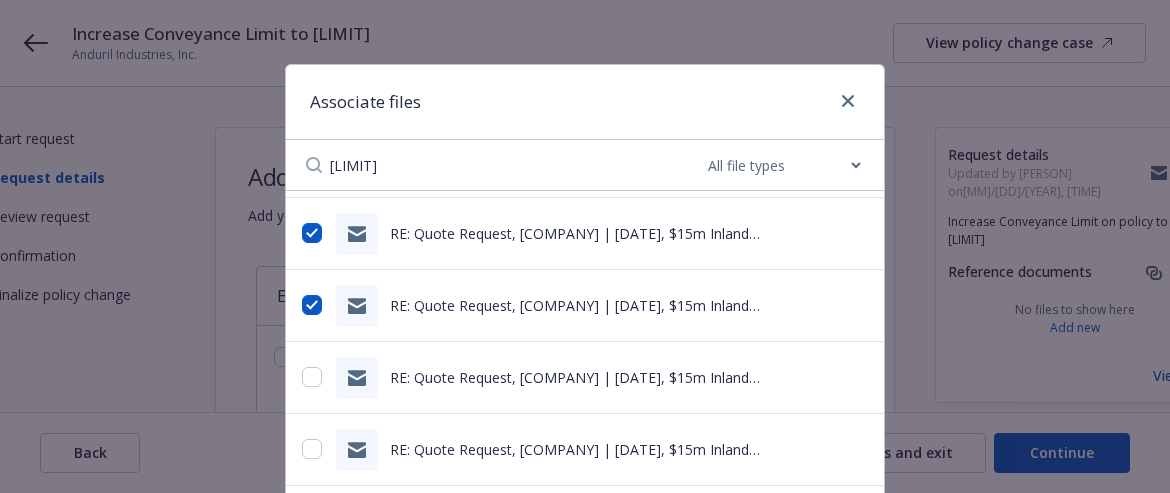 scroll, scrollTop: 3008, scrollLeft: 0, axis: vertical 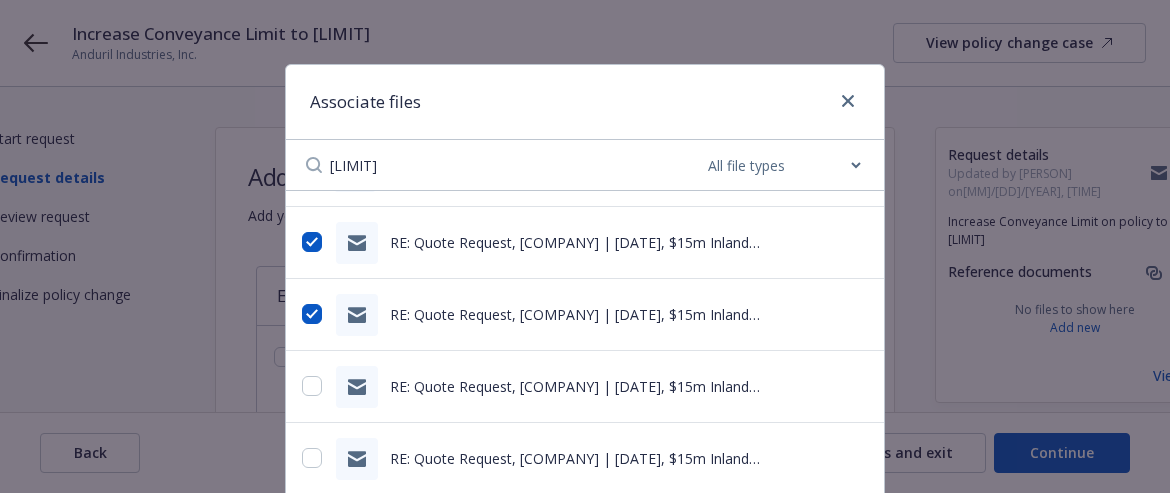 click 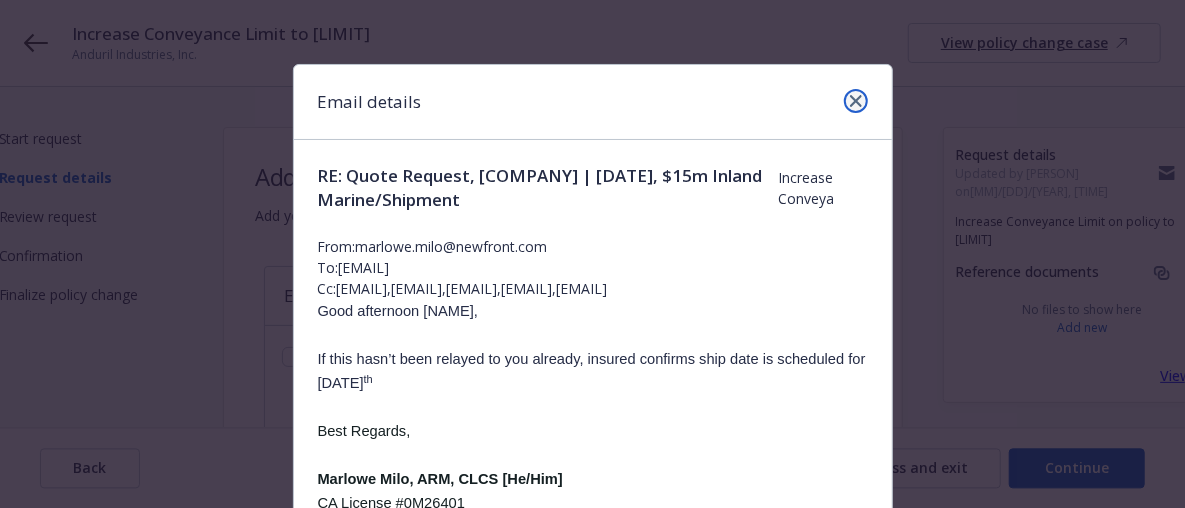 click 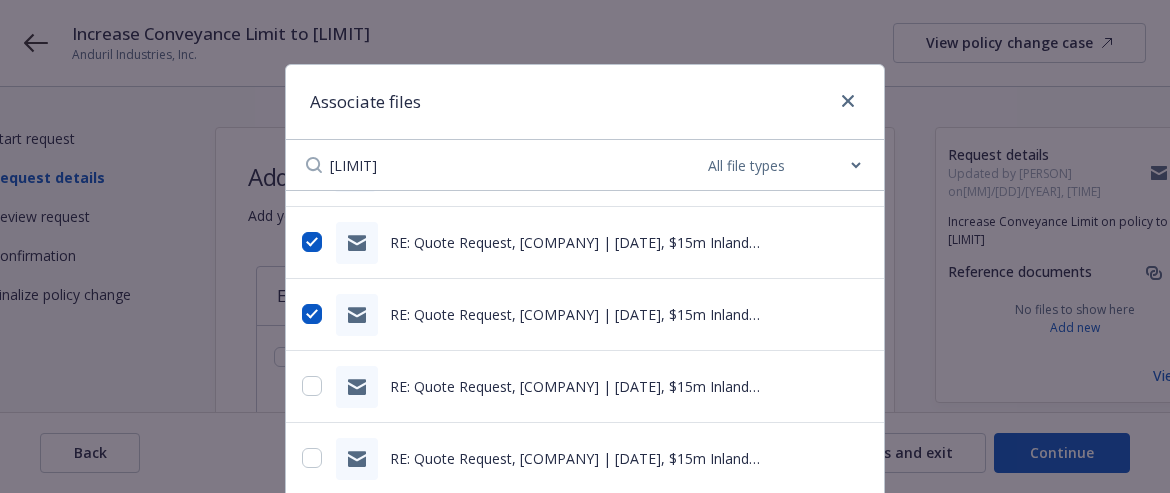 click 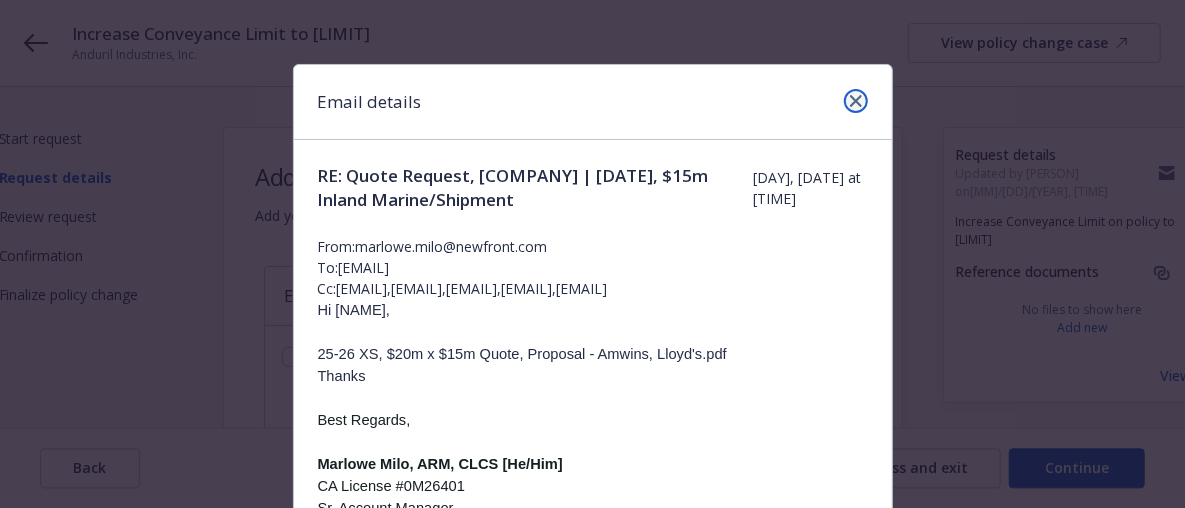 click 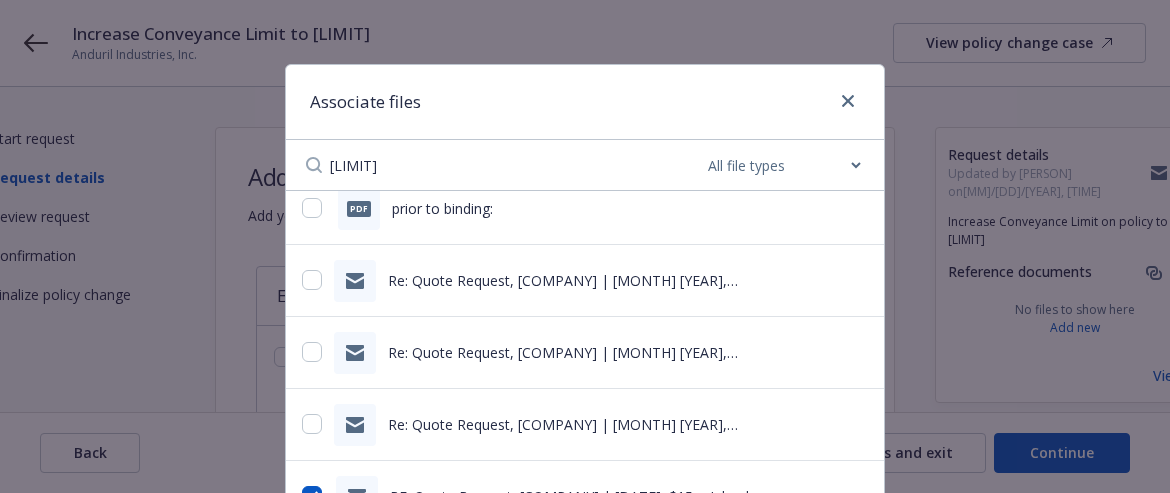 scroll, scrollTop: 2739, scrollLeft: 0, axis: vertical 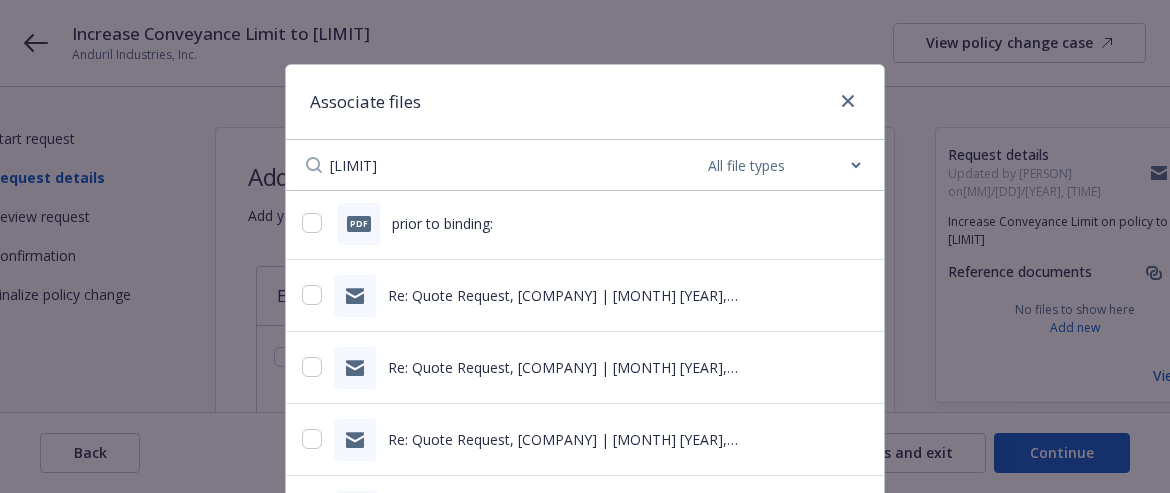 click 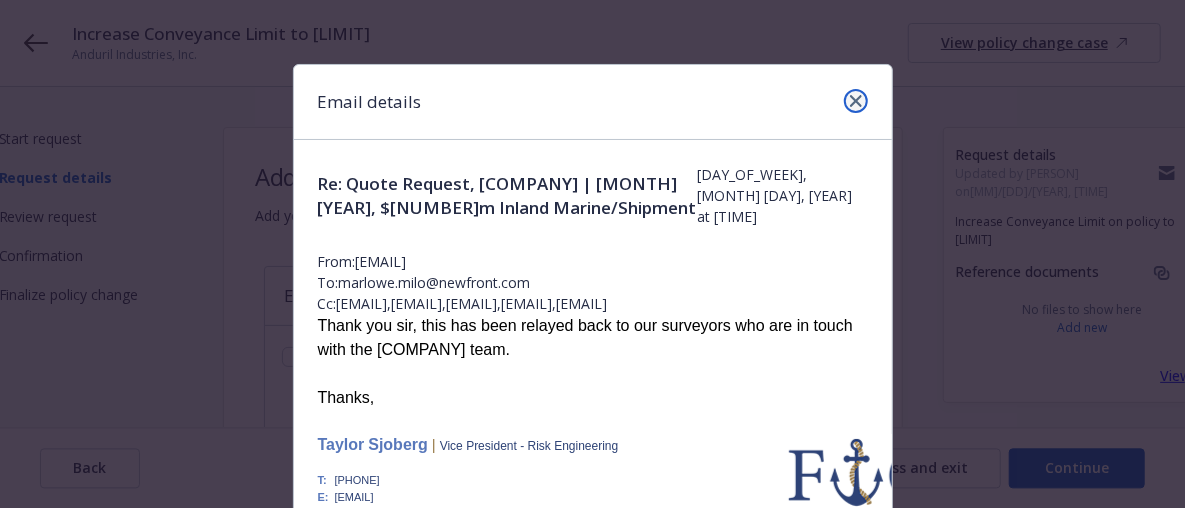 click 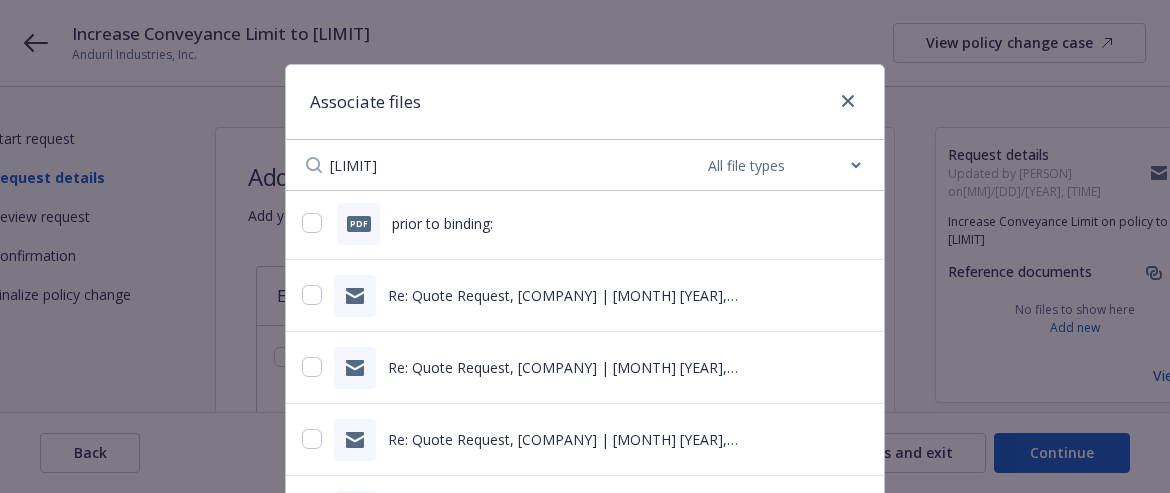click 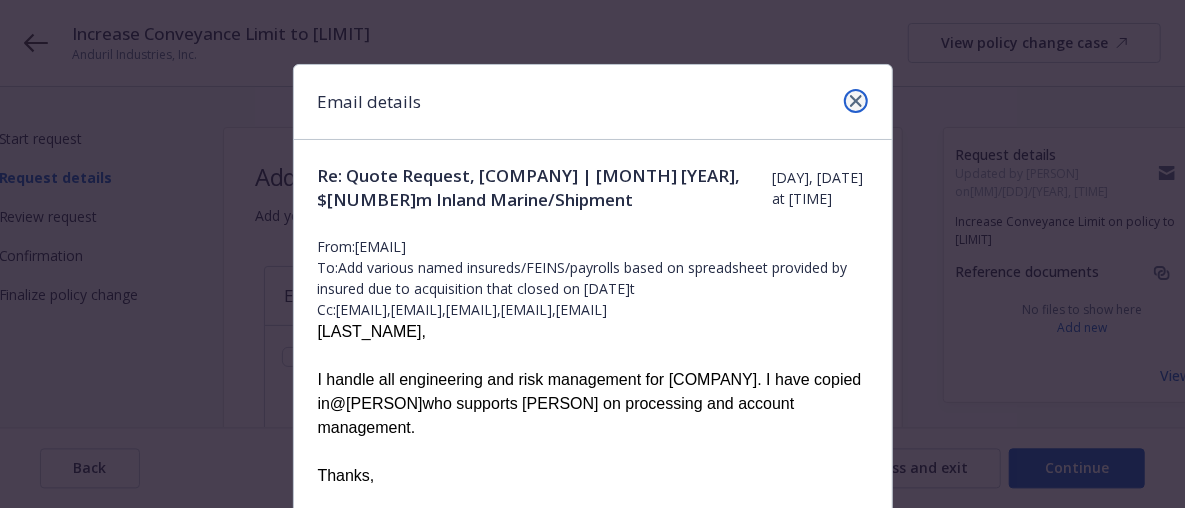 click at bounding box center (856, 101) 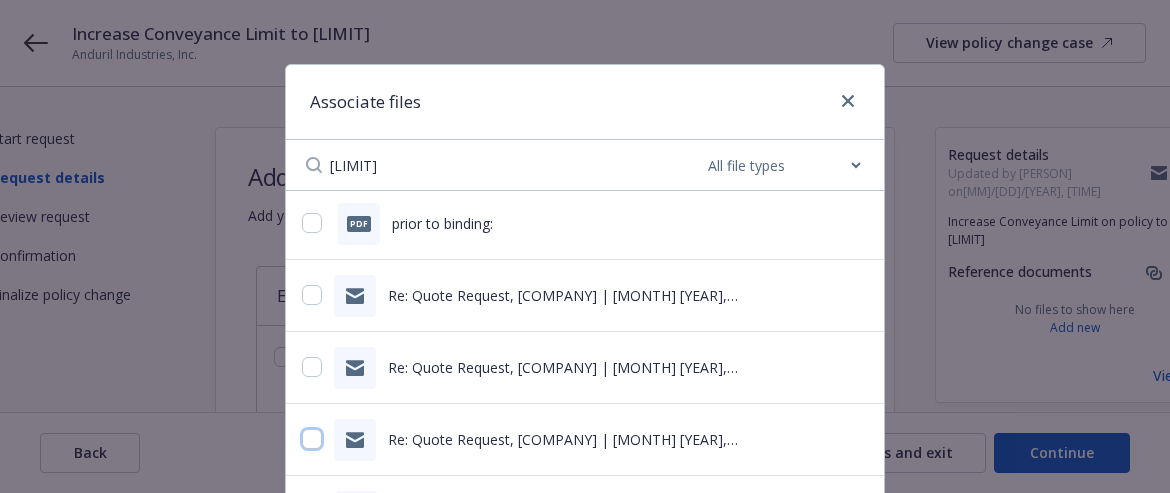click at bounding box center [312, 439] 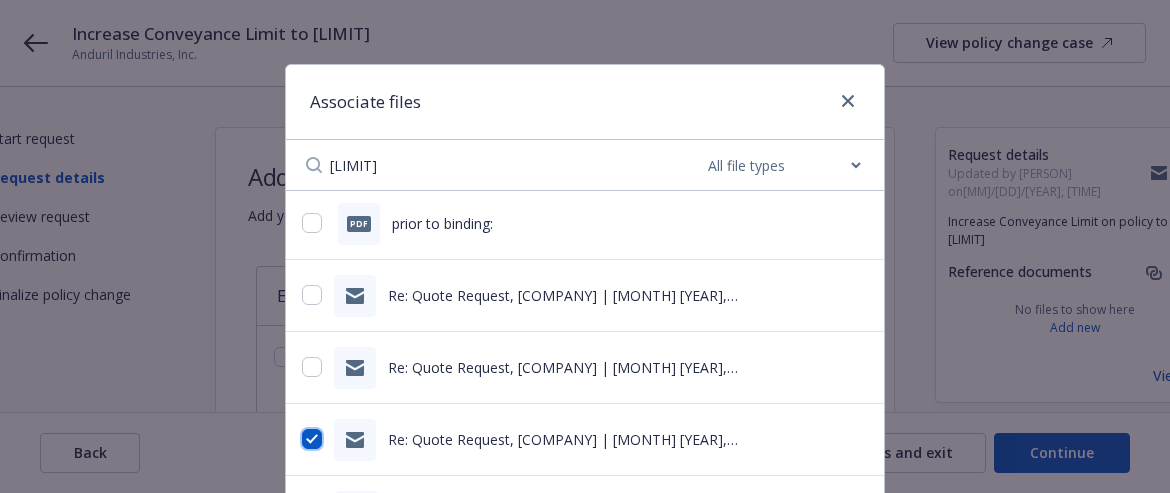 checkbox on "true" 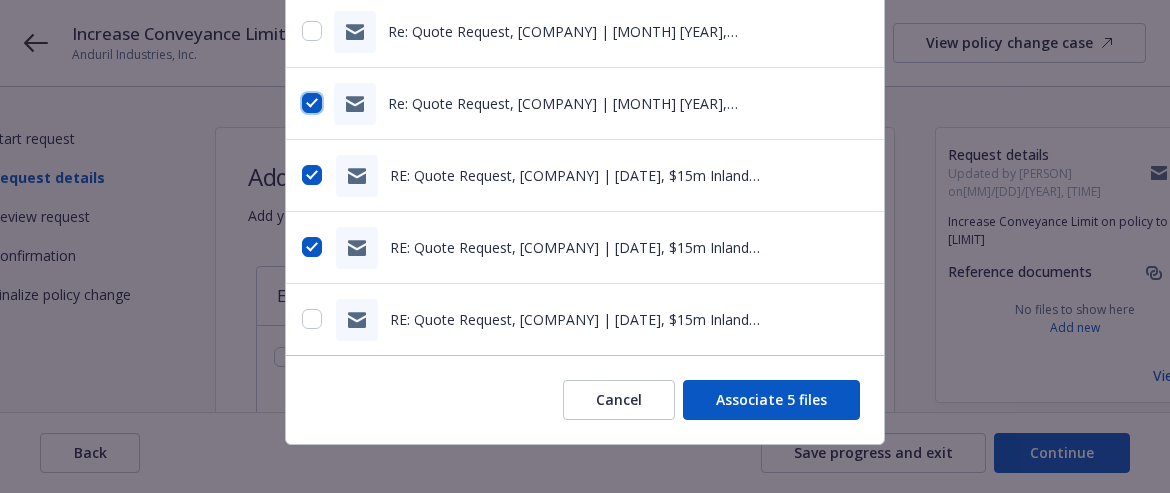 scroll, scrollTop: 340, scrollLeft: 0, axis: vertical 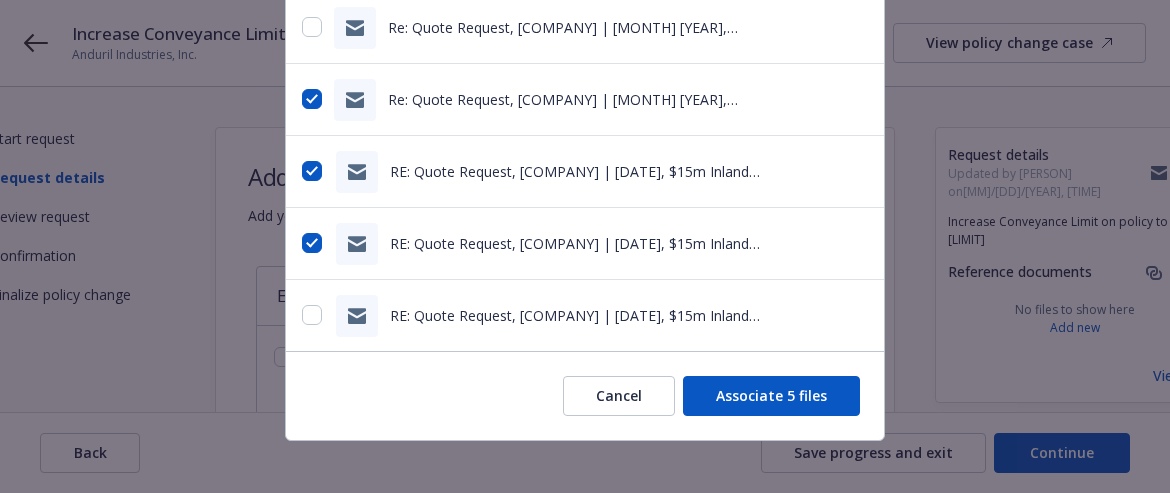 click on "Associate 5 files" at bounding box center (771, 396) 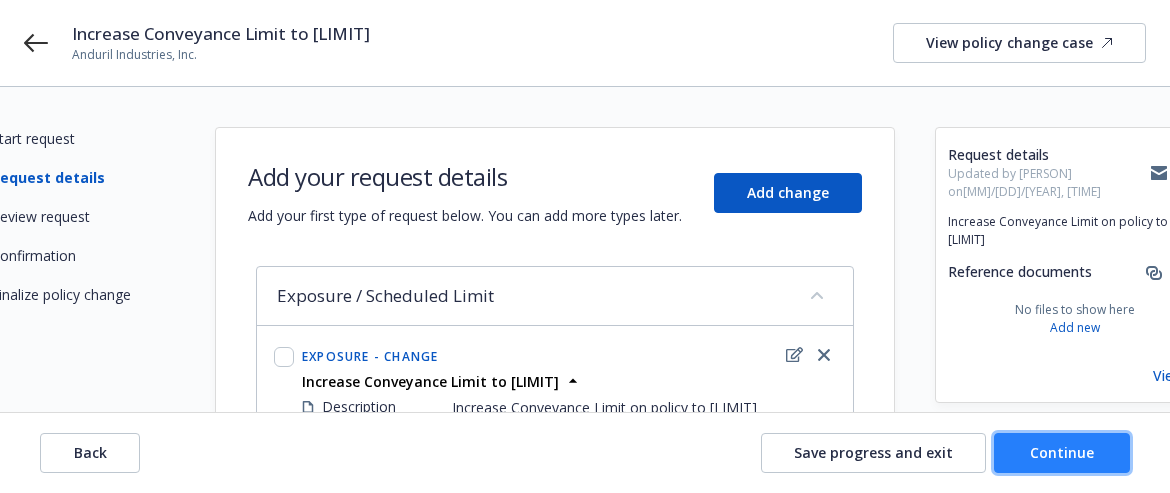 click on "Continue" at bounding box center [1062, 453] 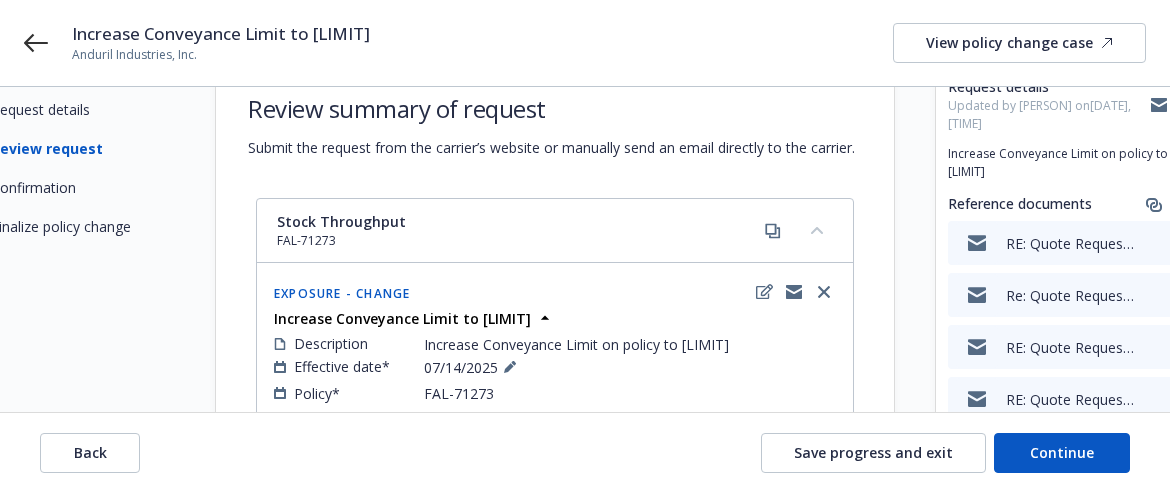 scroll, scrollTop: 56, scrollLeft: 0, axis: vertical 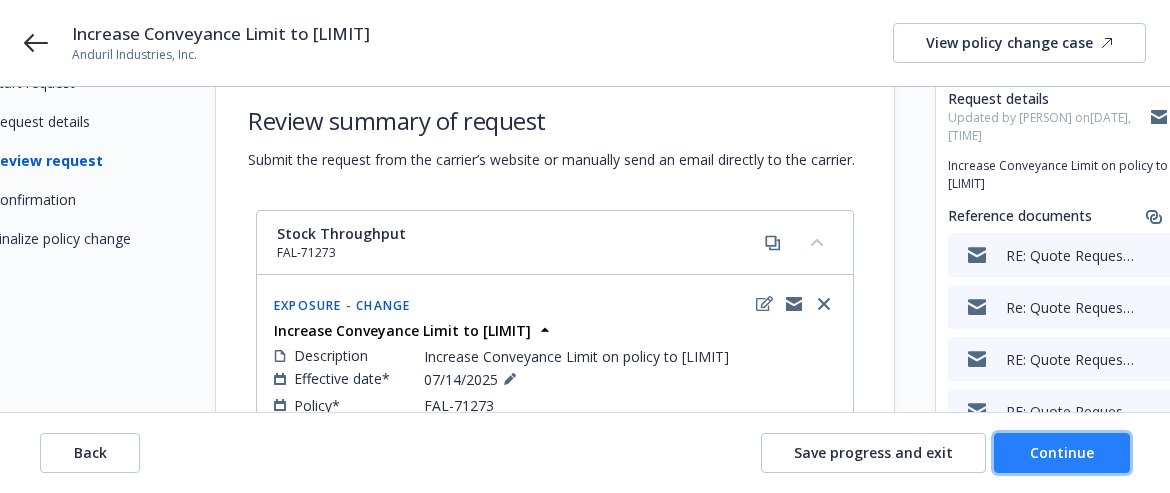 click on "Continue" at bounding box center (1062, 452) 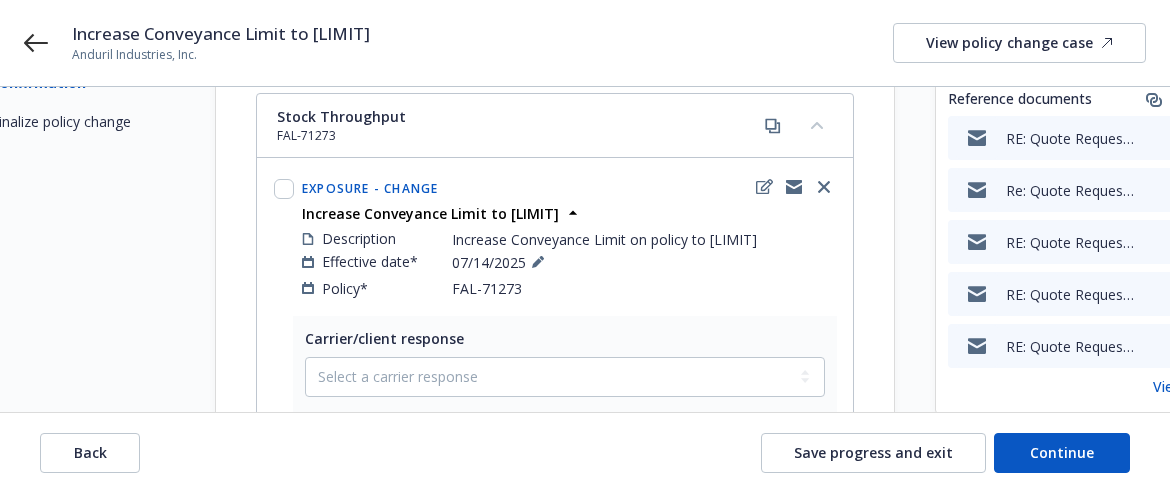 scroll, scrollTop: 170, scrollLeft: 0, axis: vertical 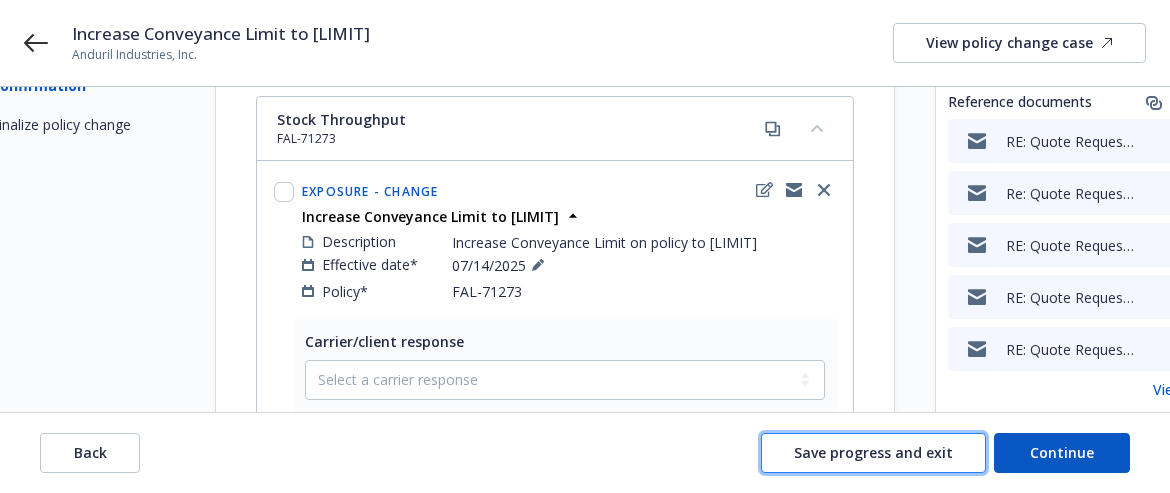 click on "Save progress and exit" at bounding box center [873, 452] 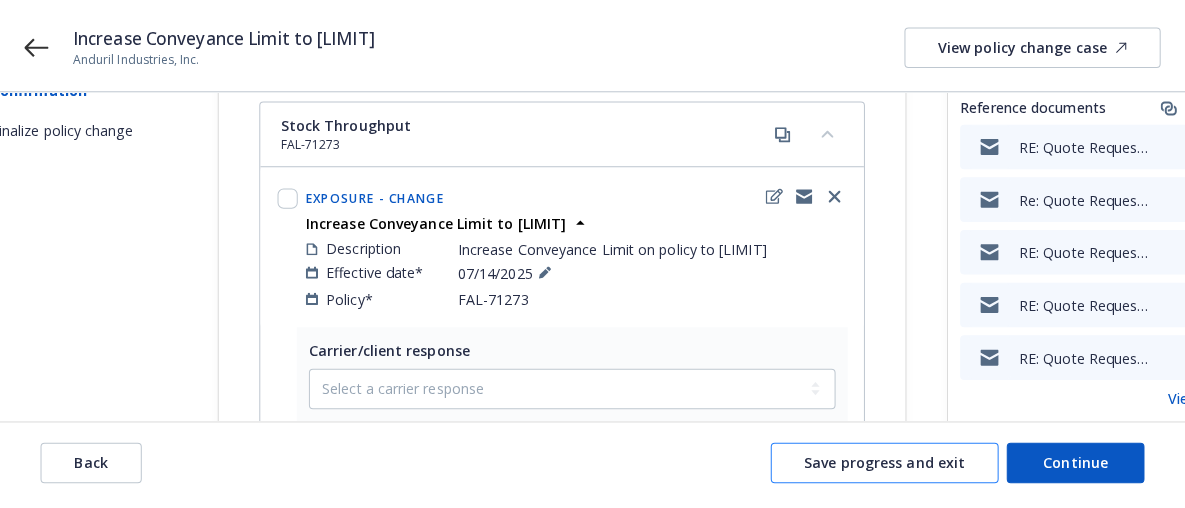 scroll, scrollTop: 0, scrollLeft: 0, axis: both 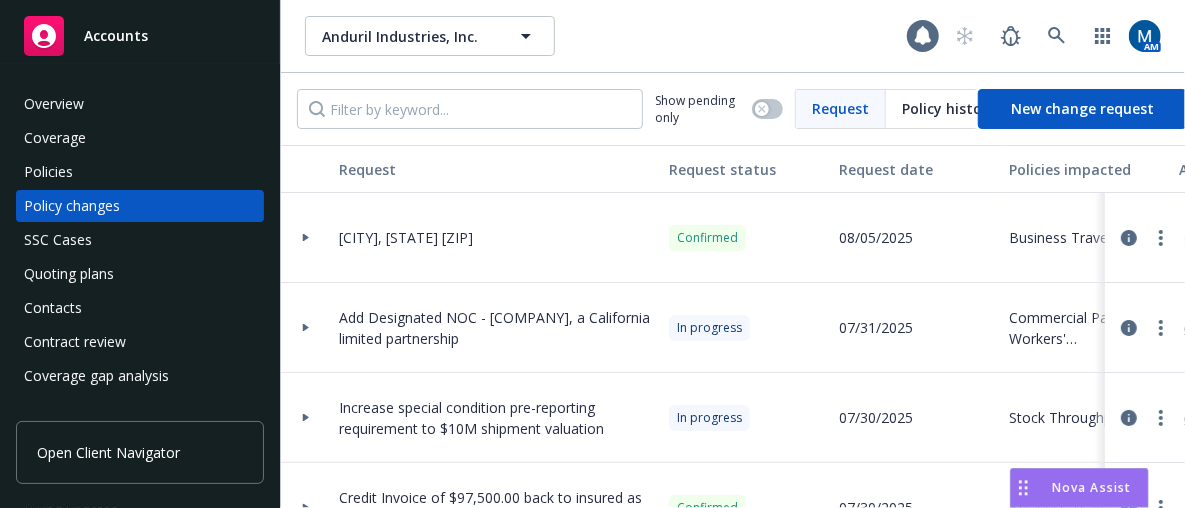 click on "Policies" at bounding box center [140, 172] 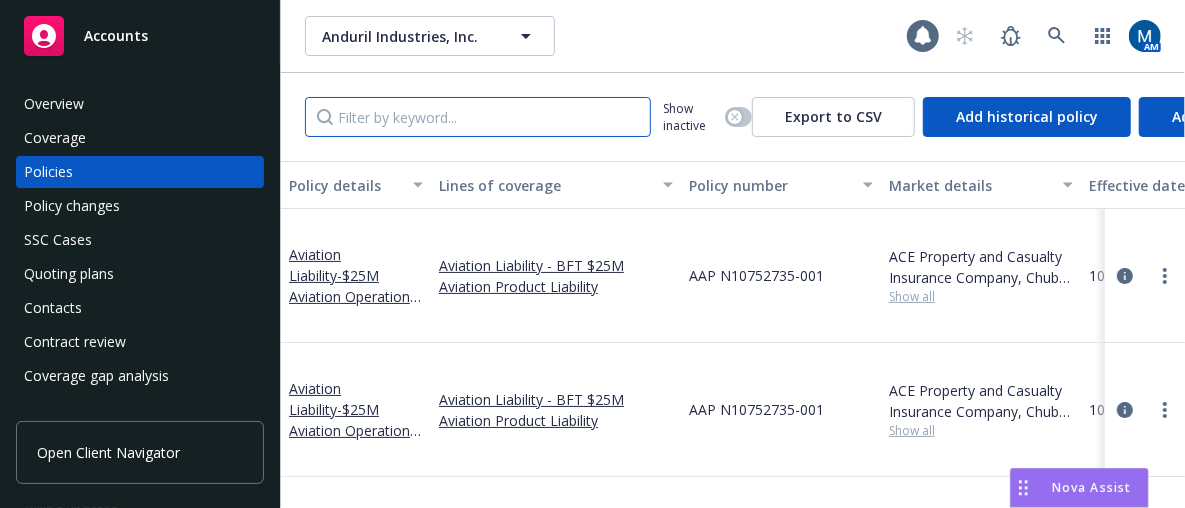 click at bounding box center (478, 117) 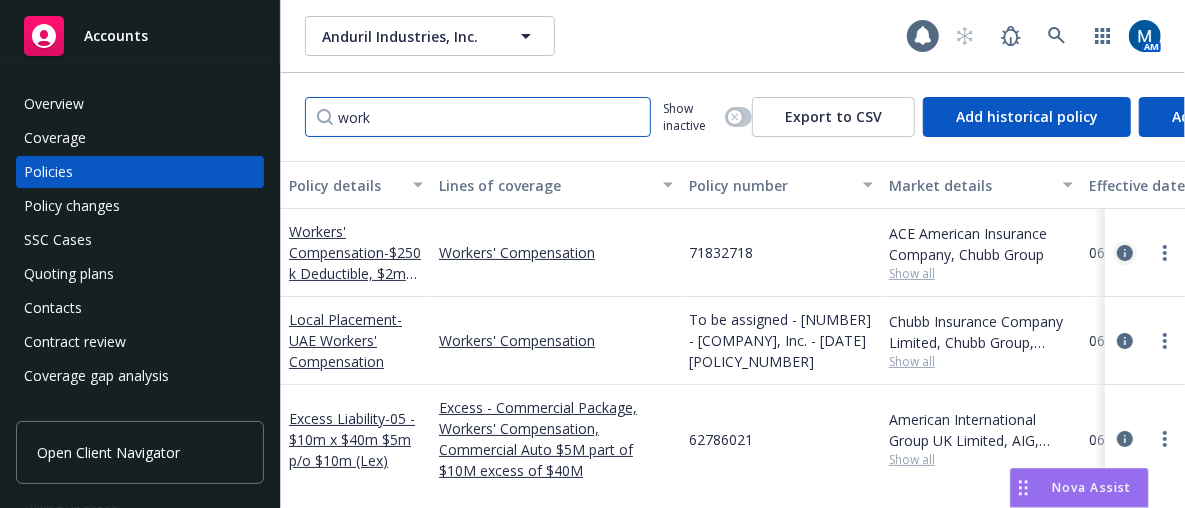 type on "work" 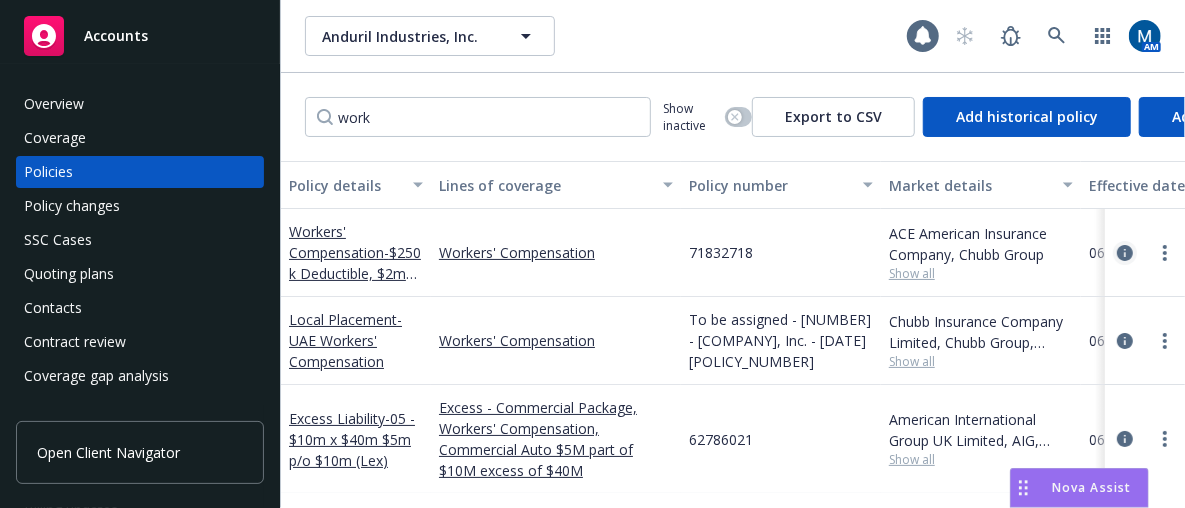 click 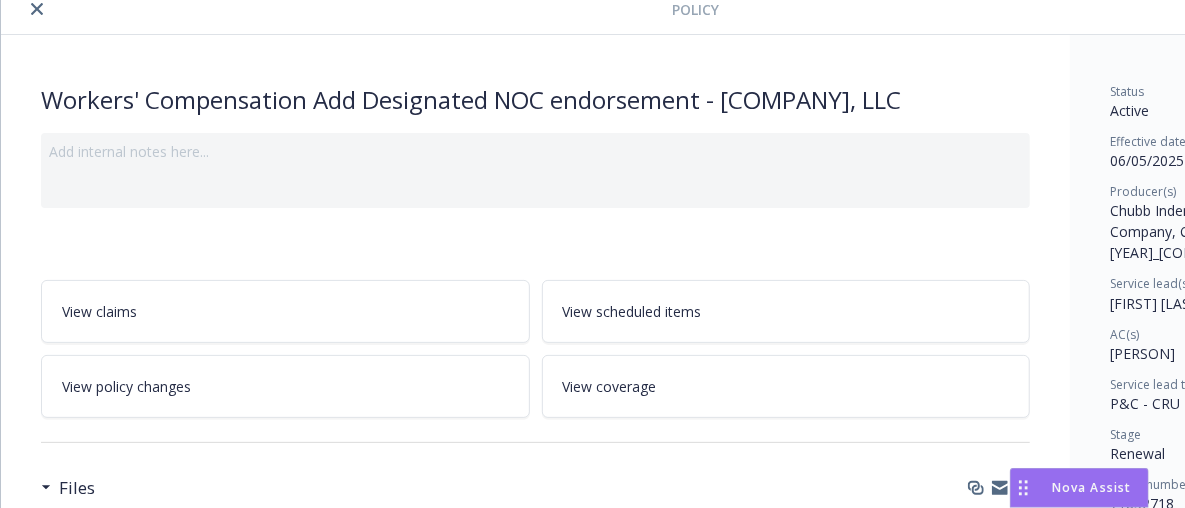 scroll, scrollTop: 82, scrollLeft: 0, axis: vertical 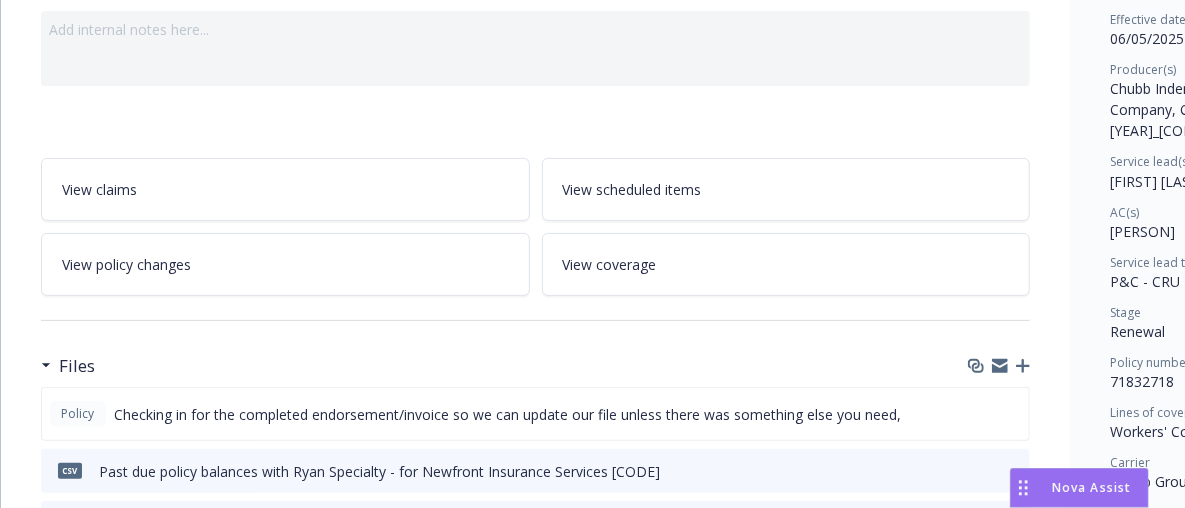 click on "View policy changes" at bounding box center (285, 264) 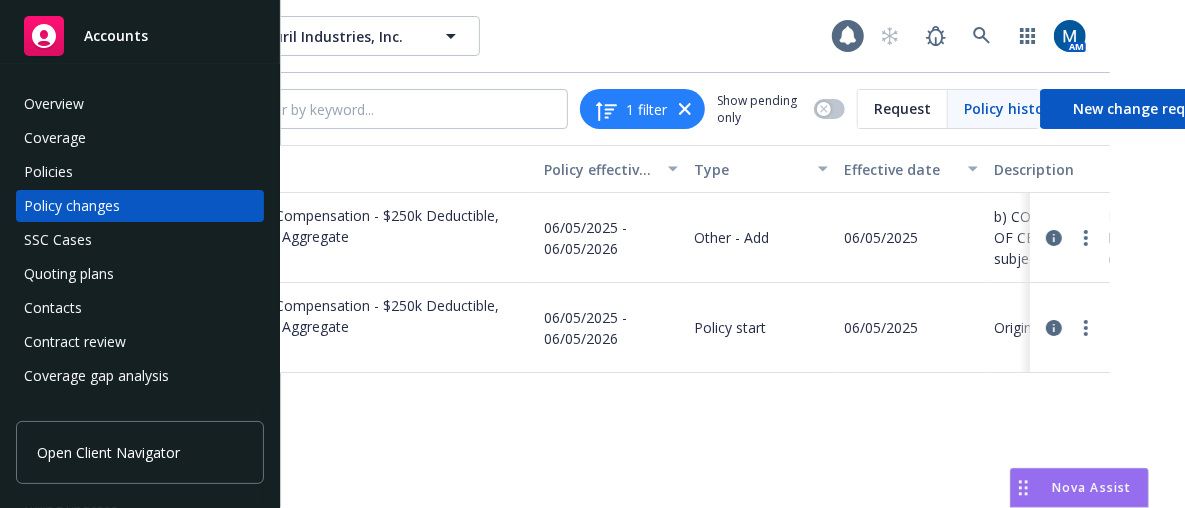 scroll, scrollTop: 0, scrollLeft: 126, axis: horizontal 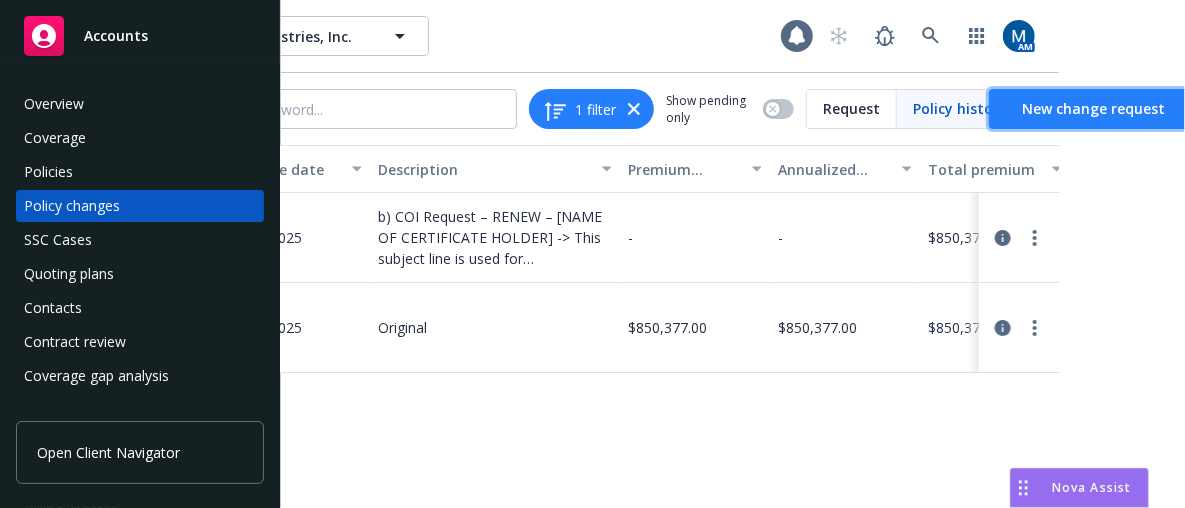 click on "New change request" at bounding box center (1093, 108) 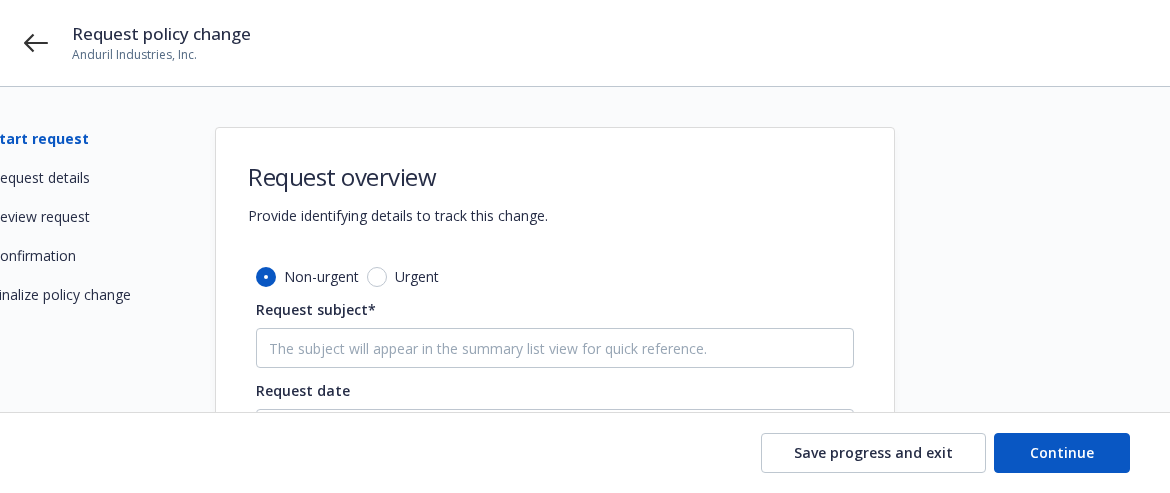scroll, scrollTop: 12, scrollLeft: 0, axis: vertical 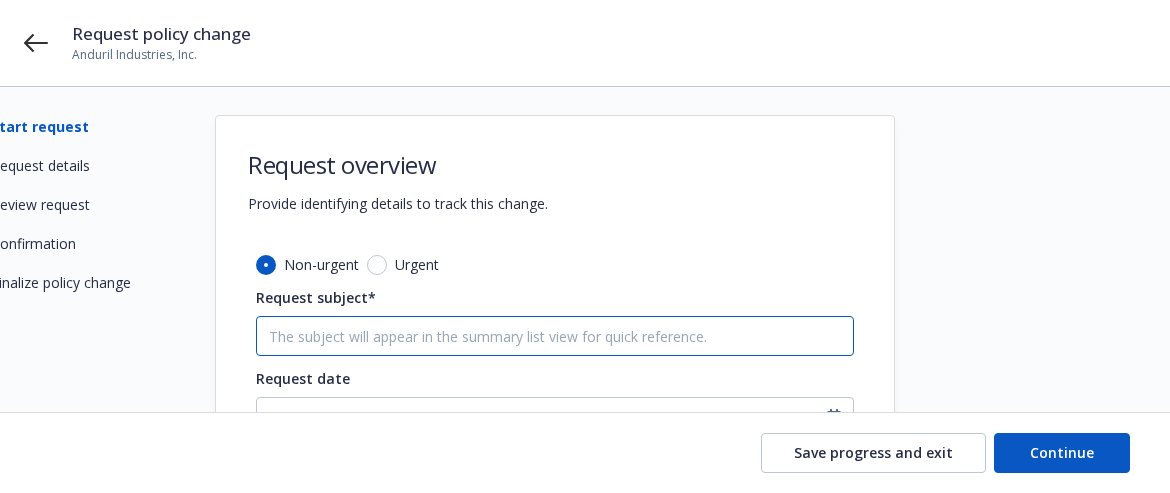 click on "Request subject*" at bounding box center (555, 336) 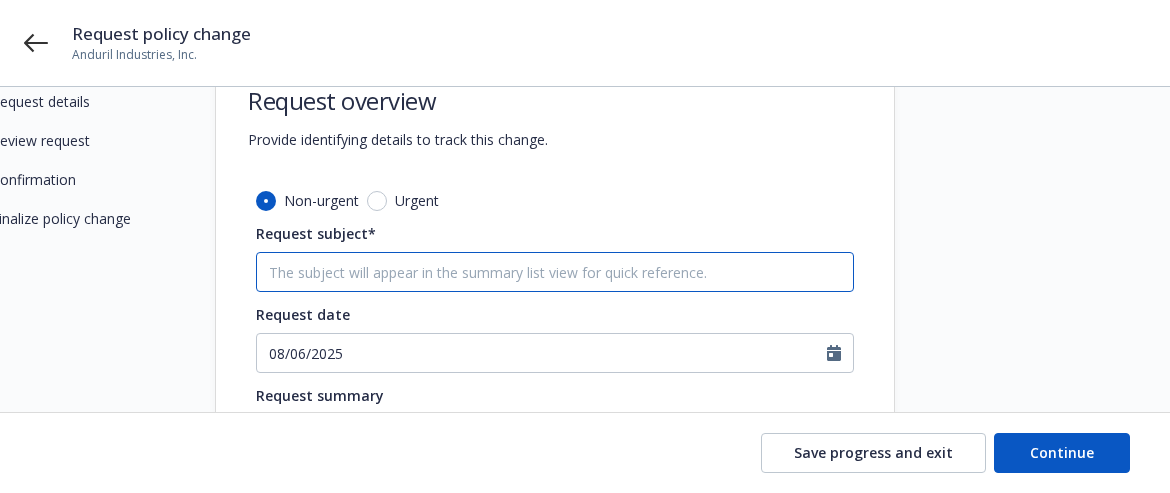 type on "x" 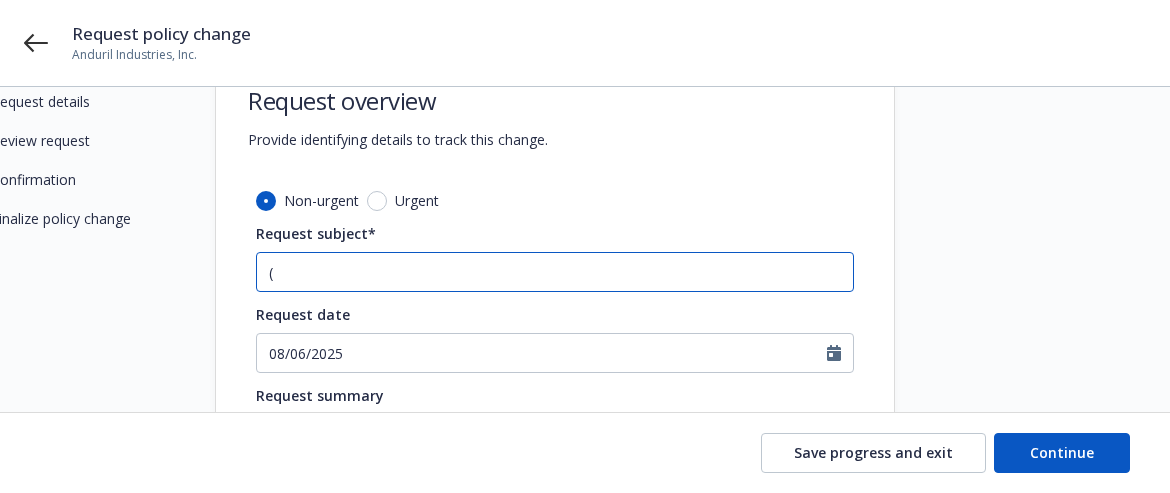 type on "x" 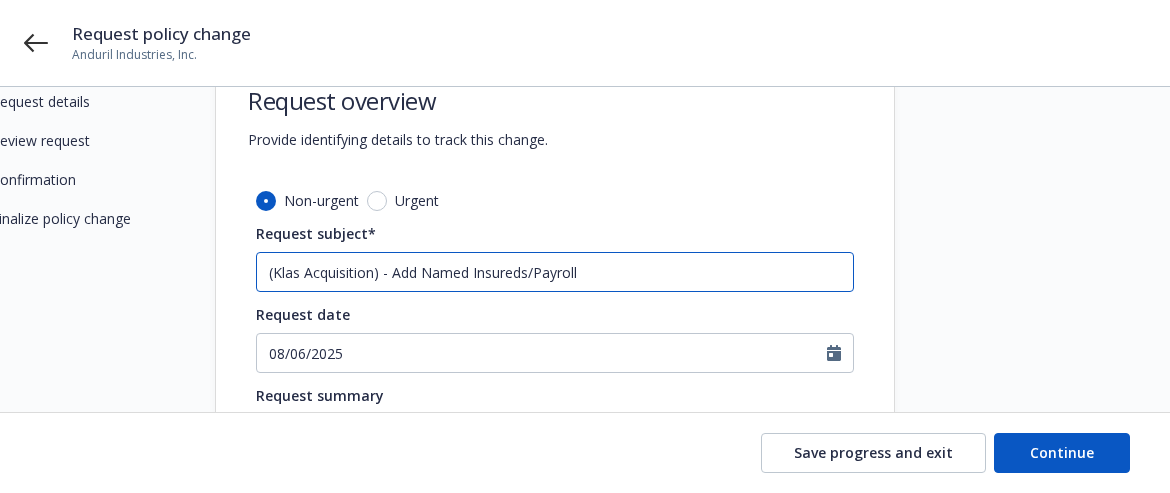 type on "x" 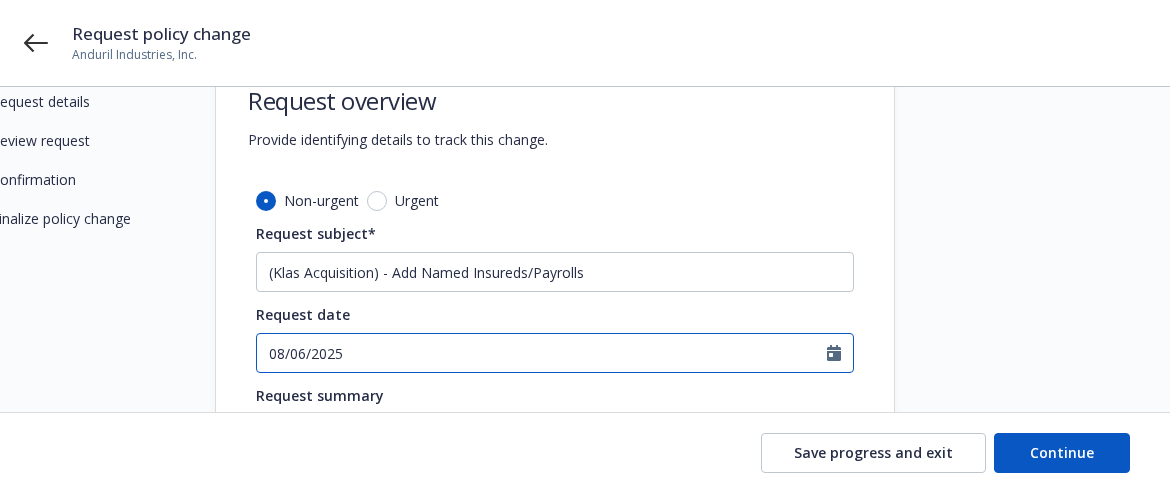 click on "08/06/2025" at bounding box center (542, 353) 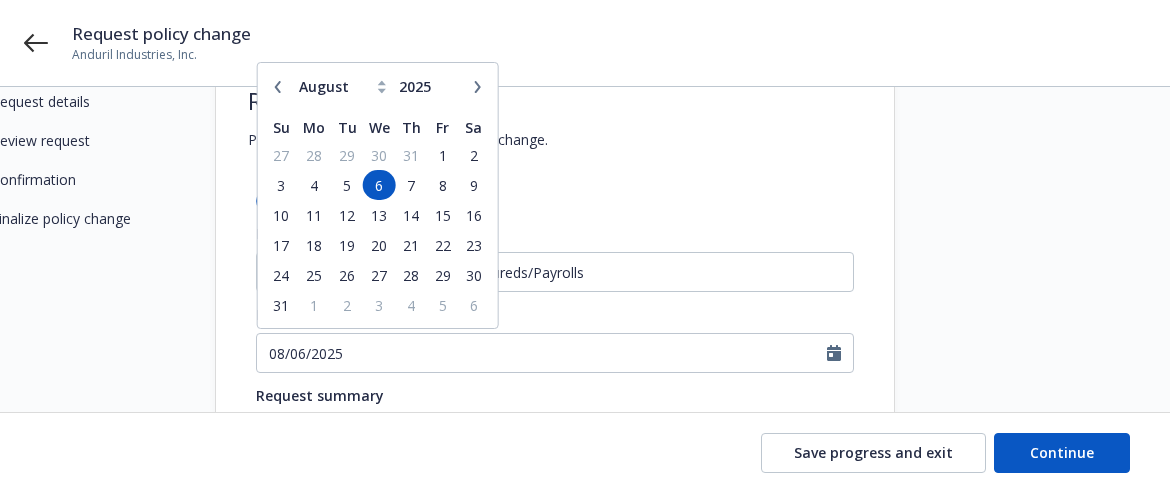 click 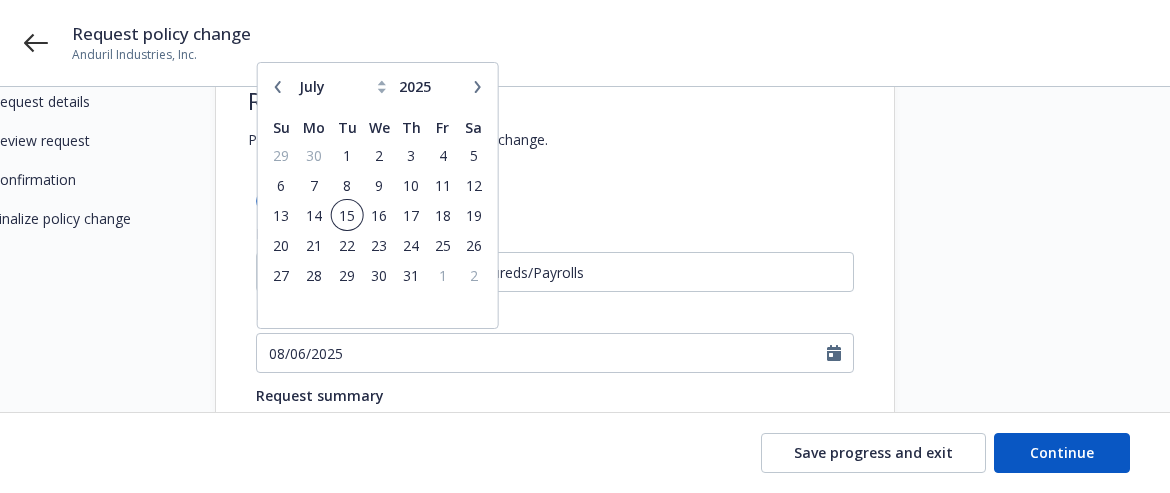 click on "15" at bounding box center (346, 215) 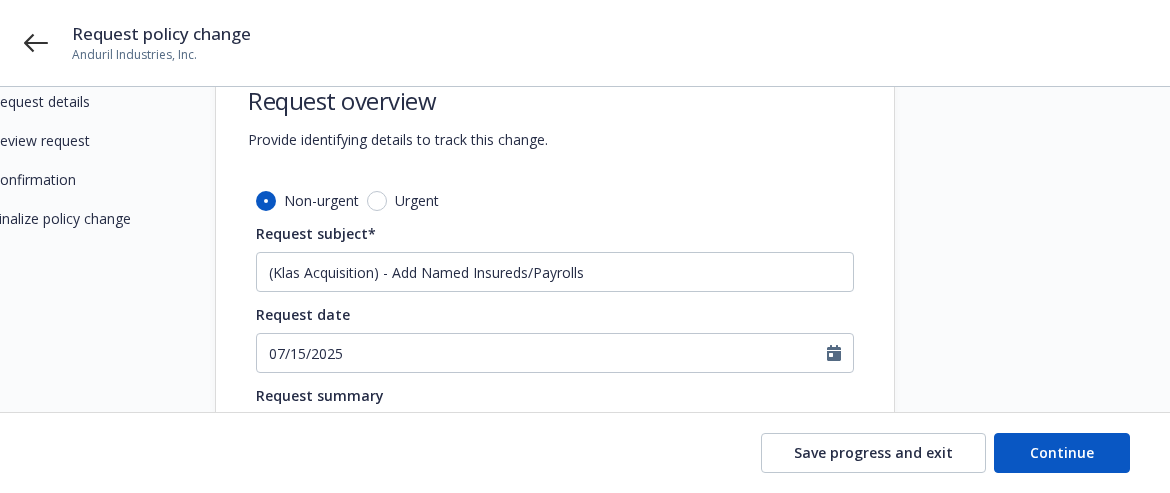 click on "Request subject* ([COMPANY]) - Add Named Insureds/Payrolls Request date [MM]/[DD]/[YEAR] Request summary This information will be populated into the SSC case and appear in the sidebar for servicing team's reference throughout the workflow. Attach request reference materials No files attached. add" at bounding box center (585, 361) 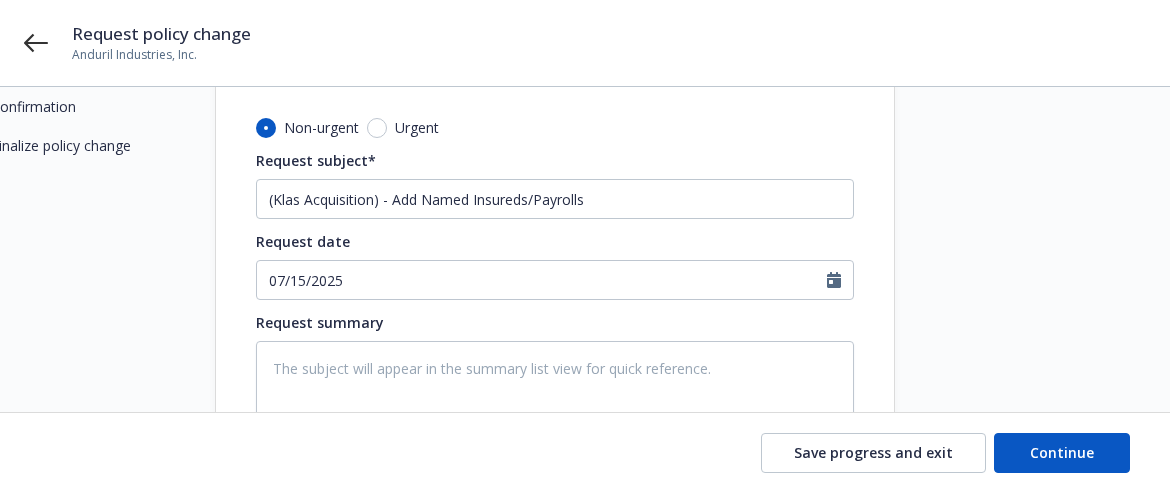 scroll, scrollTop: 171, scrollLeft: 0, axis: vertical 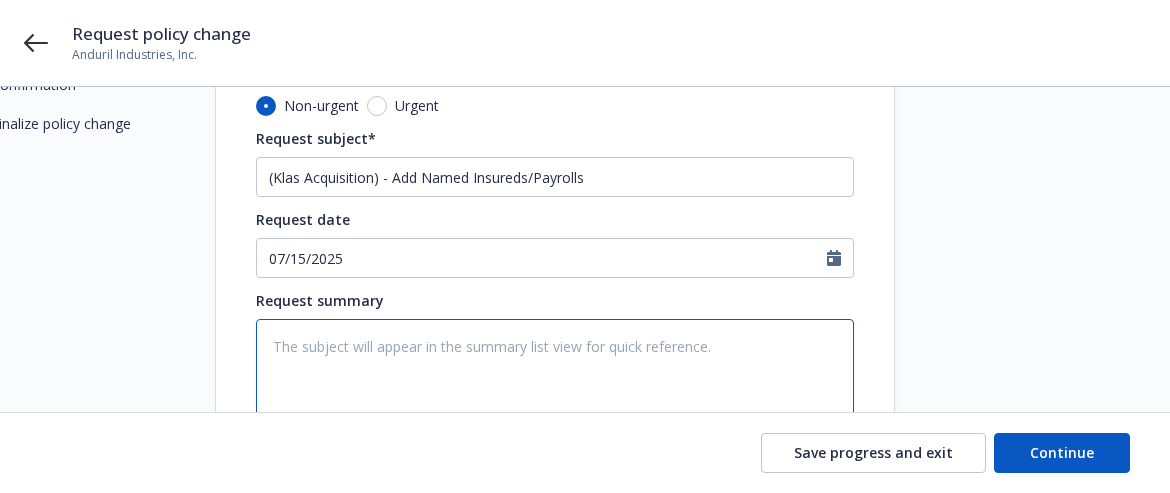 click at bounding box center (555, 377) 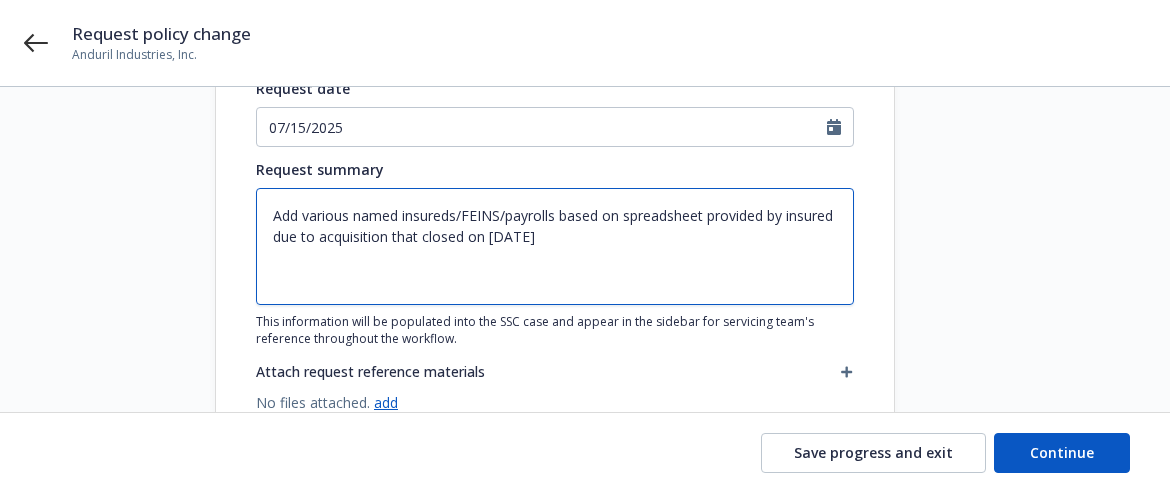 scroll, scrollTop: 374, scrollLeft: 0, axis: vertical 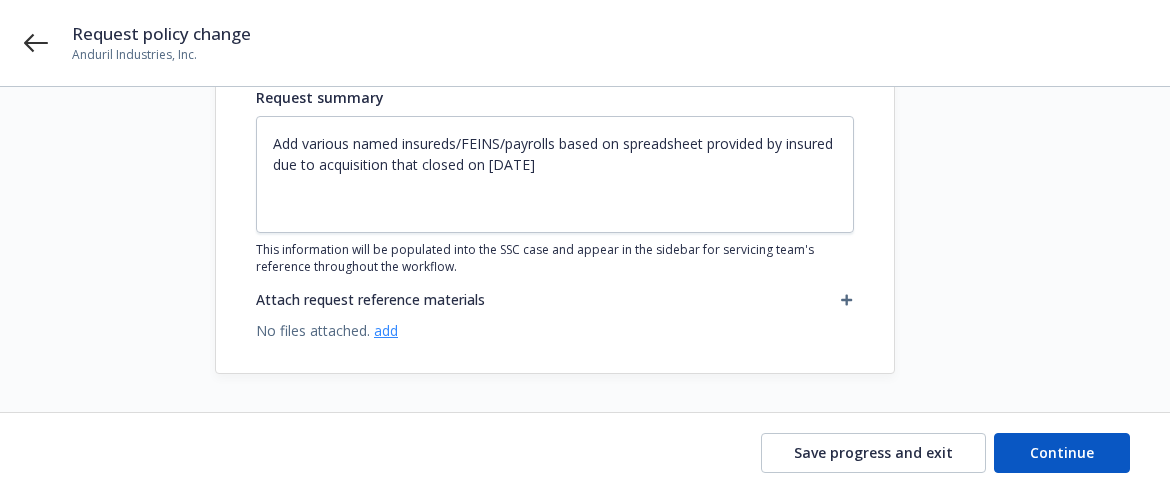 click on "add" at bounding box center [386, 330] 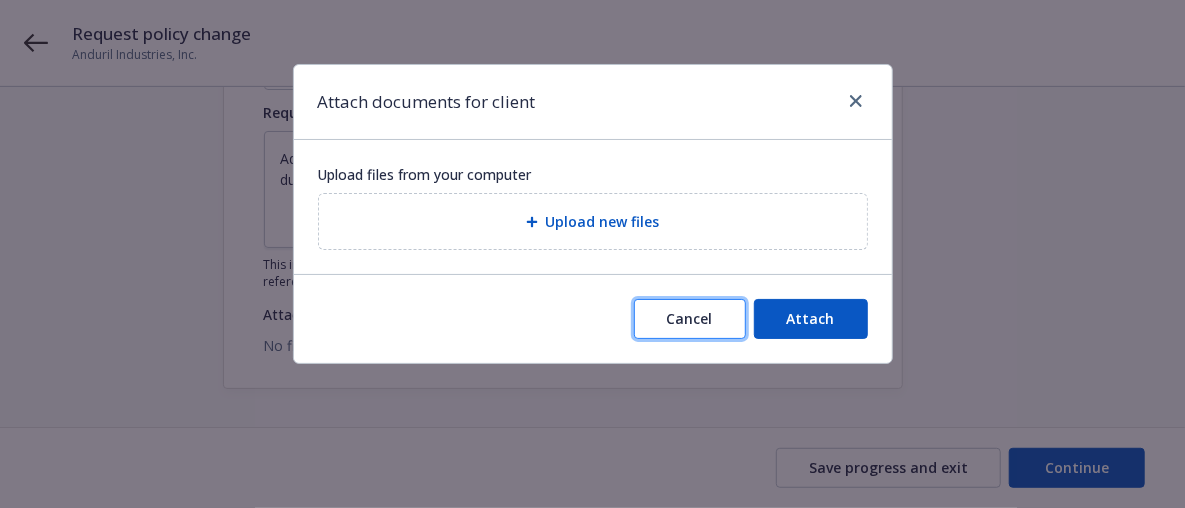 click on "Cancel" at bounding box center (690, 319) 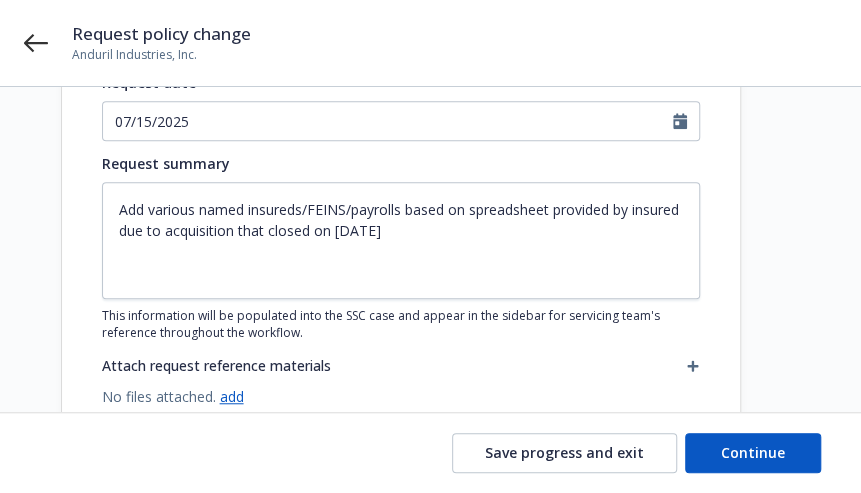 scroll, scrollTop: 374, scrollLeft: 0, axis: vertical 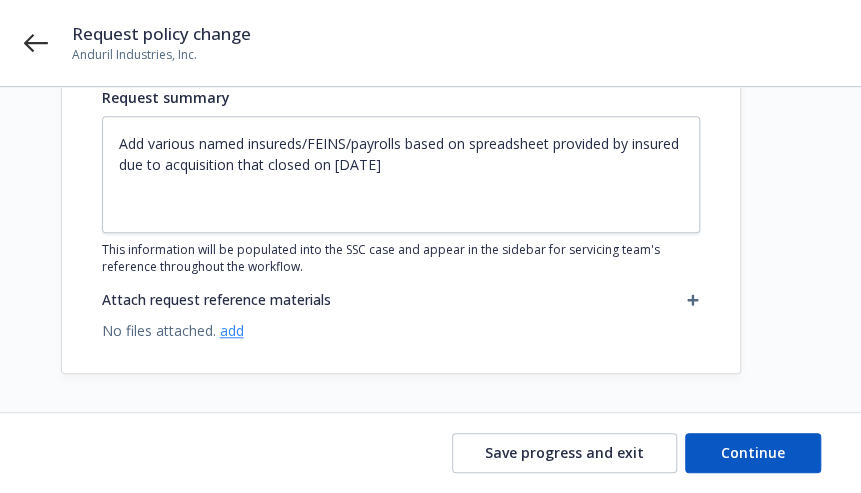 click on "add" at bounding box center [232, 330] 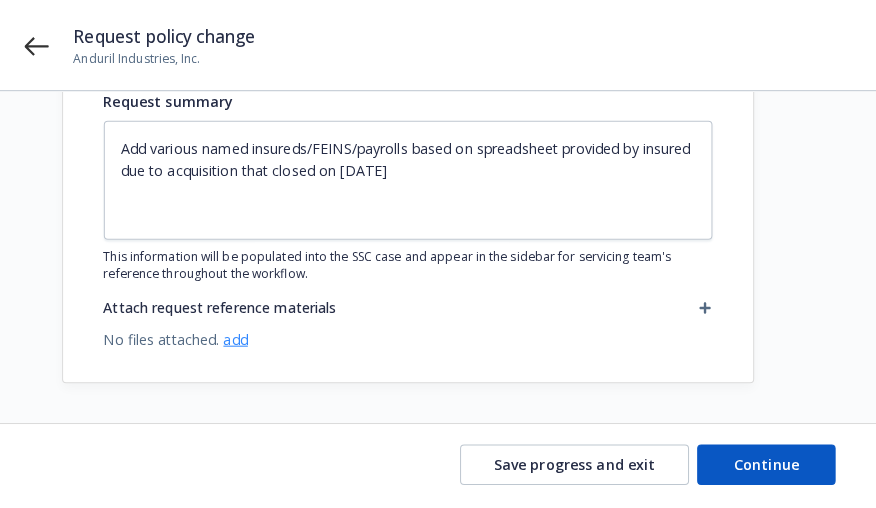 scroll, scrollTop: 359, scrollLeft: 0, axis: vertical 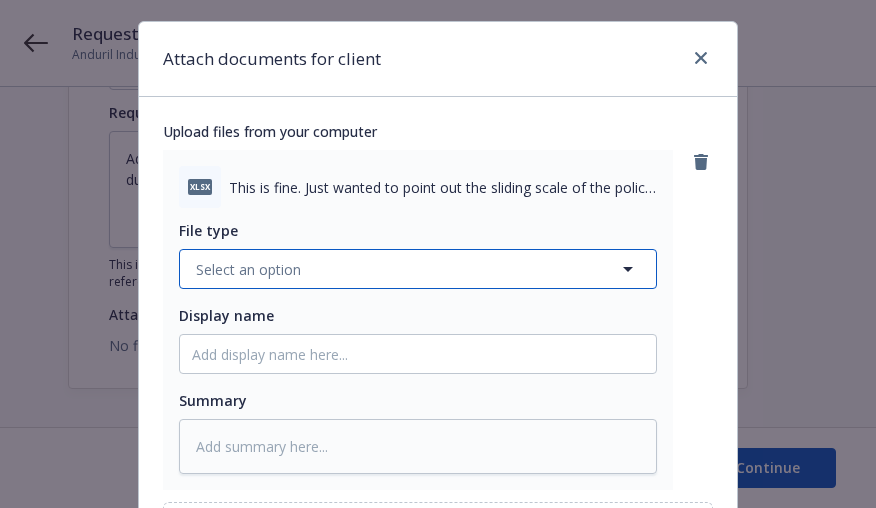 click on "Select an option" at bounding box center [418, 269] 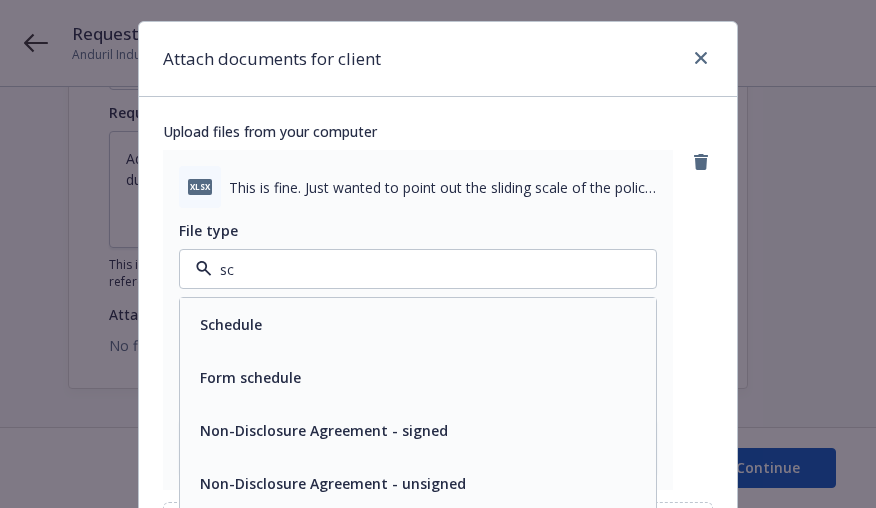 click on "Schedule" at bounding box center [418, 324] 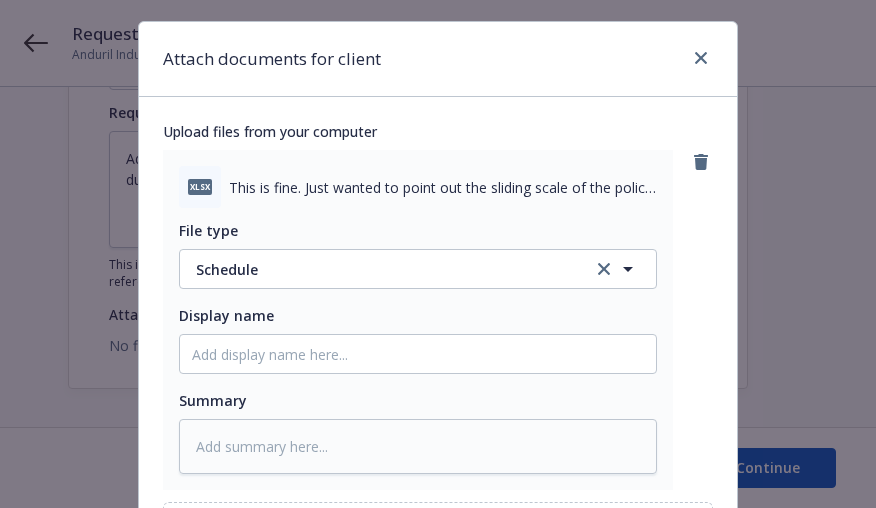click on "Schedule" at bounding box center (418, 323) 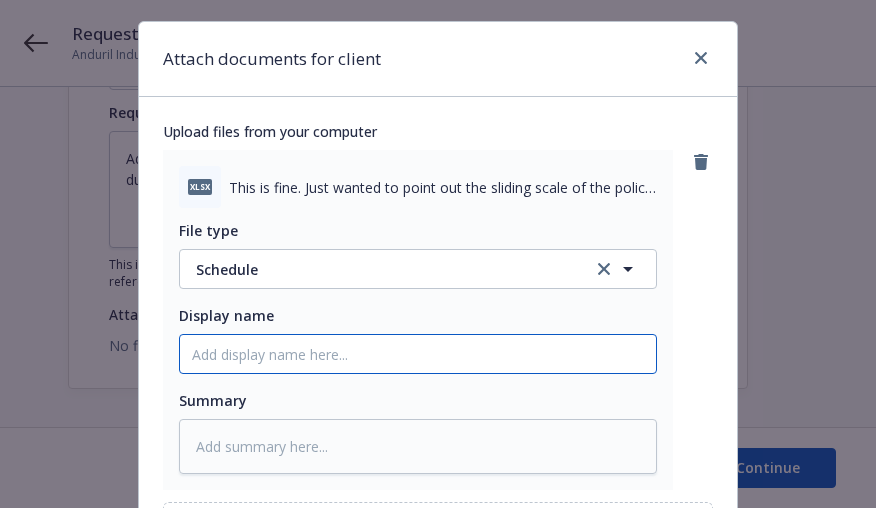 click on "Display name" at bounding box center [418, 354] 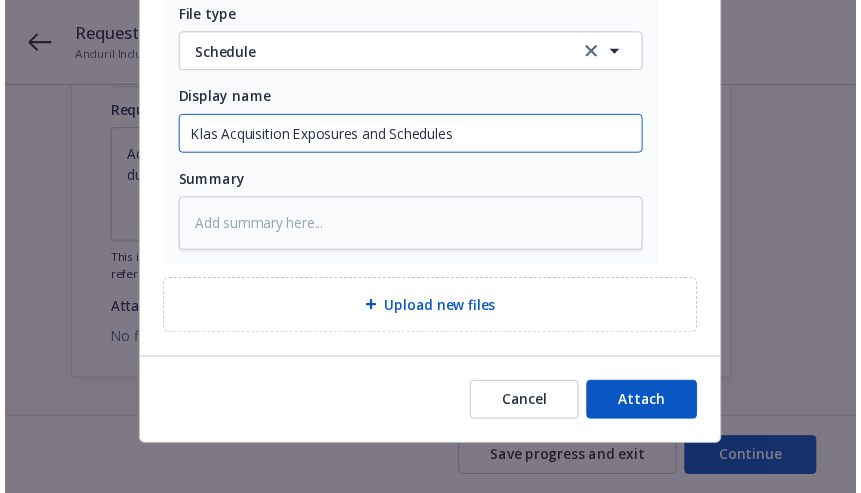 scroll, scrollTop: 265, scrollLeft: 0, axis: vertical 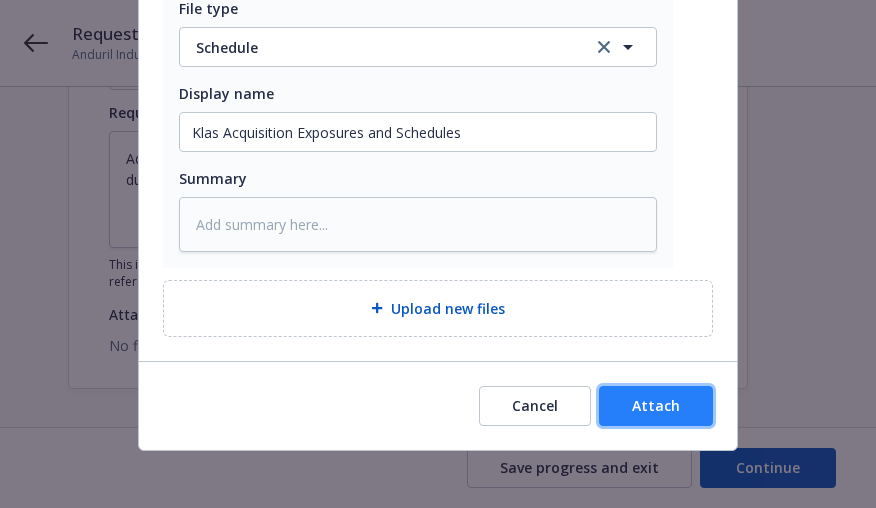 click on "Attach" at bounding box center [656, 406] 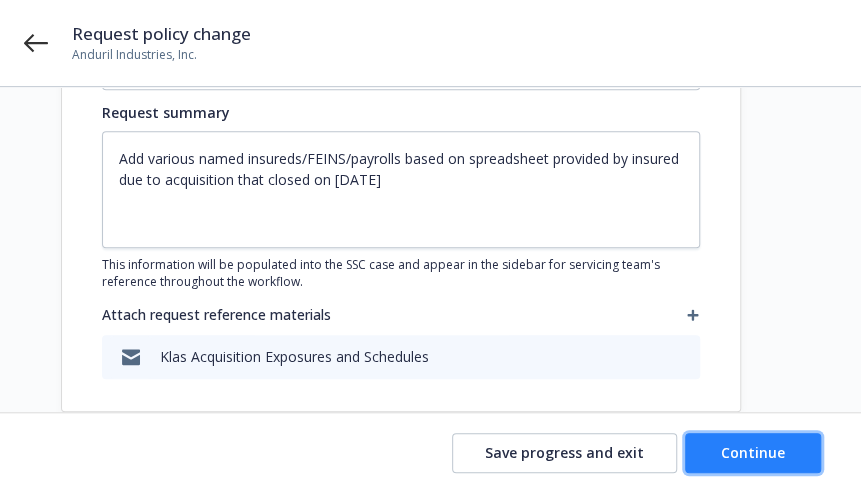 drag, startPoint x: 753, startPoint y: 444, endPoint x: 764, endPoint y: 463, distance: 21.954498 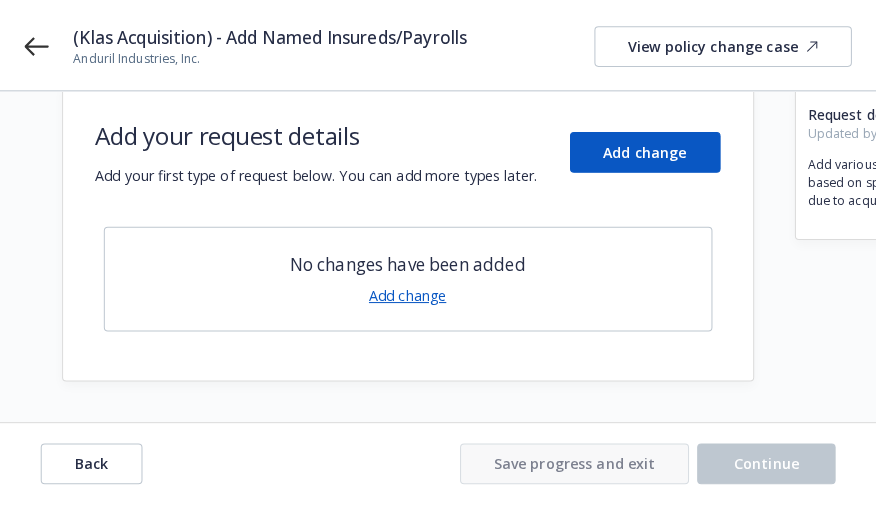 scroll, scrollTop: 0, scrollLeft: 0, axis: both 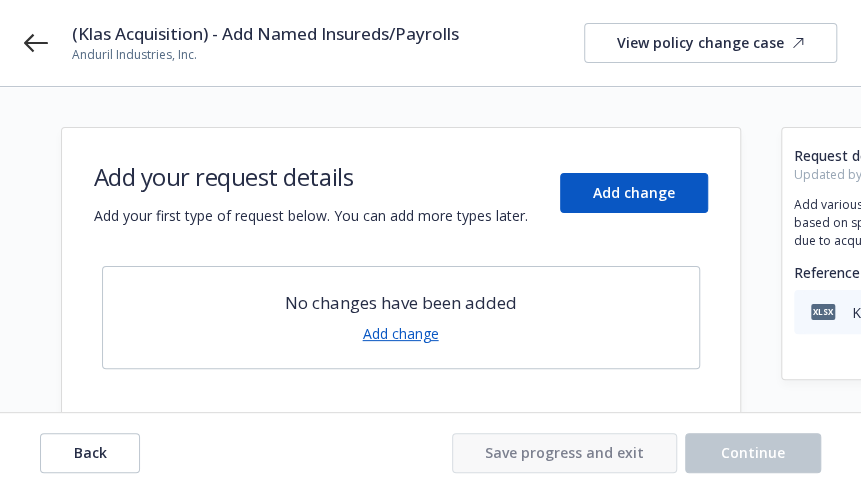 click on "Add change" at bounding box center (401, 333) 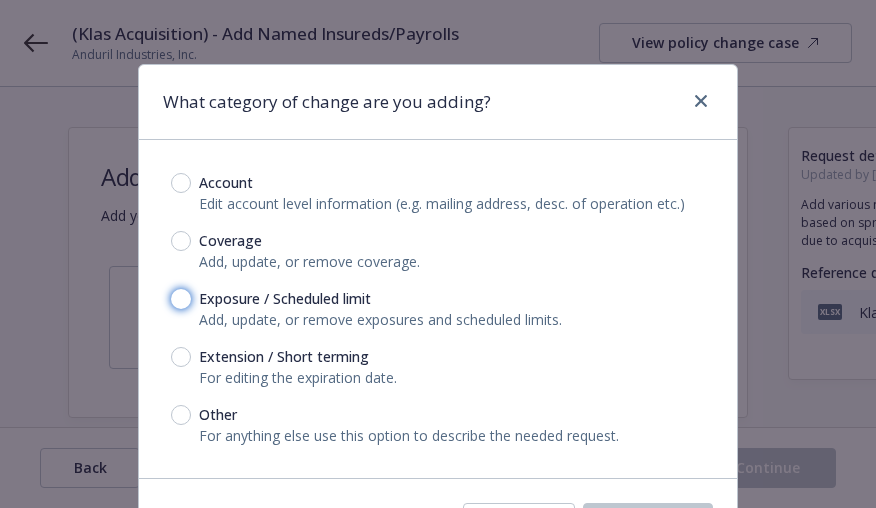 click on "Exposure / Scheduled limit" at bounding box center [181, 299] 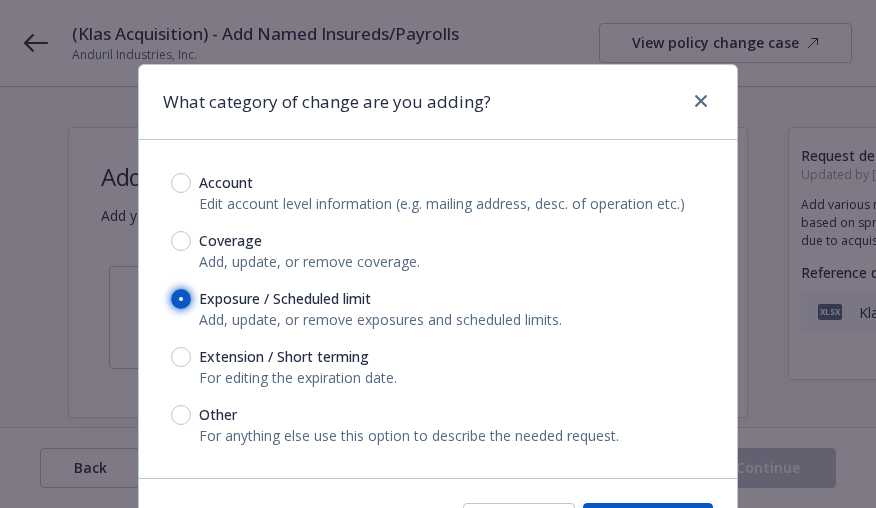 scroll, scrollTop: 123, scrollLeft: 0, axis: vertical 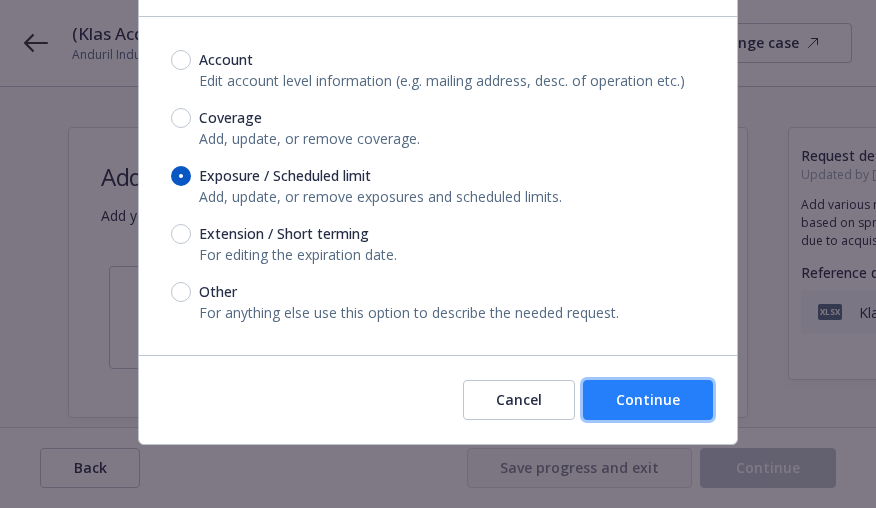 click on "Continue" at bounding box center [648, 400] 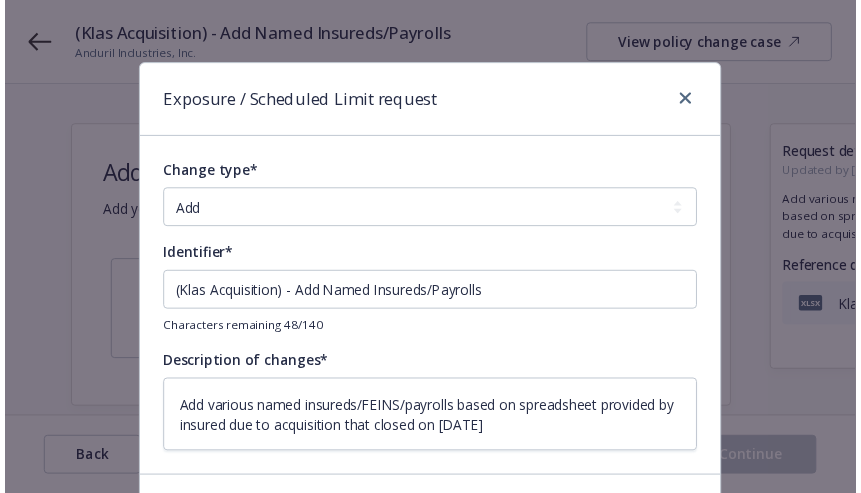 scroll, scrollTop: 132, scrollLeft: 0, axis: vertical 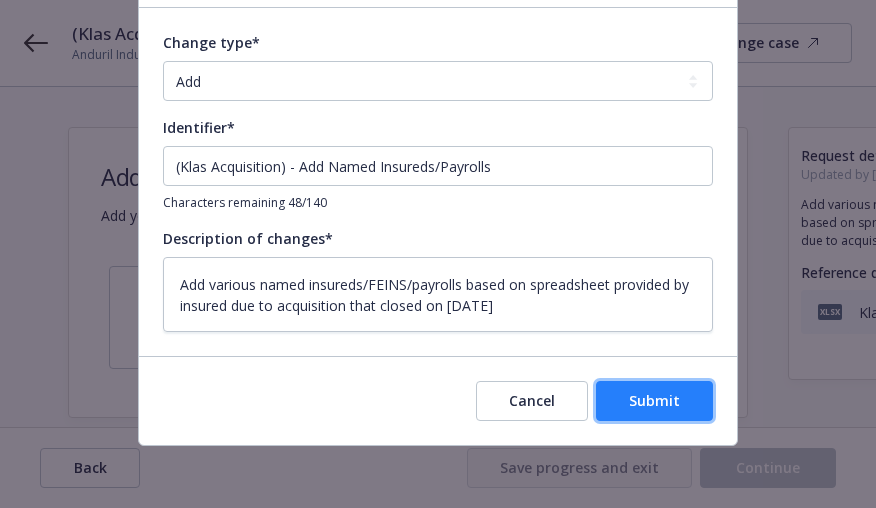 click on "Submit" at bounding box center (654, 401) 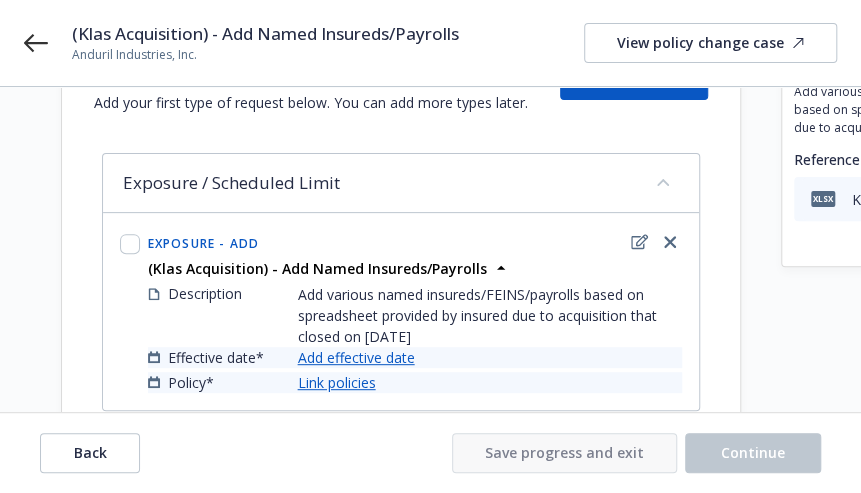 scroll, scrollTop: 114, scrollLeft: 0, axis: vertical 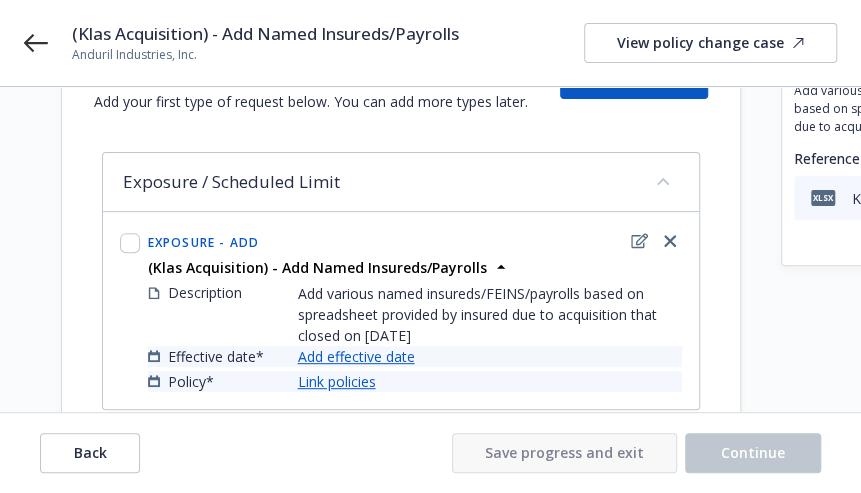 click on "Add effective date" at bounding box center [356, 356] 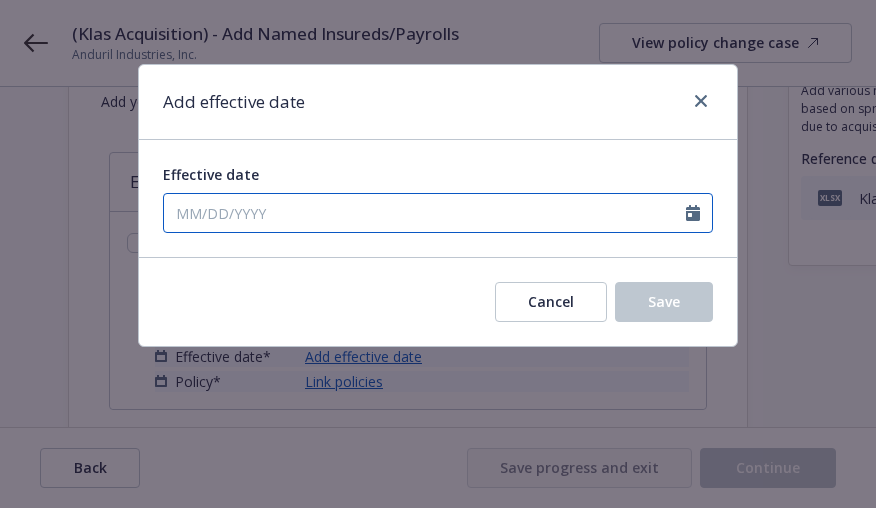 click on "Effective date" at bounding box center (425, 213) 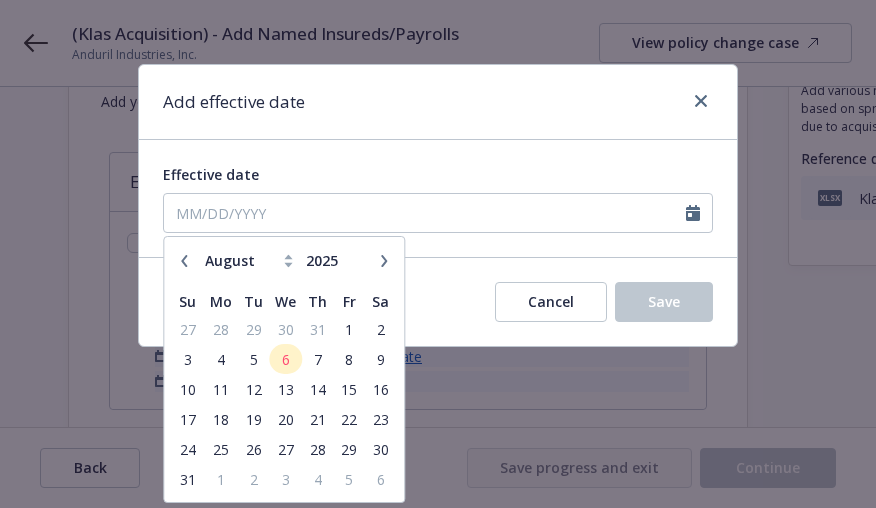 click 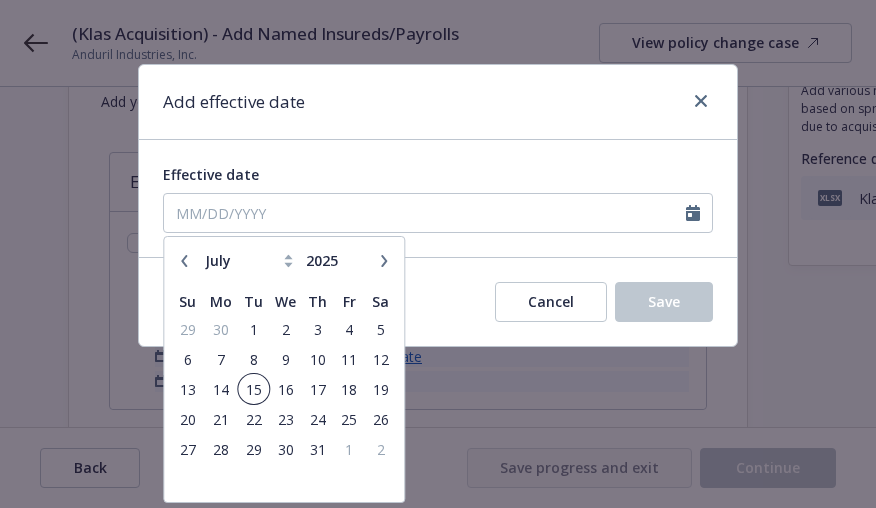 click on "15" at bounding box center [253, 389] 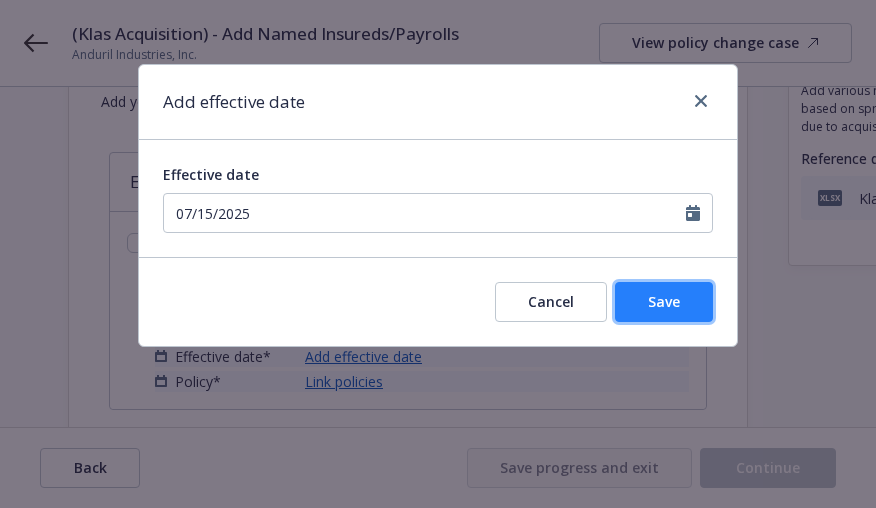 click on "Save" at bounding box center [664, 302] 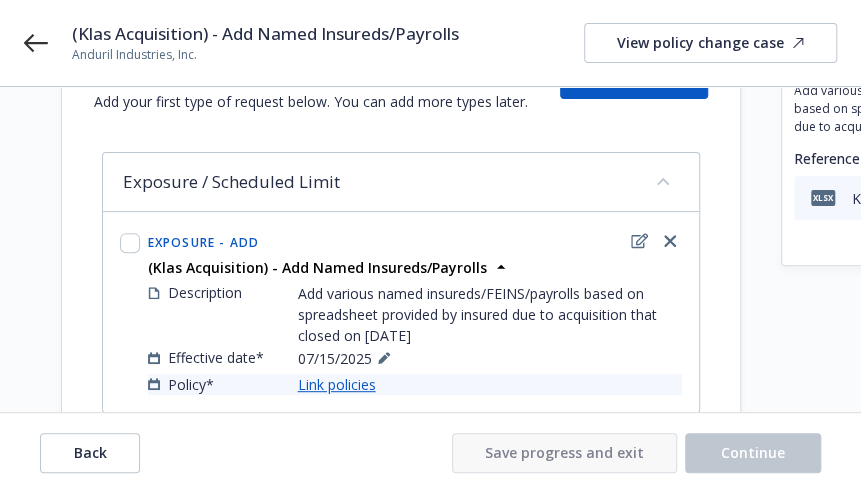 click on "Link policies" at bounding box center [337, 384] 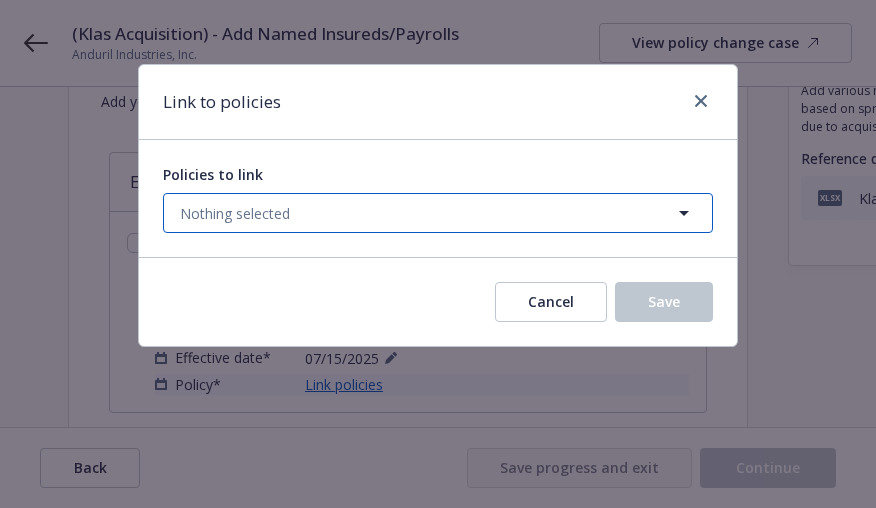 click on "Nothing selected" at bounding box center [438, 213] 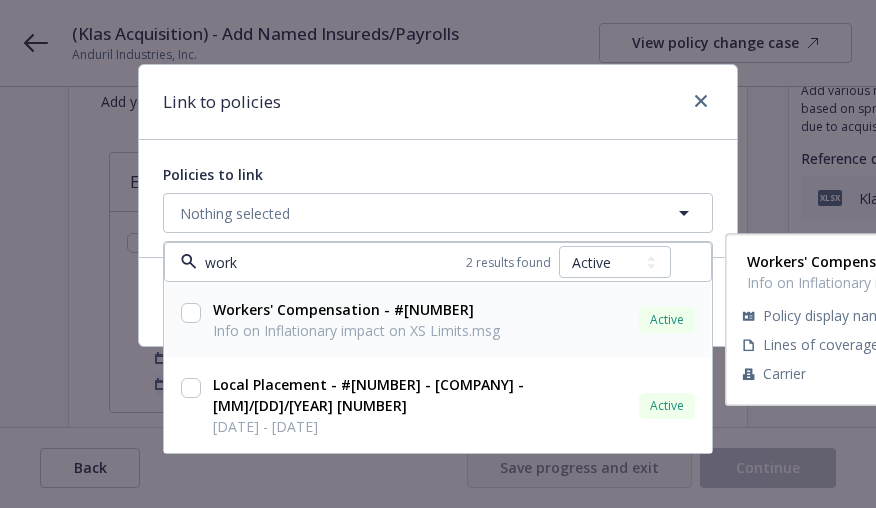 click at bounding box center (191, 313) 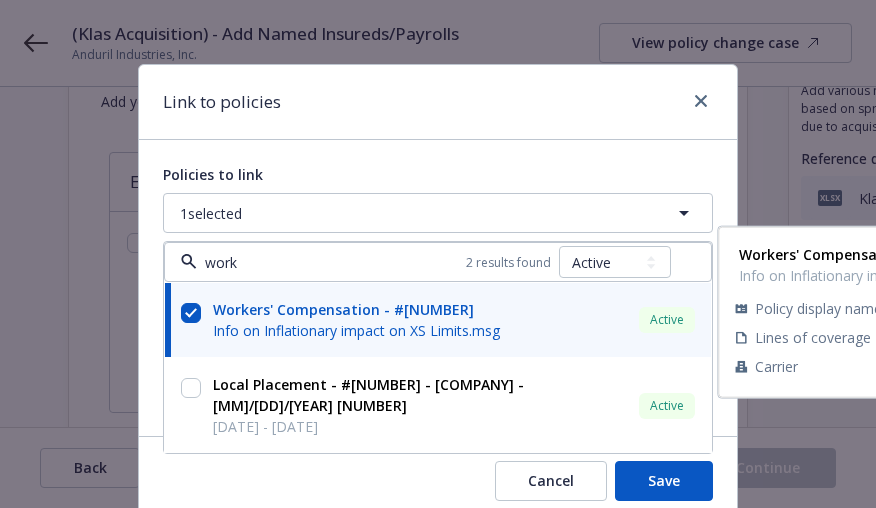click on "Link to policies" at bounding box center (438, 102) 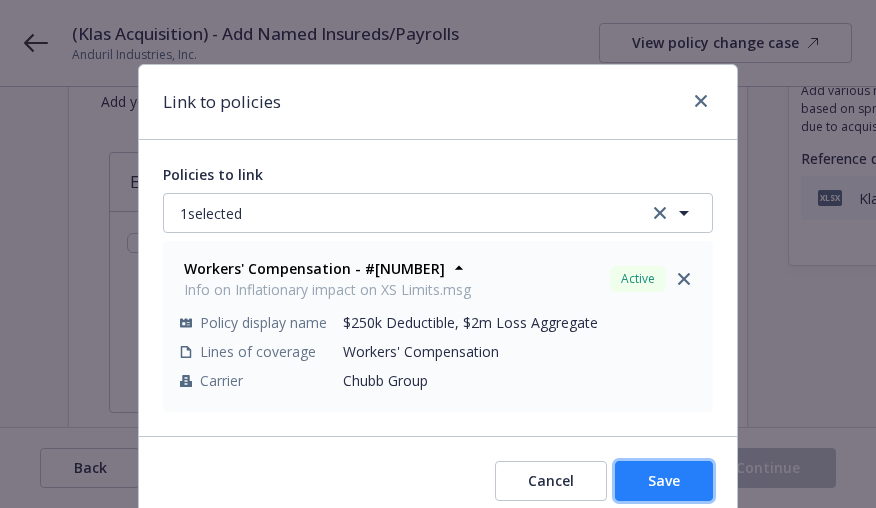 click on "Save" at bounding box center (664, 480) 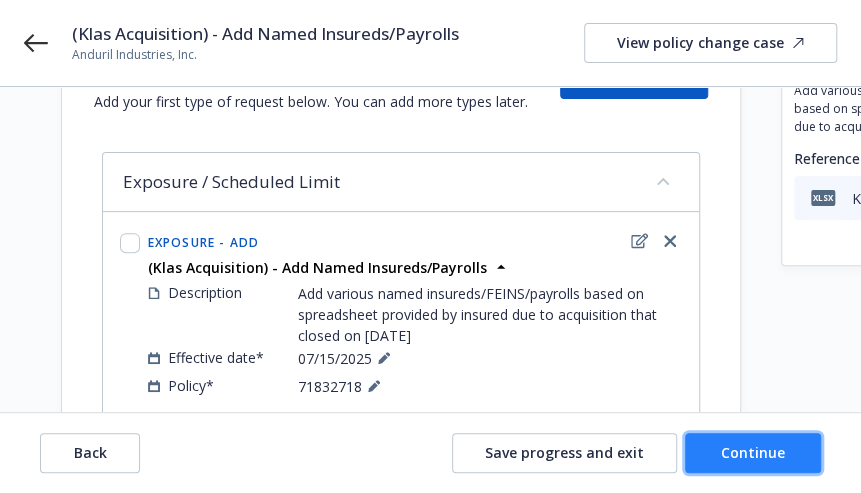 click on "Continue" at bounding box center [753, 452] 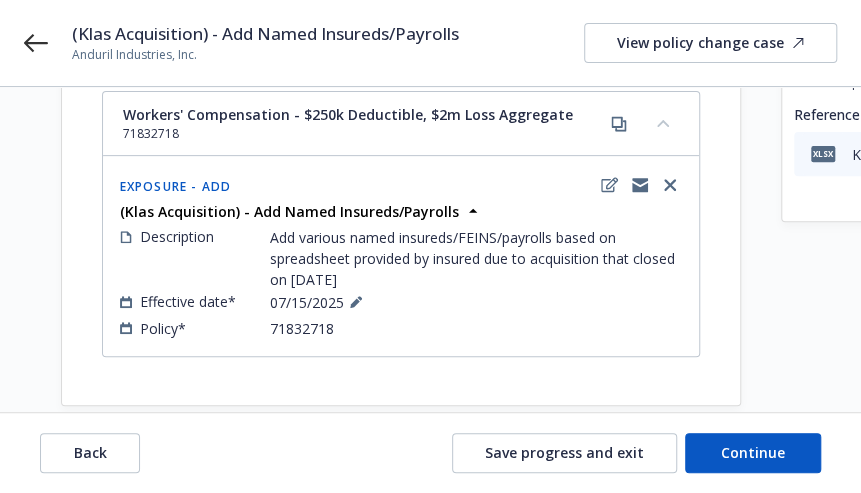 scroll, scrollTop: 174, scrollLeft: 0, axis: vertical 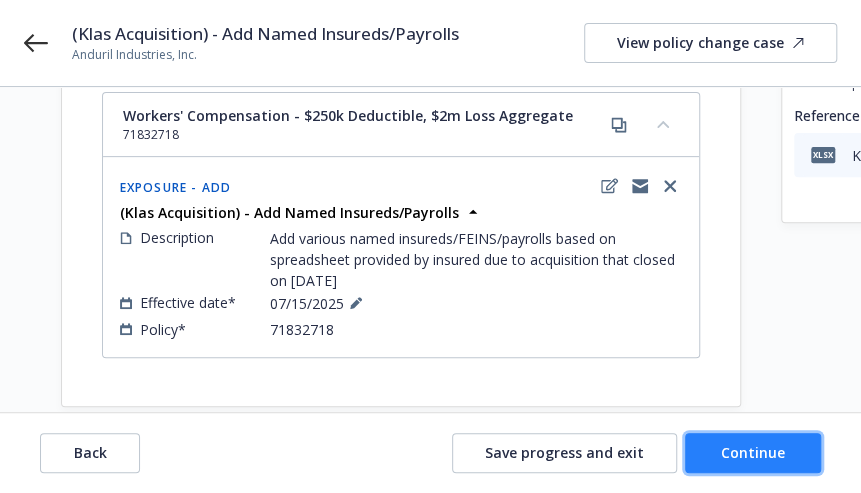 click on "Continue" at bounding box center (753, 452) 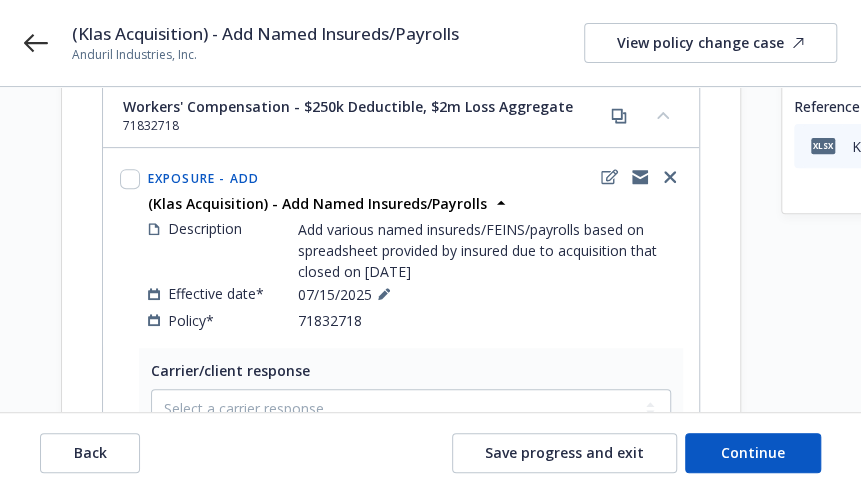 scroll, scrollTop: 180, scrollLeft: 0, axis: vertical 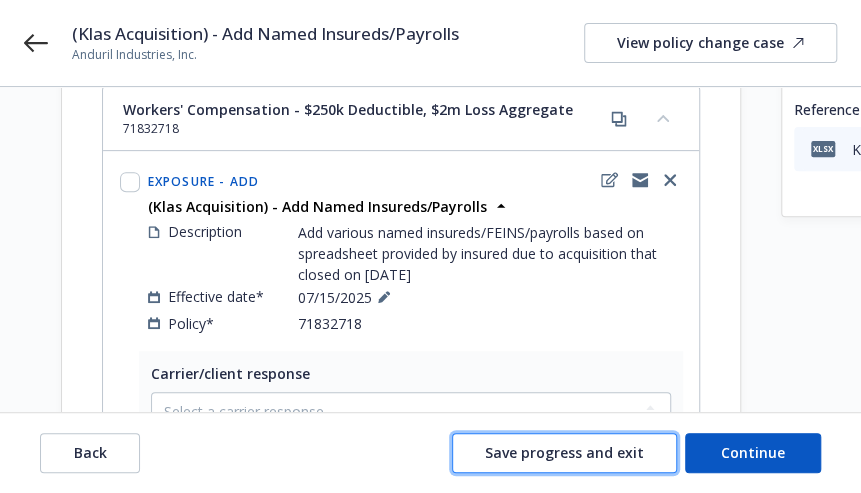 click on "Save progress and exit" at bounding box center [564, 453] 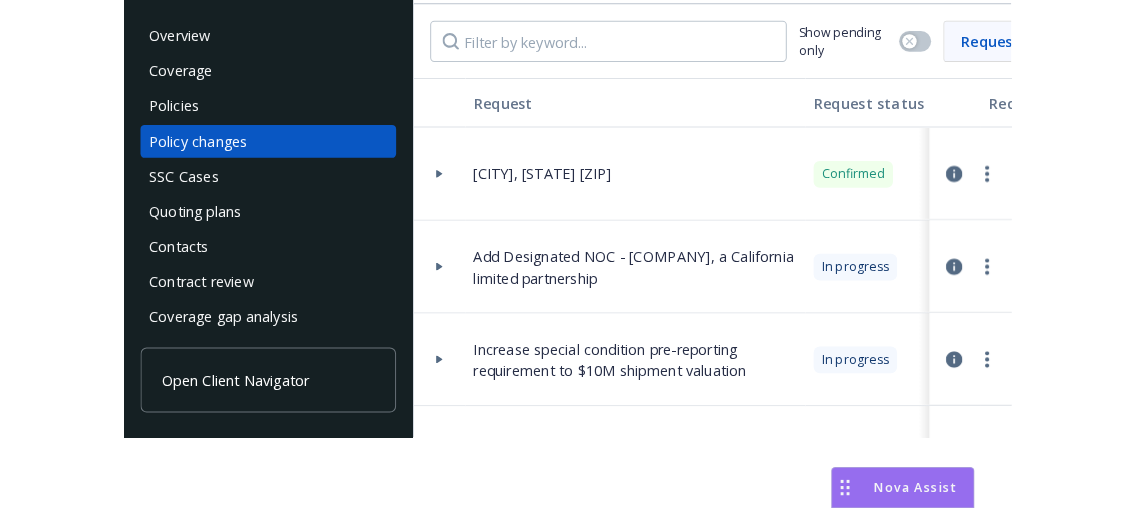 scroll, scrollTop: 0, scrollLeft: 0, axis: both 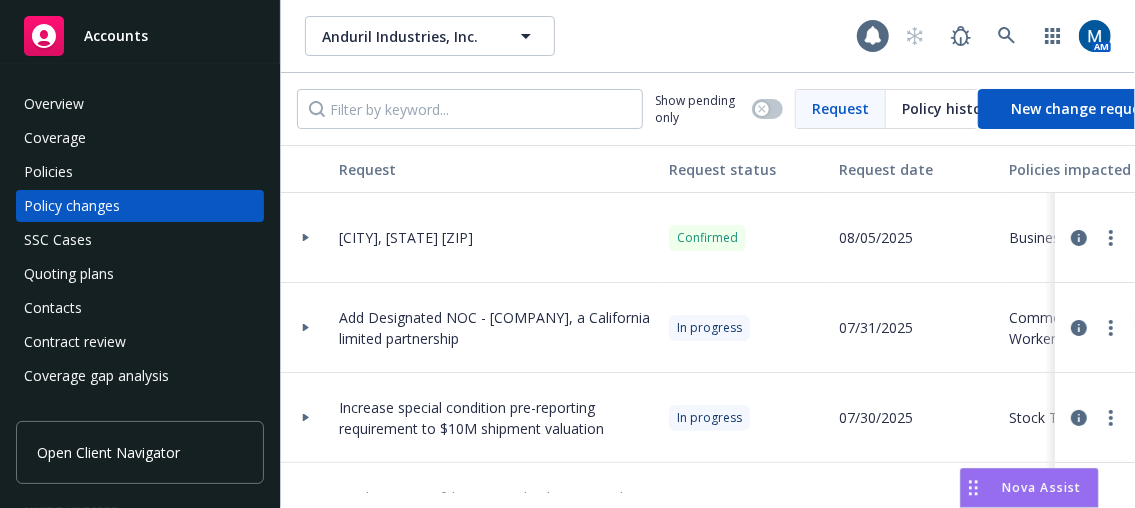 click on "Accounts" at bounding box center [116, 36] 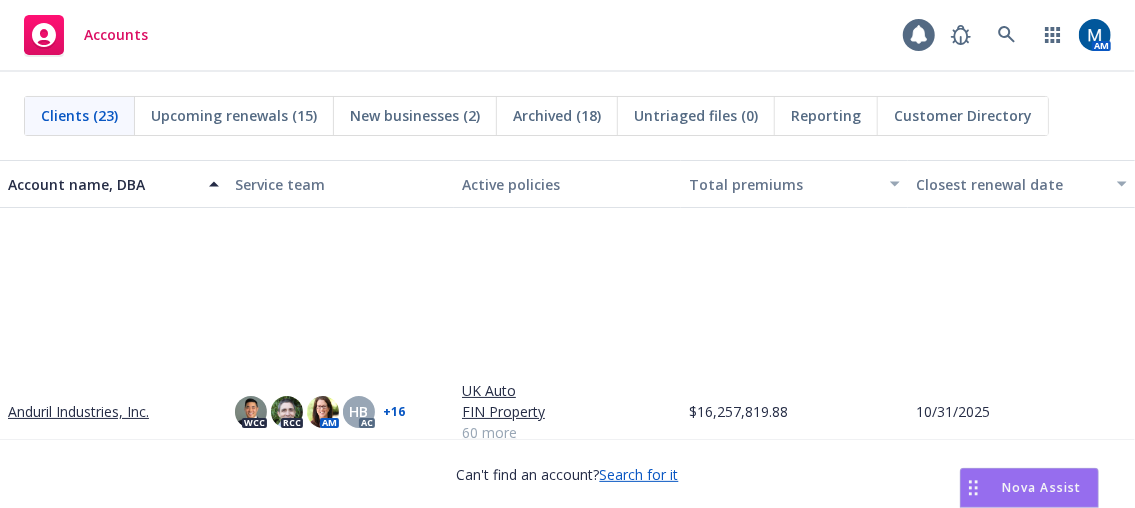 scroll, scrollTop: 246, scrollLeft: 0, axis: vertical 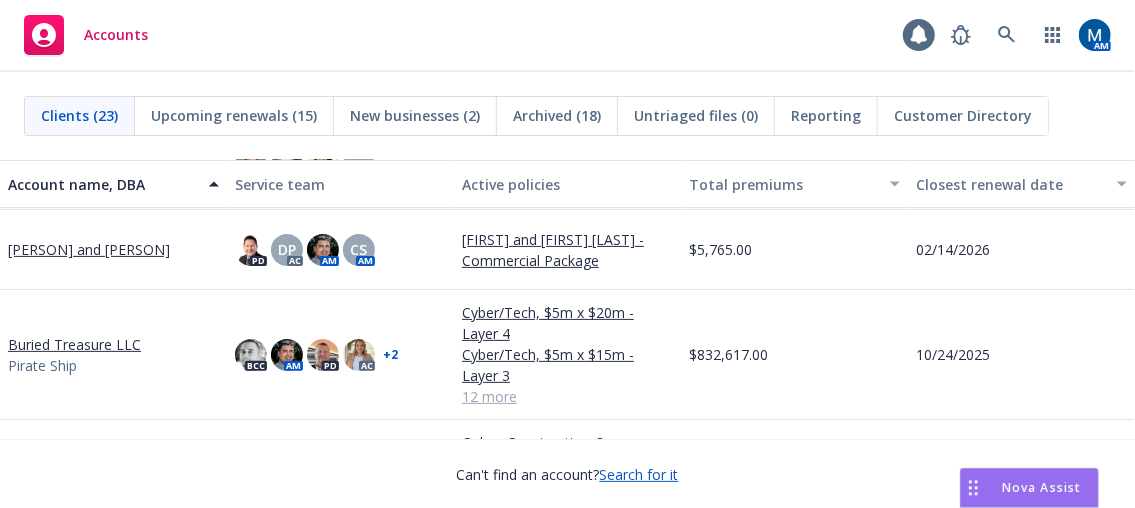 click on "Buried Treasure LLC" at bounding box center (74, 344) 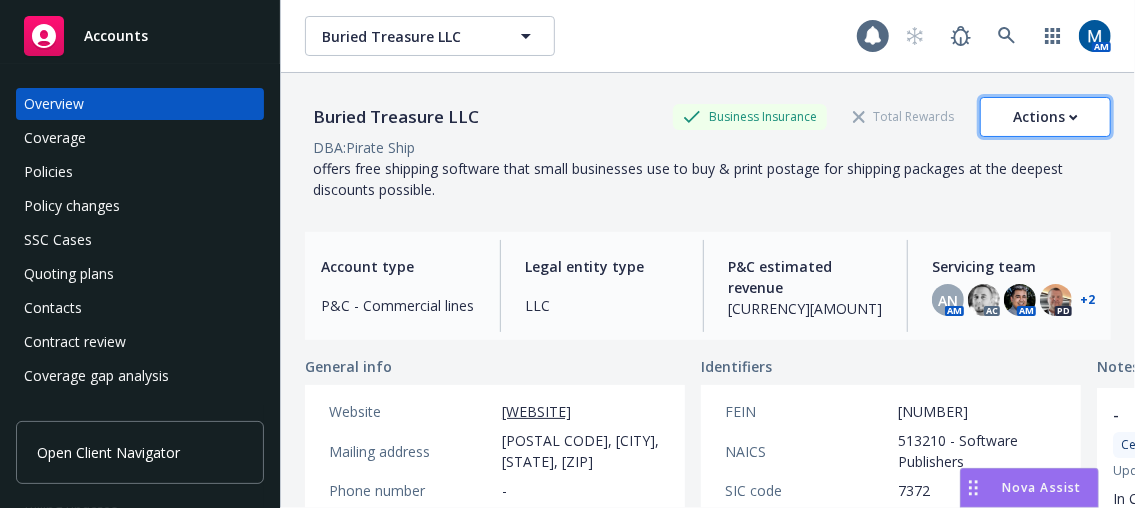 click on "Actions" at bounding box center [1045, 117] 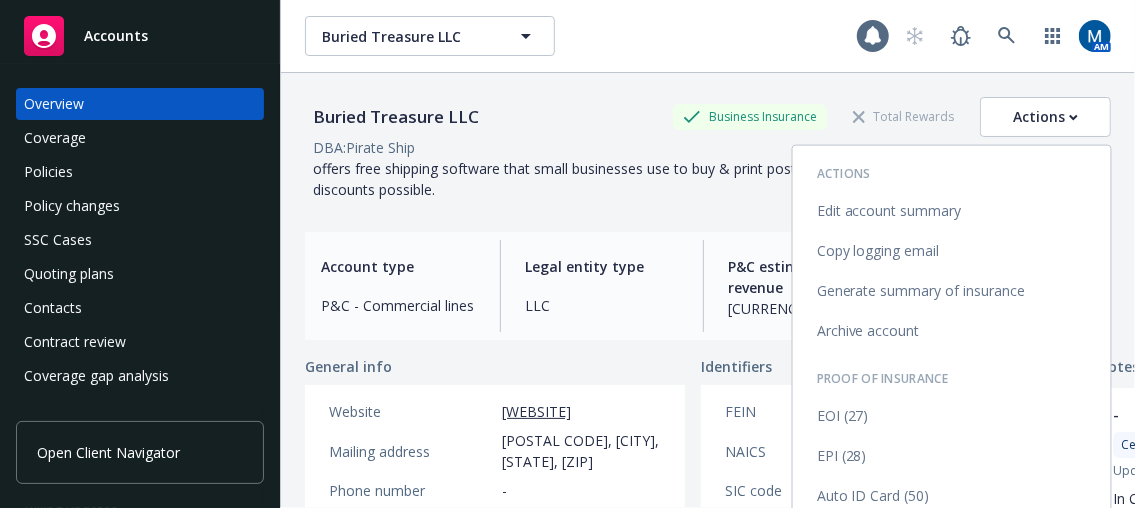 click on "Copy logging email" at bounding box center [952, 251] 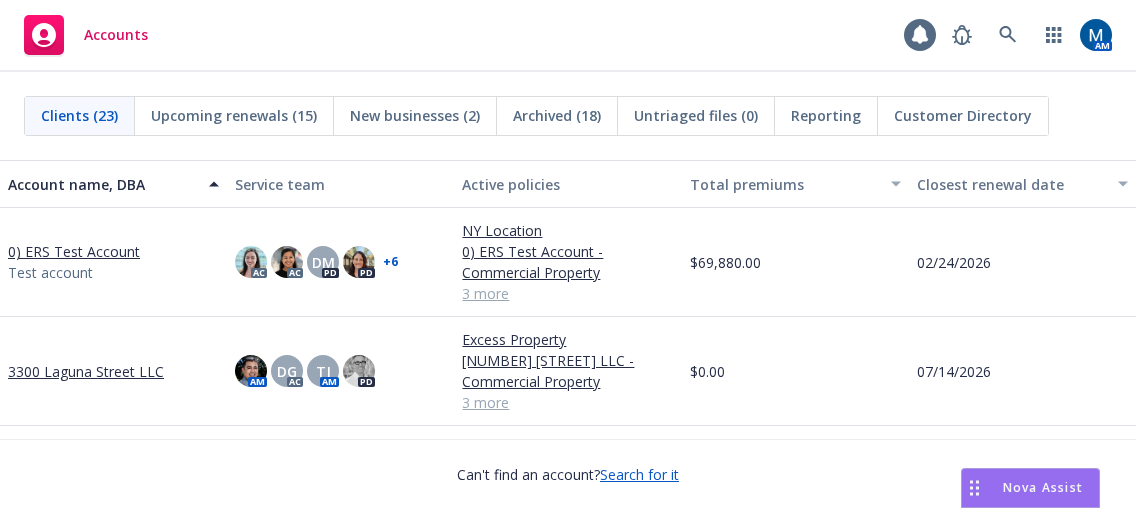 scroll, scrollTop: 0, scrollLeft: 0, axis: both 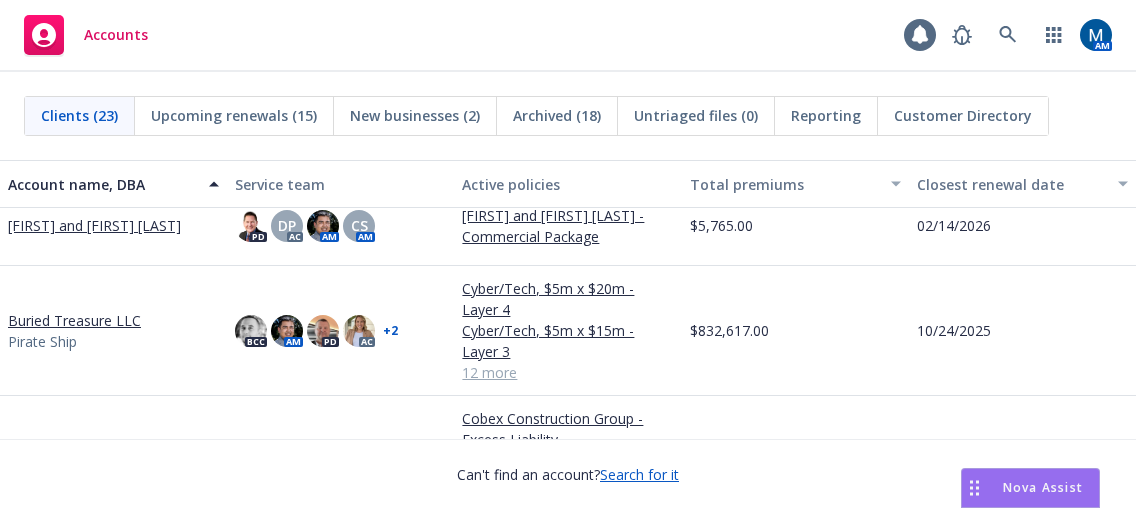 click on "Buried Treasure LLC" at bounding box center [74, 320] 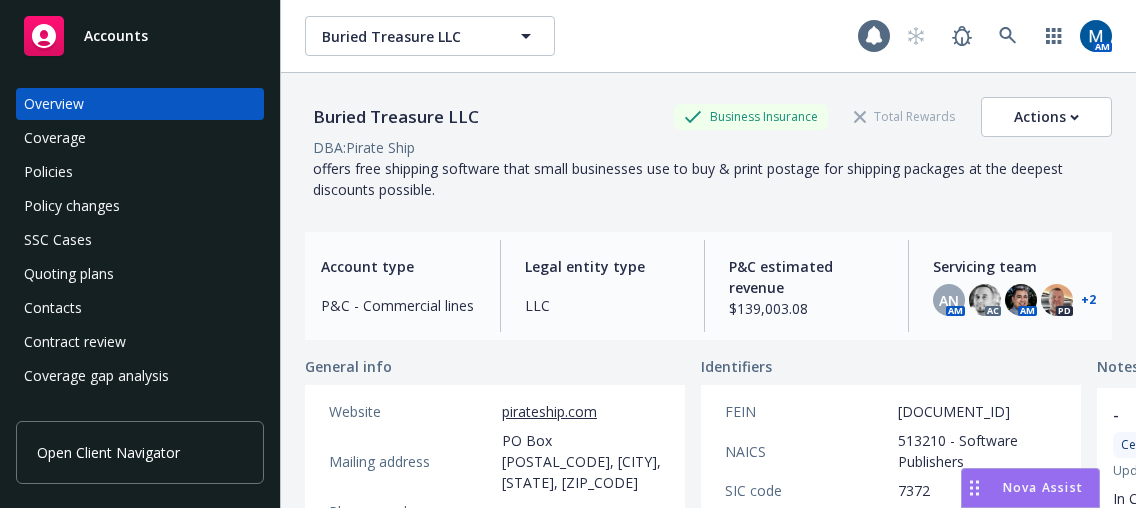 click on "Contacts" at bounding box center [140, 308] 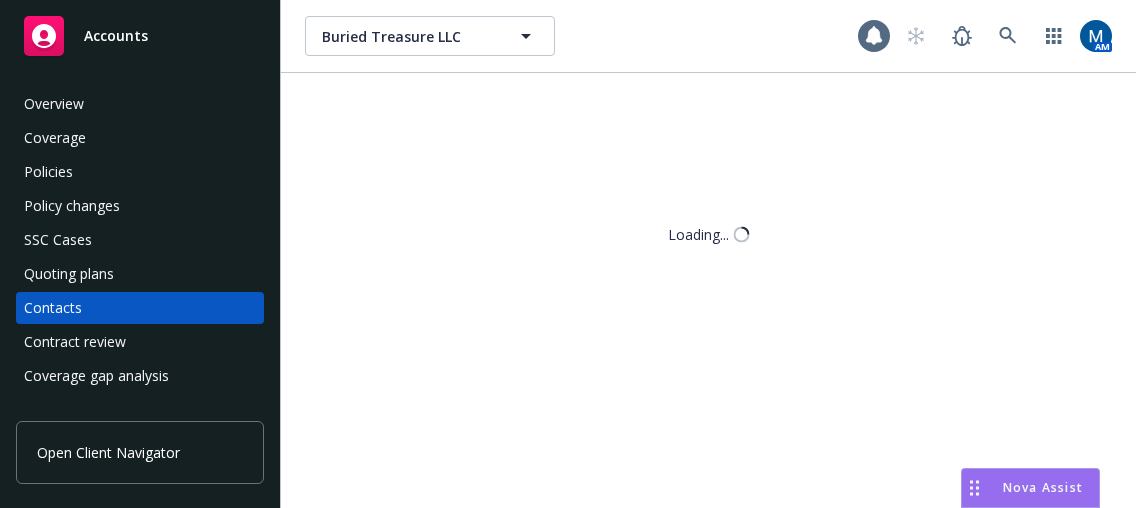 scroll, scrollTop: 22, scrollLeft: 0, axis: vertical 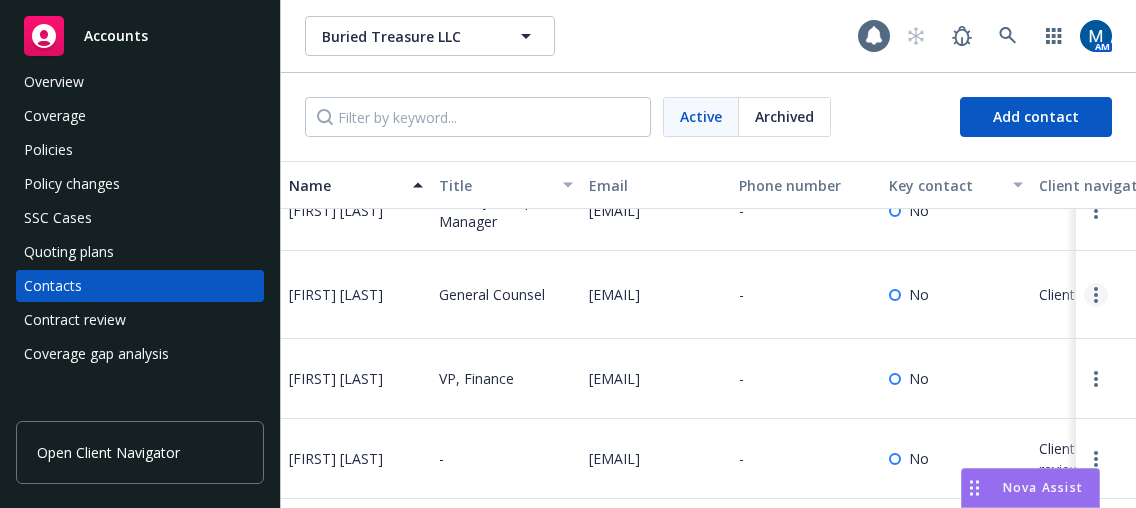 click at bounding box center (1096, 295) 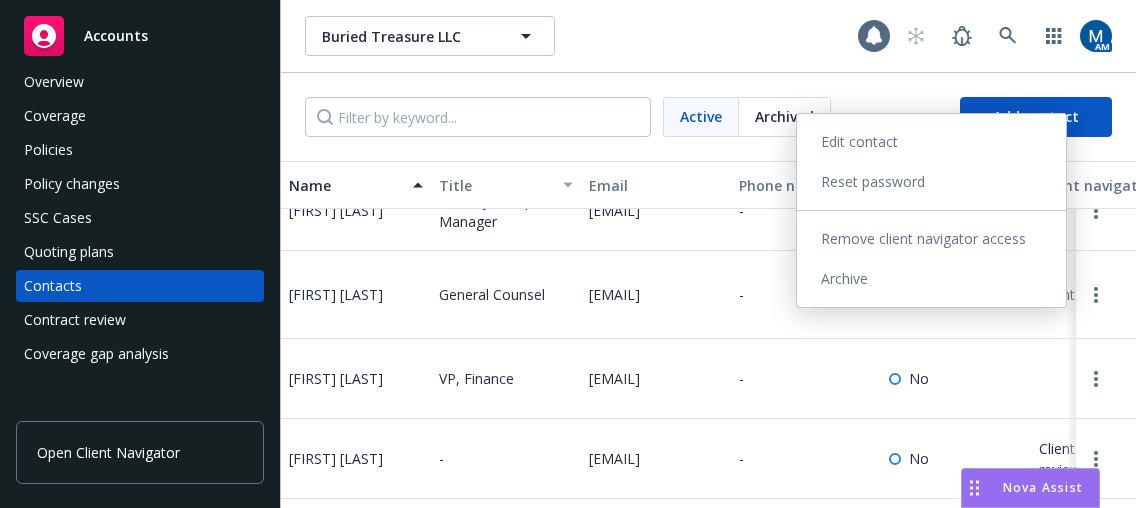 click on "Edit contact" at bounding box center (931, 142) 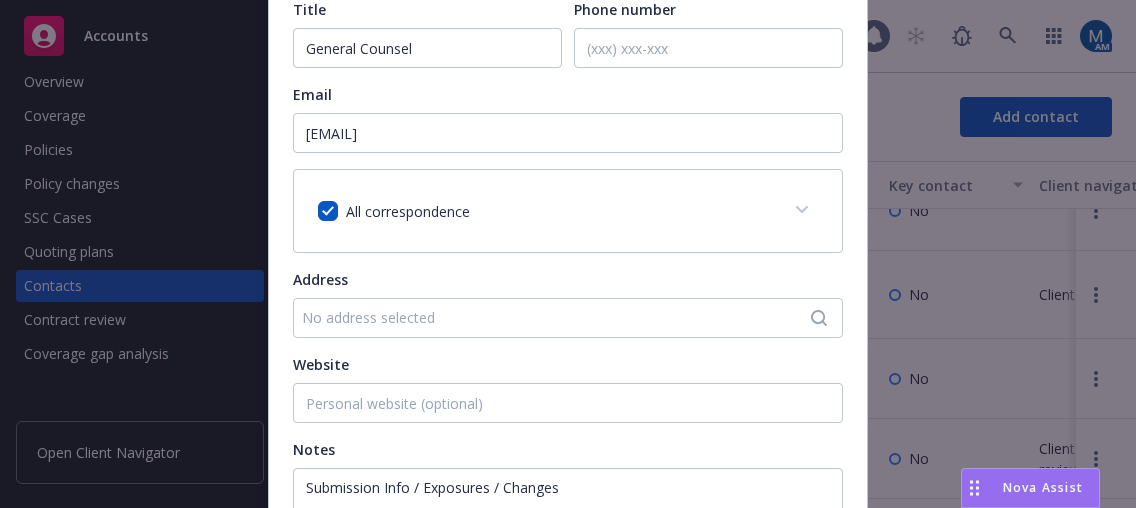 scroll, scrollTop: 415, scrollLeft: 0, axis: vertical 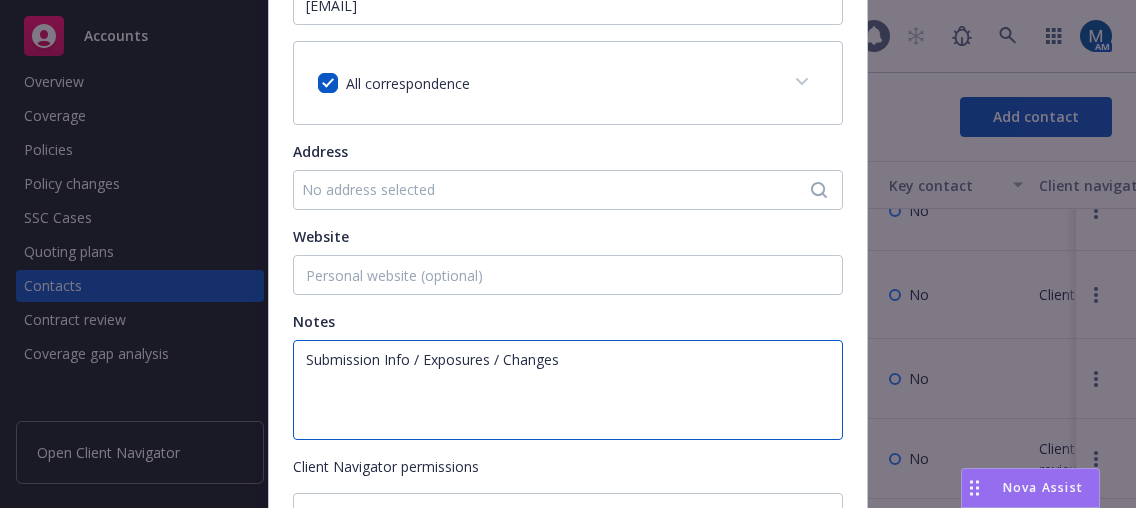 click on "Submission Info / Exposures / Changes" at bounding box center (568, 390) 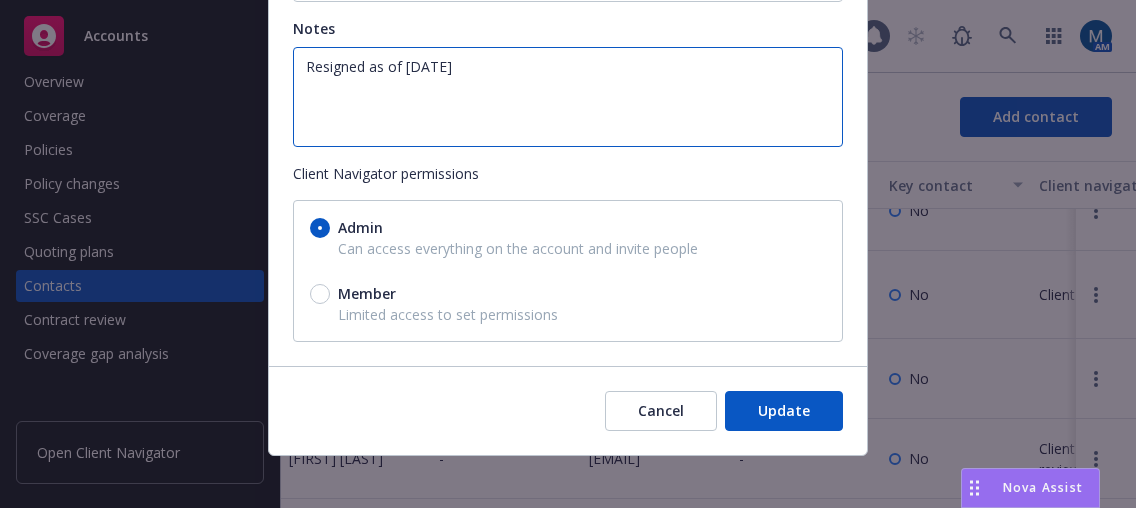 scroll, scrollTop: 716, scrollLeft: 0, axis: vertical 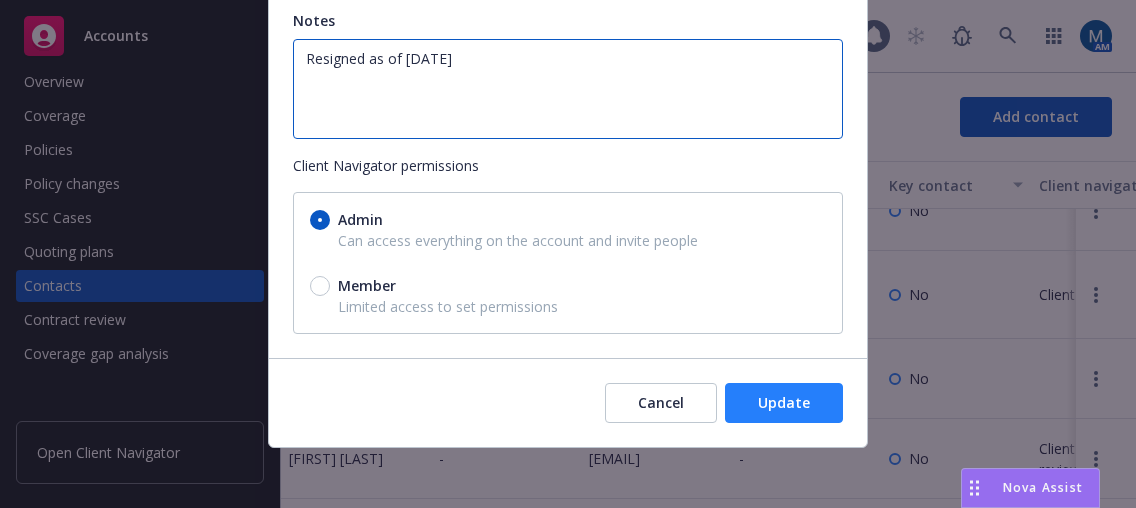 type on "Resigned as of [DATE]" 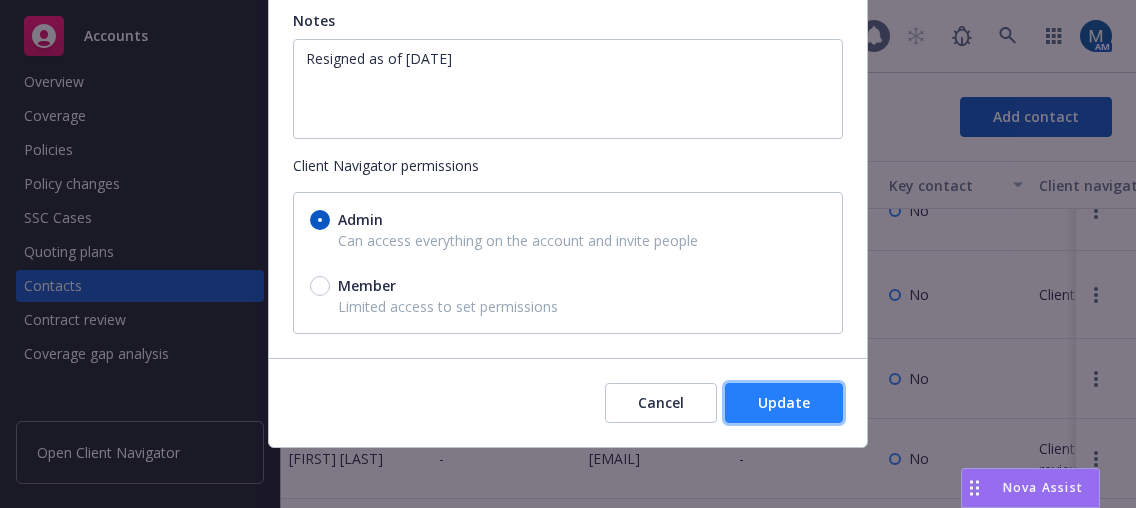 click on "Update" at bounding box center [784, 402] 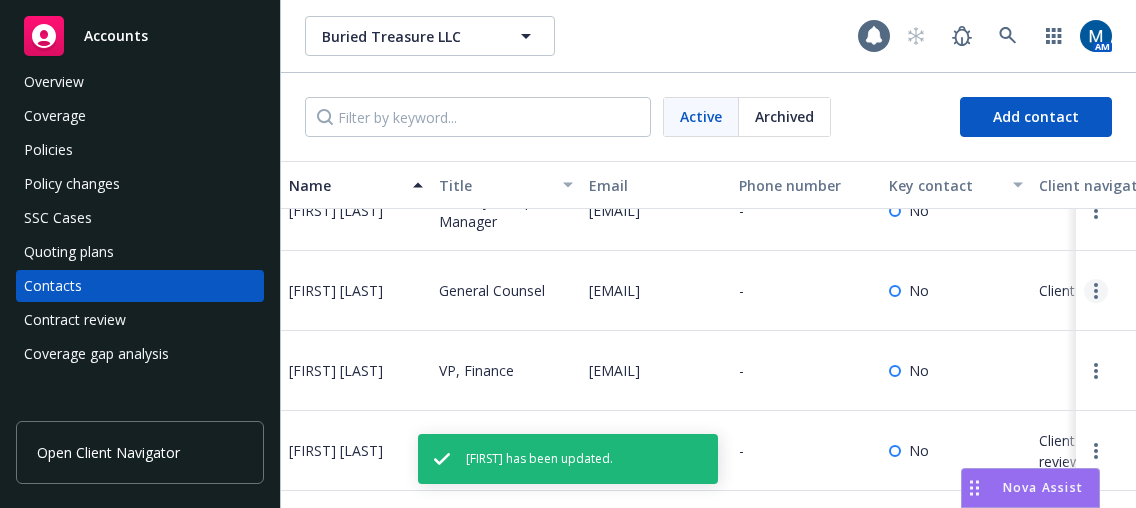 click at bounding box center (1096, 291) 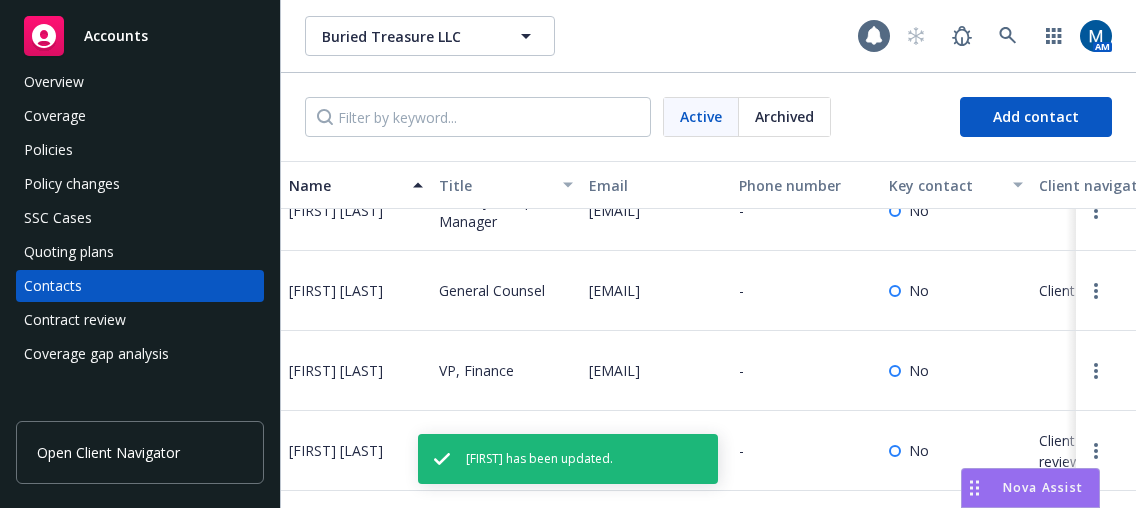 click on "Policies" at bounding box center [140, 150] 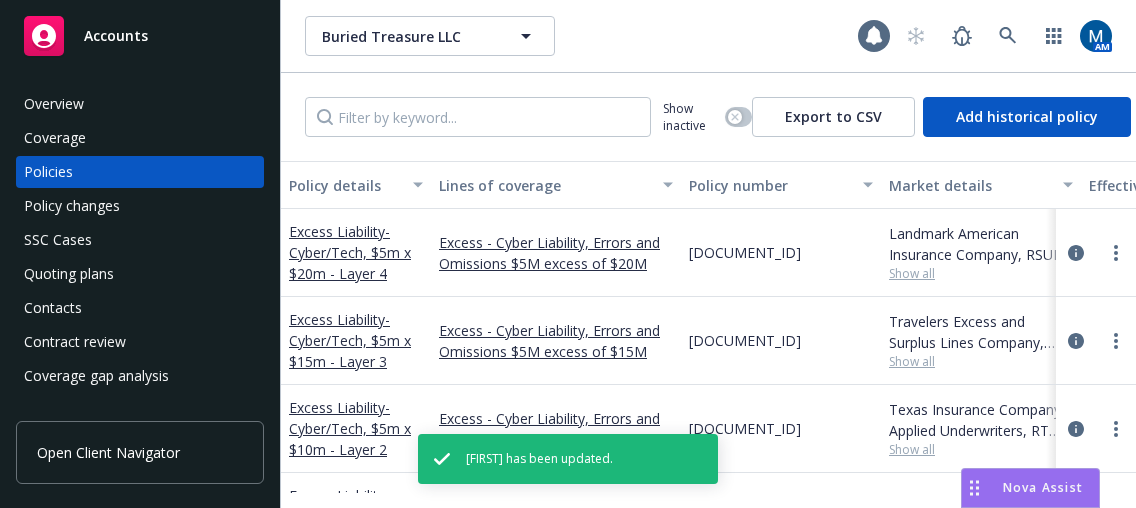 click on "Buried Treasure LLC Buried Treasure LLC" at bounding box center (581, 36) 